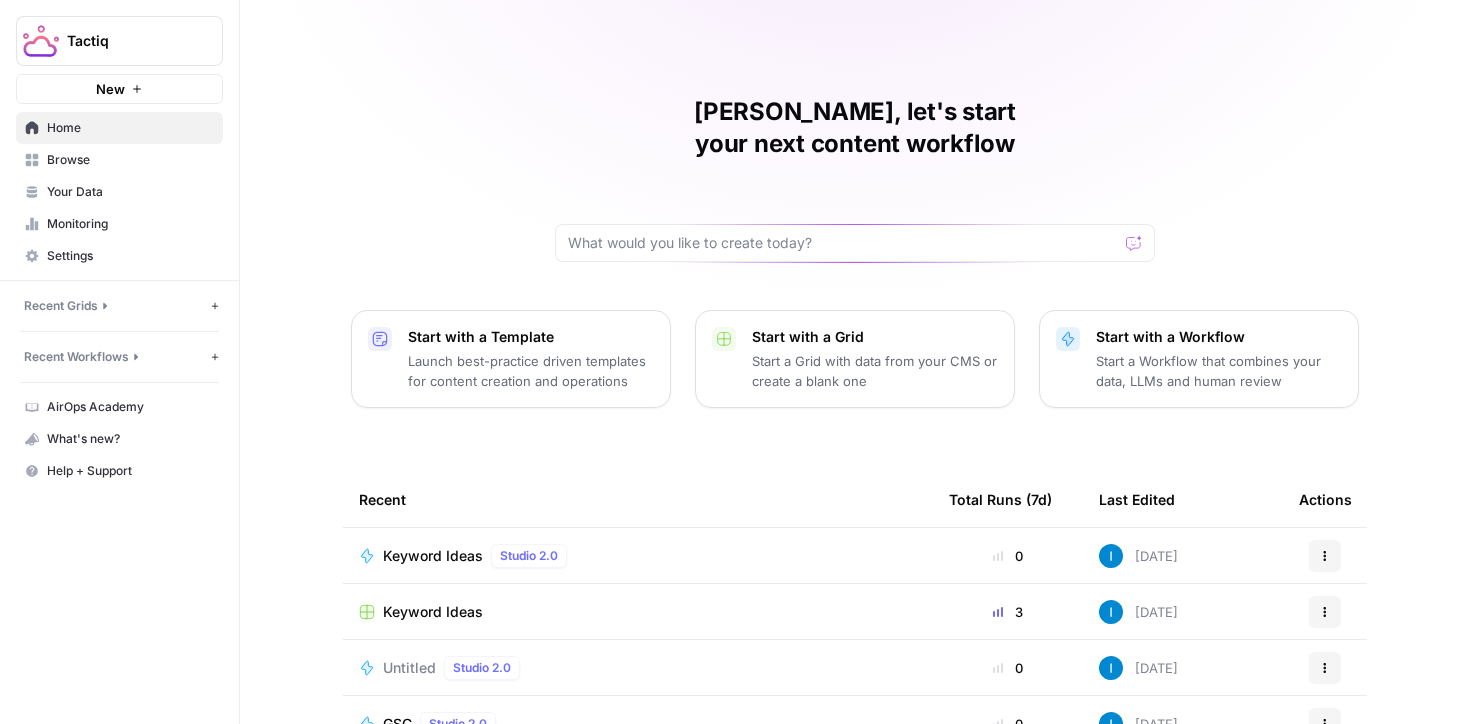 scroll, scrollTop: 0, scrollLeft: 0, axis: both 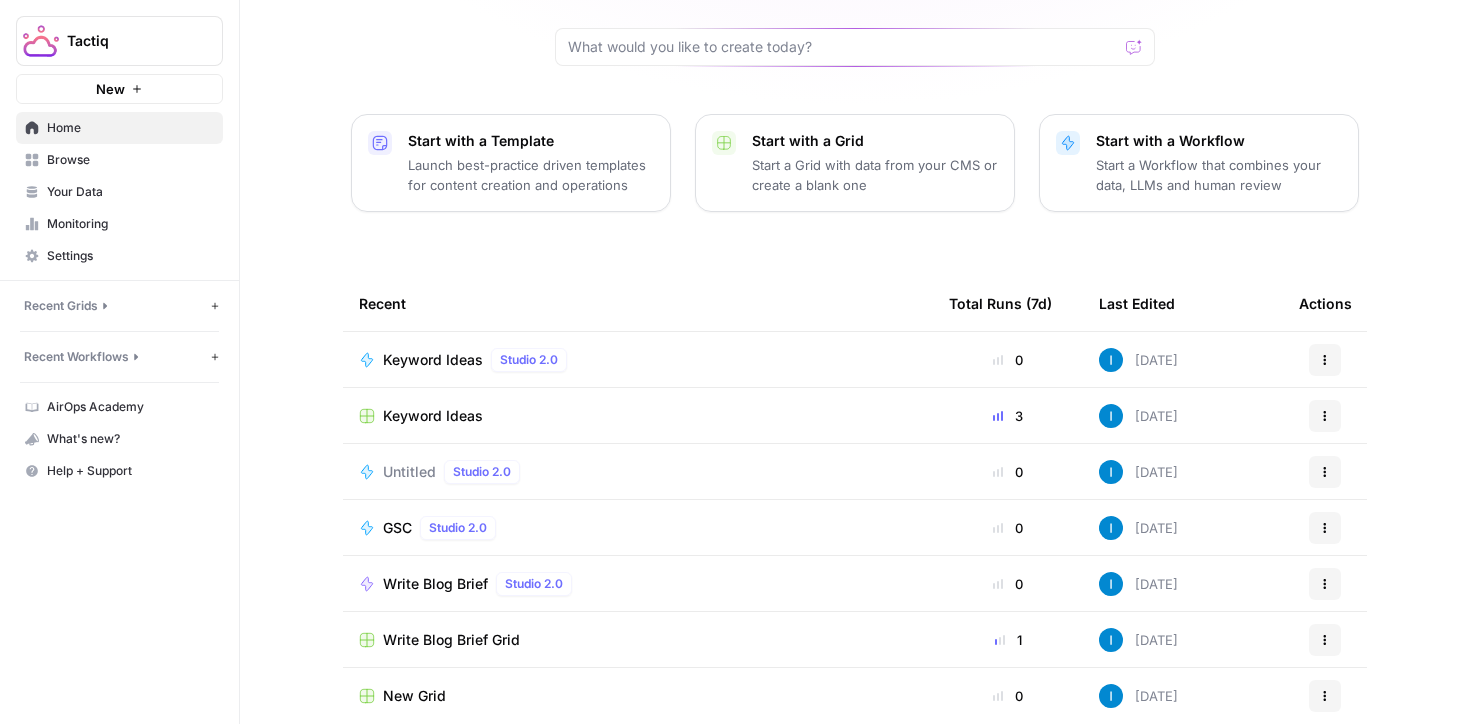 click on "Write Blog Brief Grid" at bounding box center (451, 640) 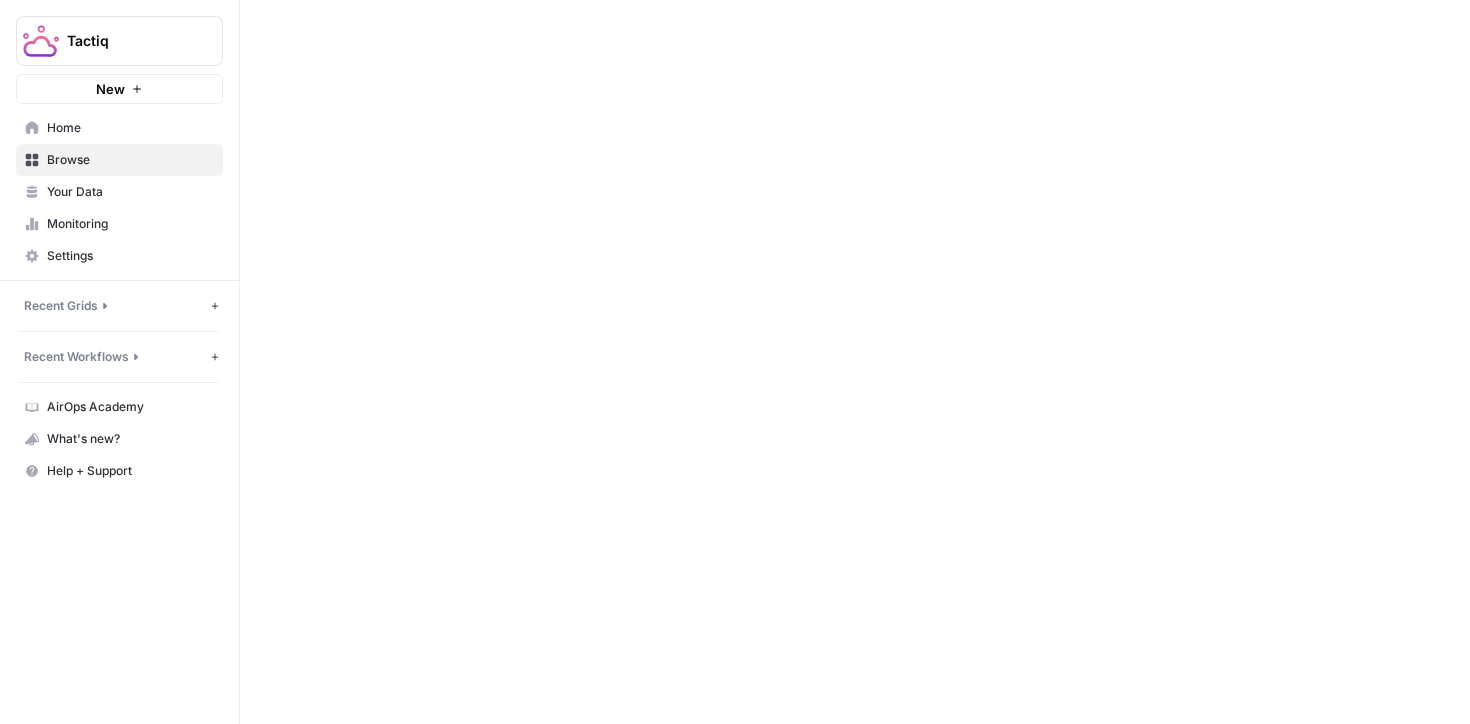 scroll, scrollTop: 0, scrollLeft: 0, axis: both 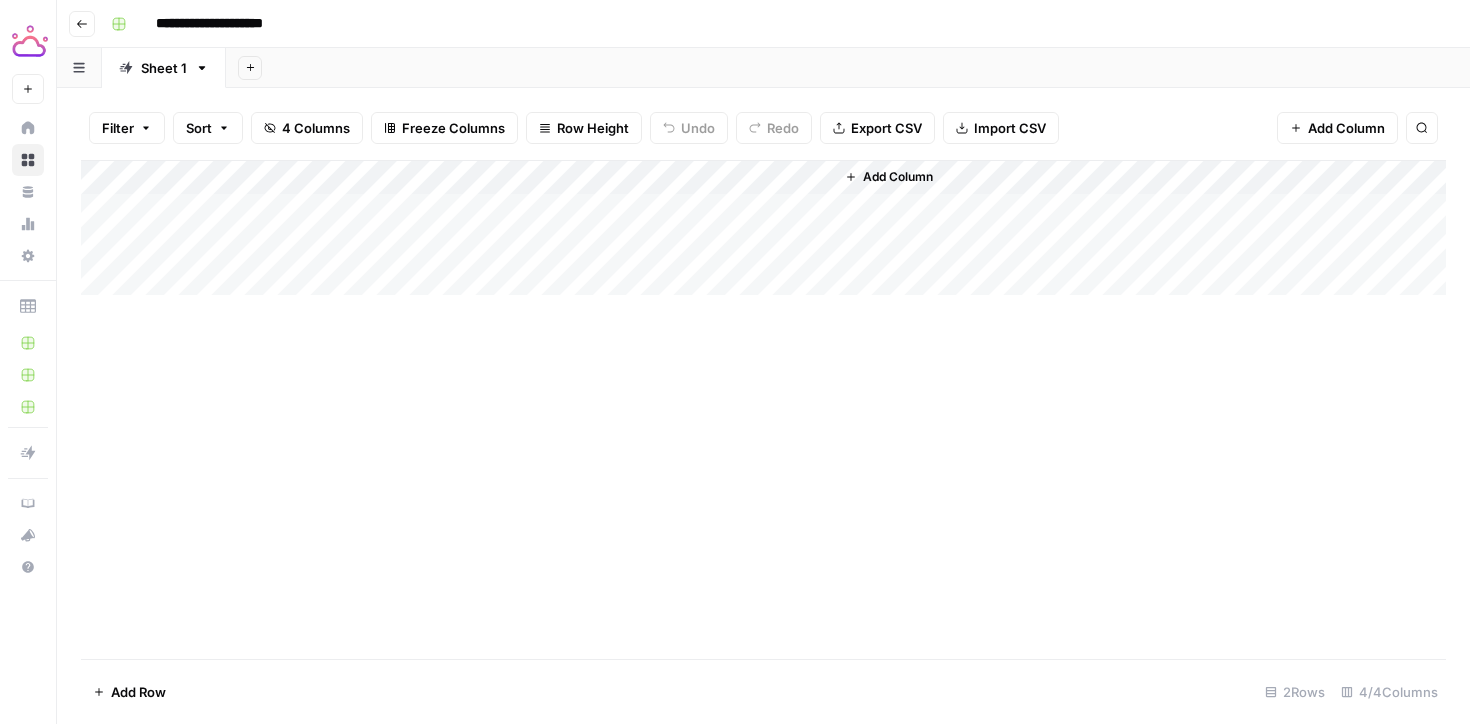 click on "Add Column" at bounding box center (763, 228) 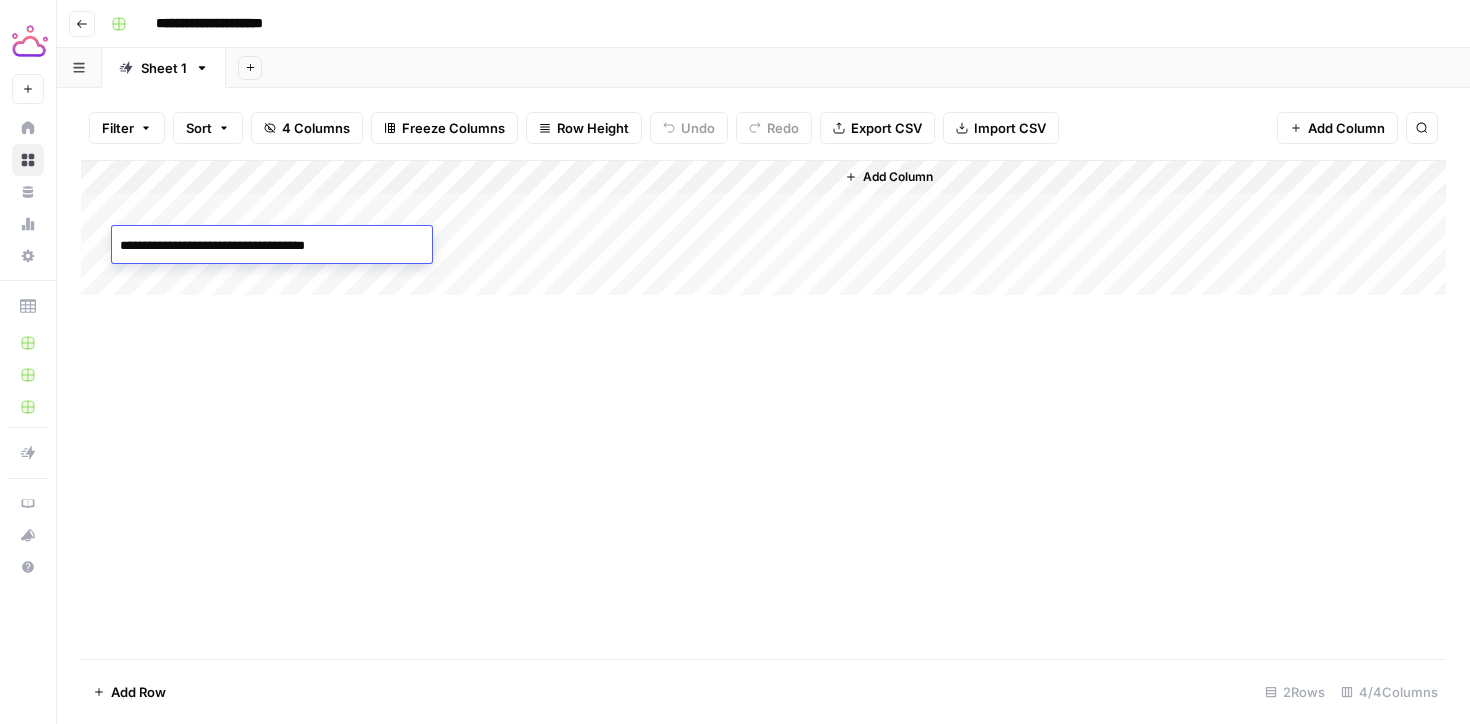 type on "**********" 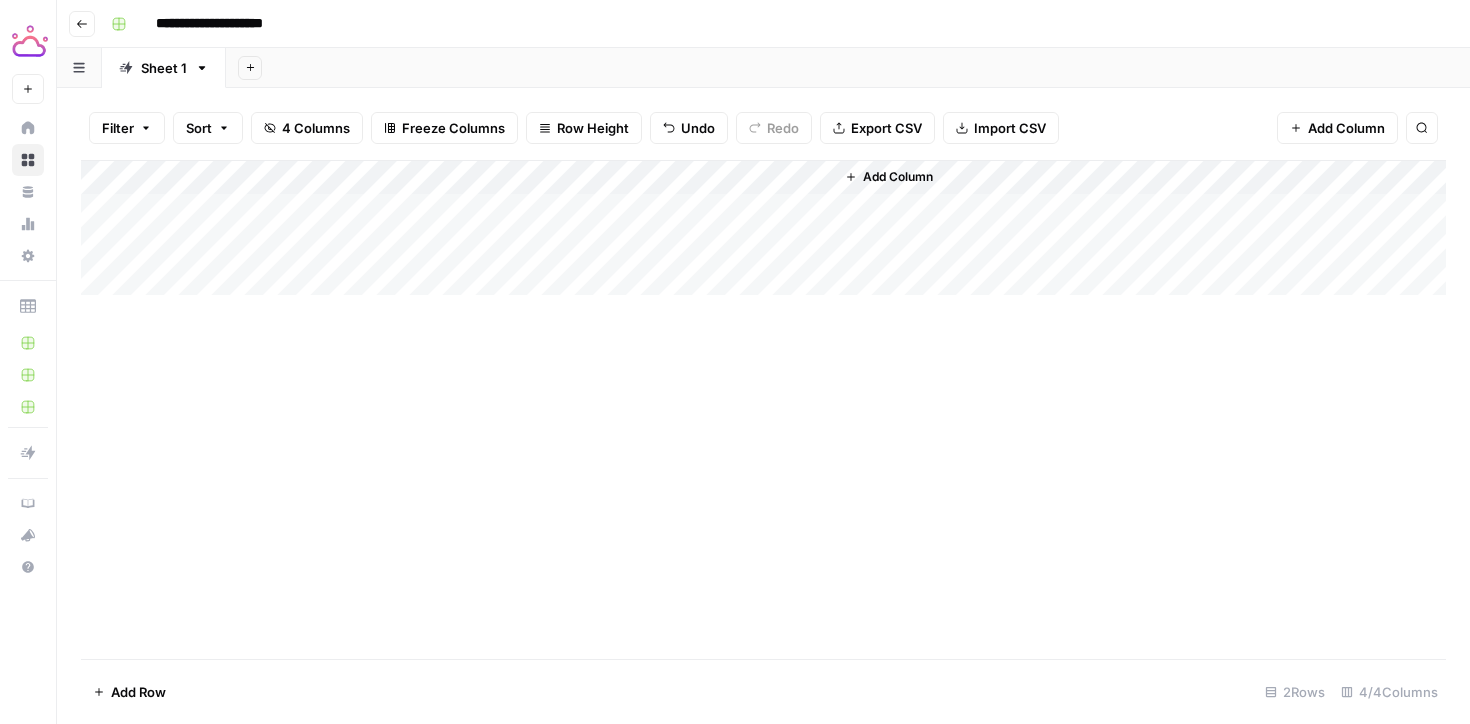 click on "Add Column" at bounding box center (763, 228) 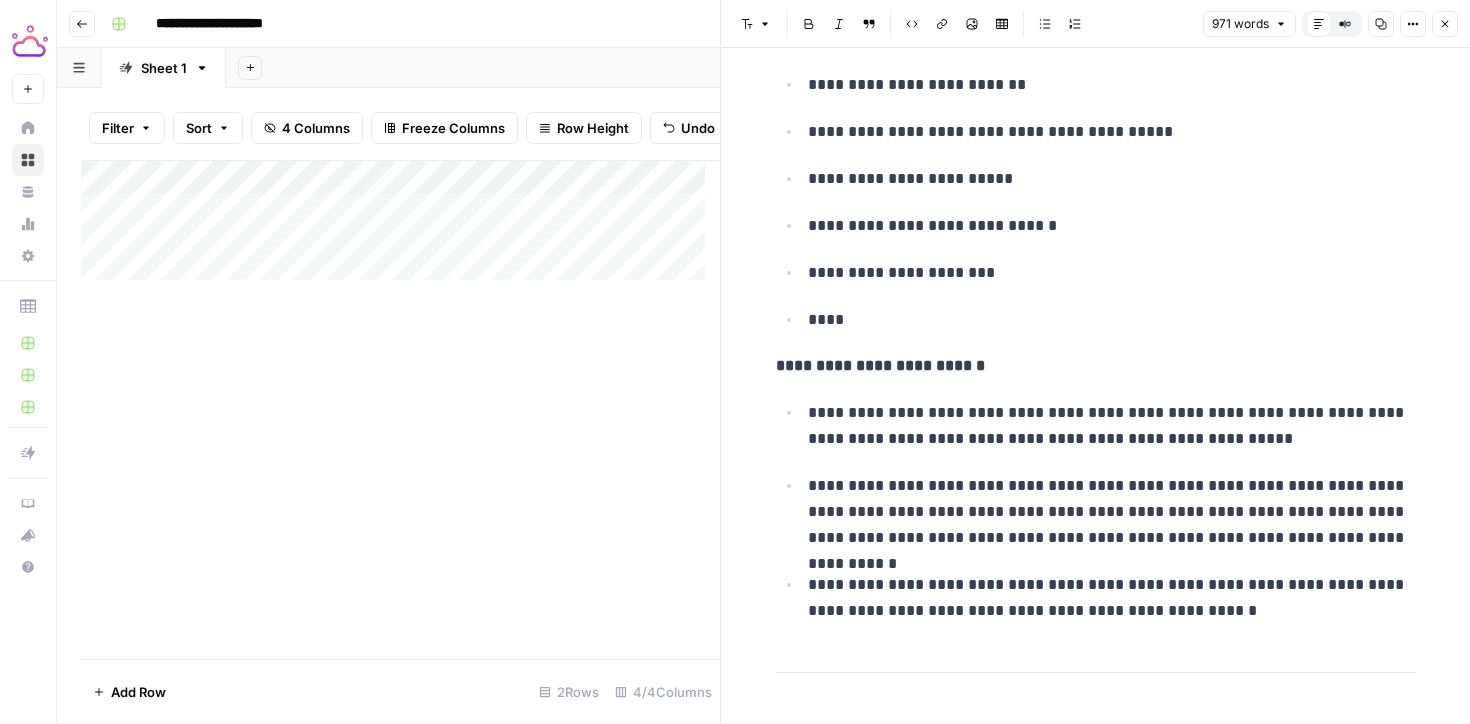 scroll, scrollTop: 5919, scrollLeft: 0, axis: vertical 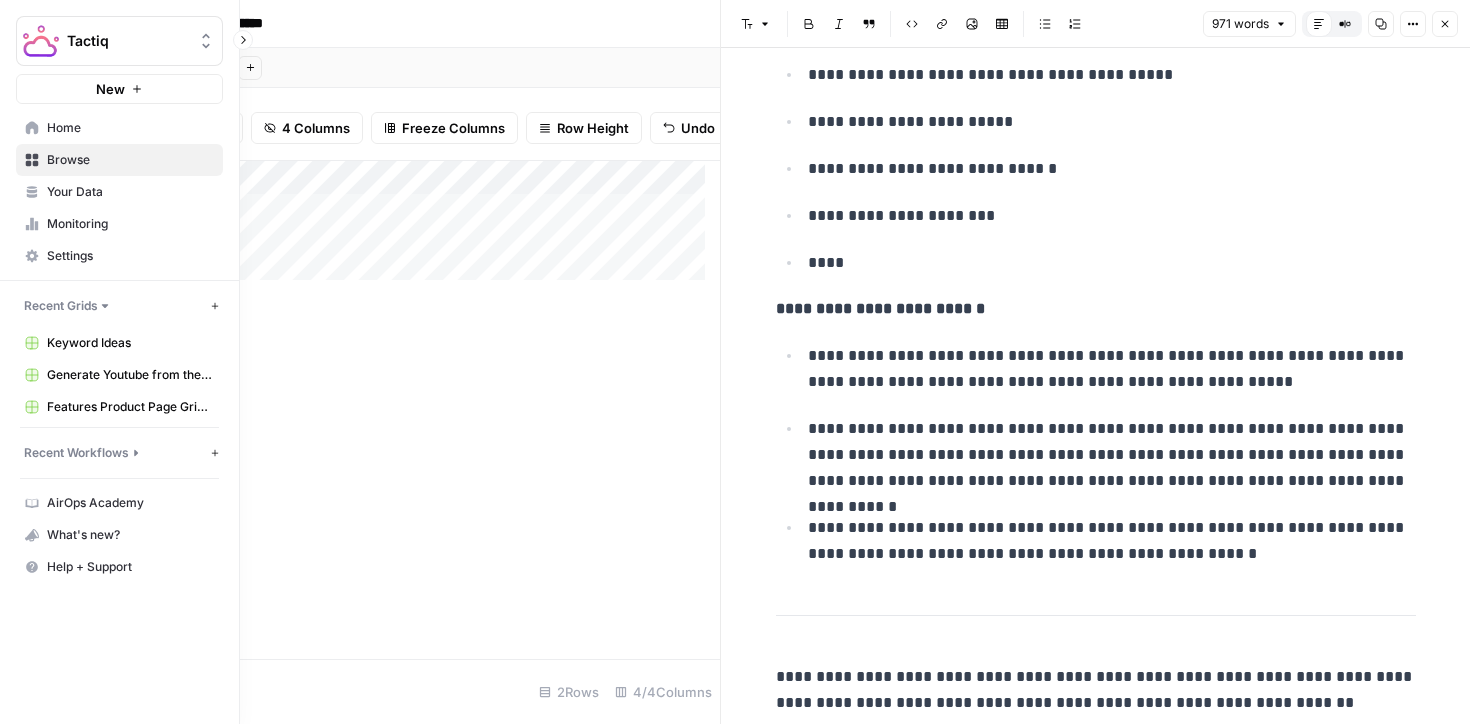click on "Recent Workflows" at bounding box center (76, 453) 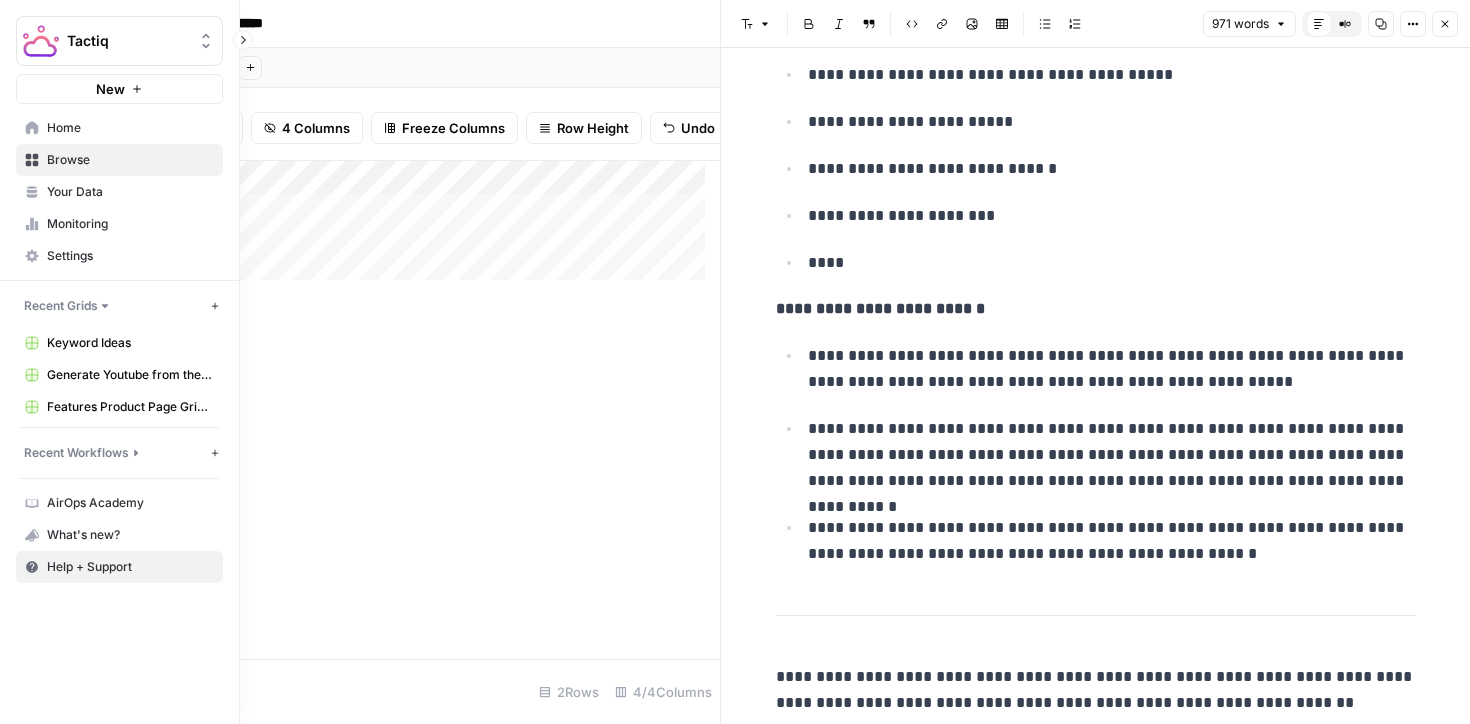 click on "Help + Support" at bounding box center [130, 567] 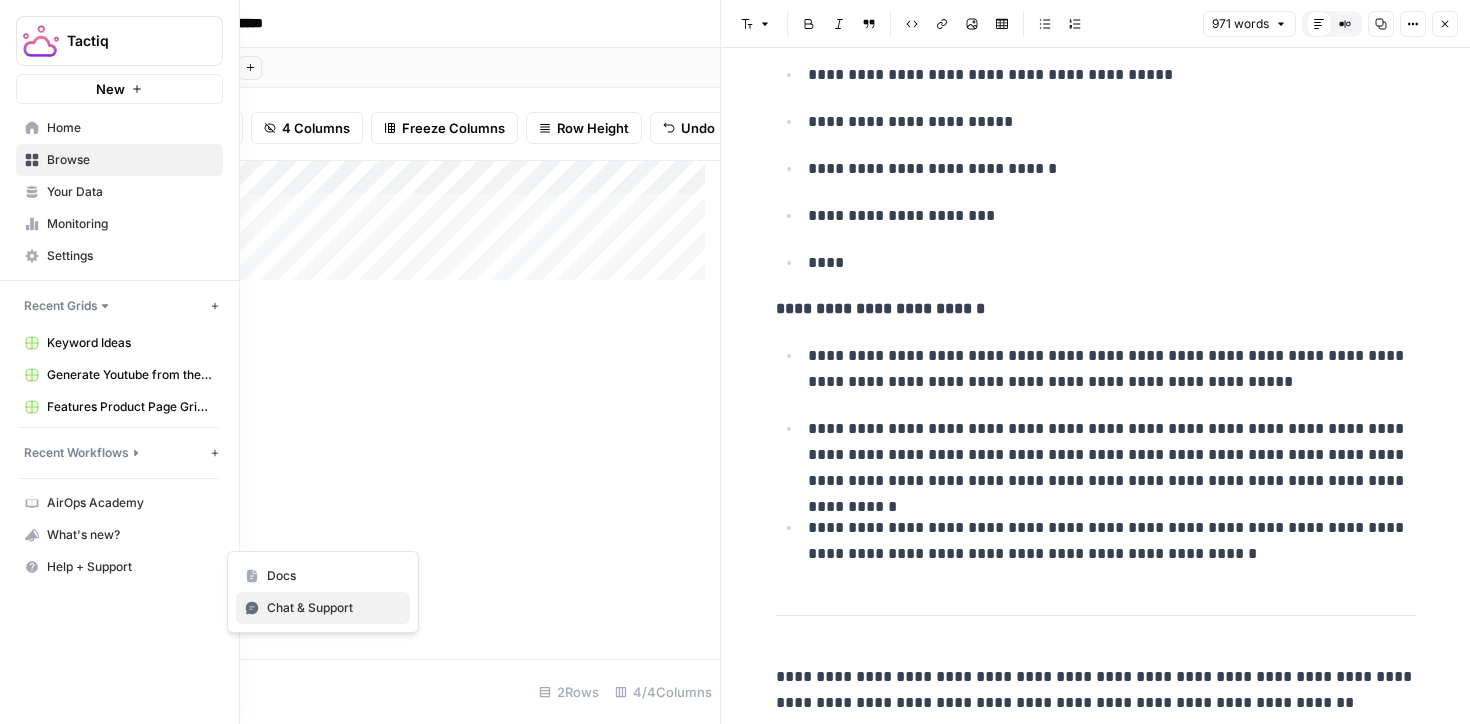 click on "Chat & Support" at bounding box center [334, 608] 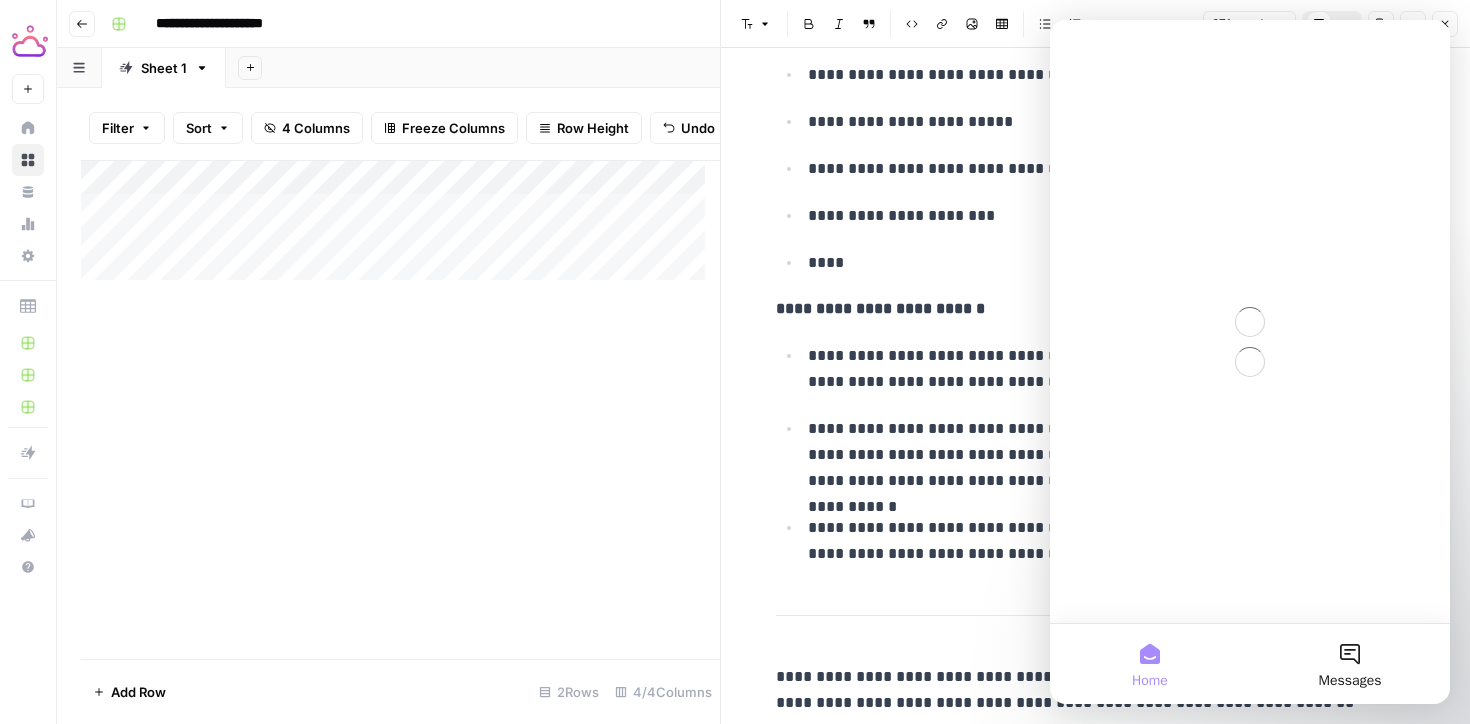 scroll, scrollTop: 0, scrollLeft: 0, axis: both 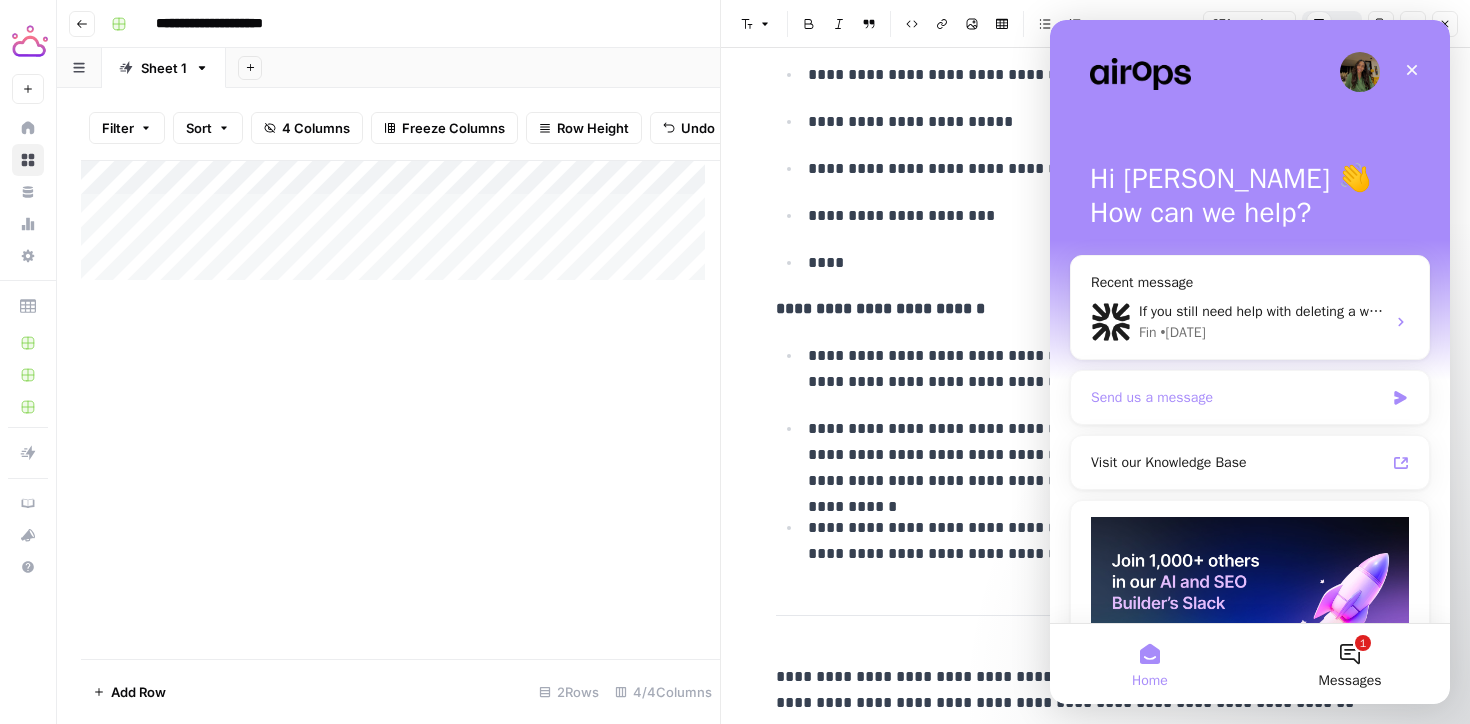 click on "Send us a message" at bounding box center (1237, 397) 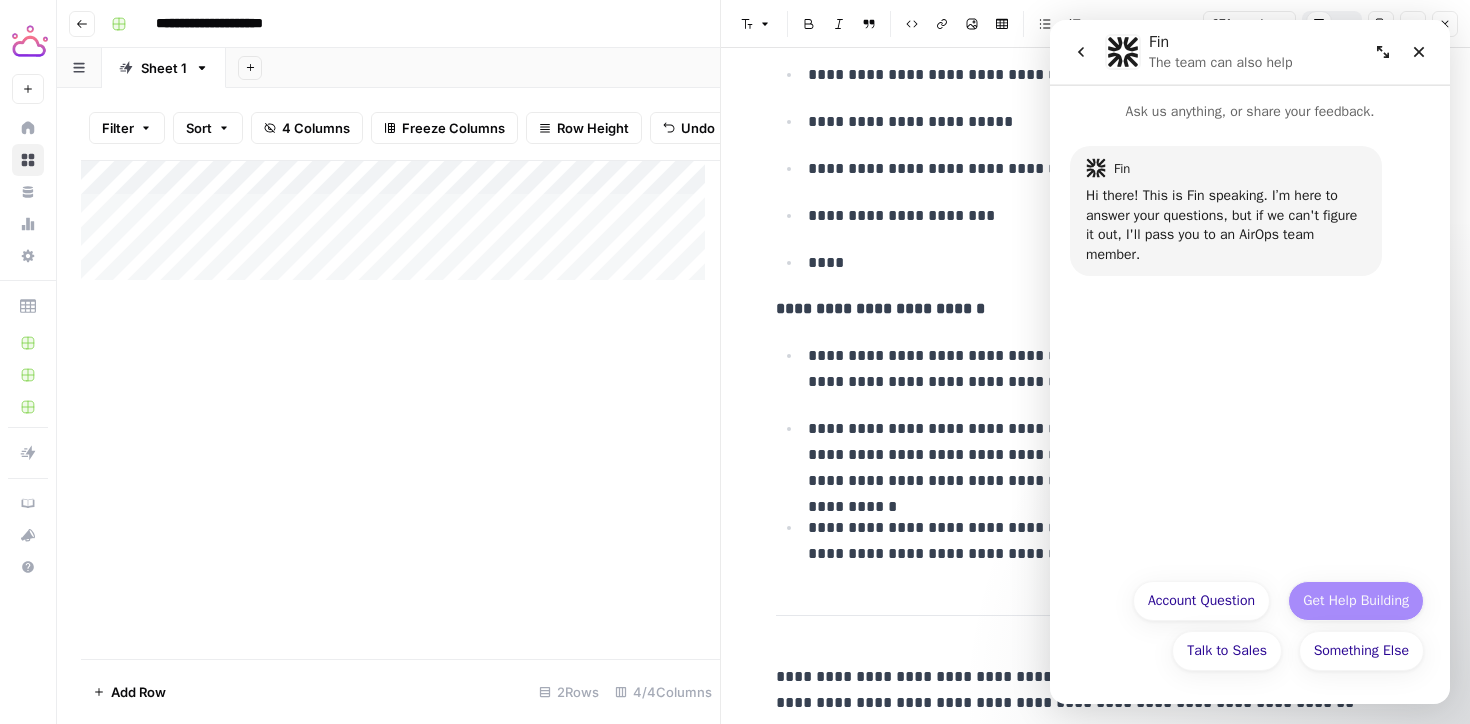 click on "Get Help Building" at bounding box center (1356, 601) 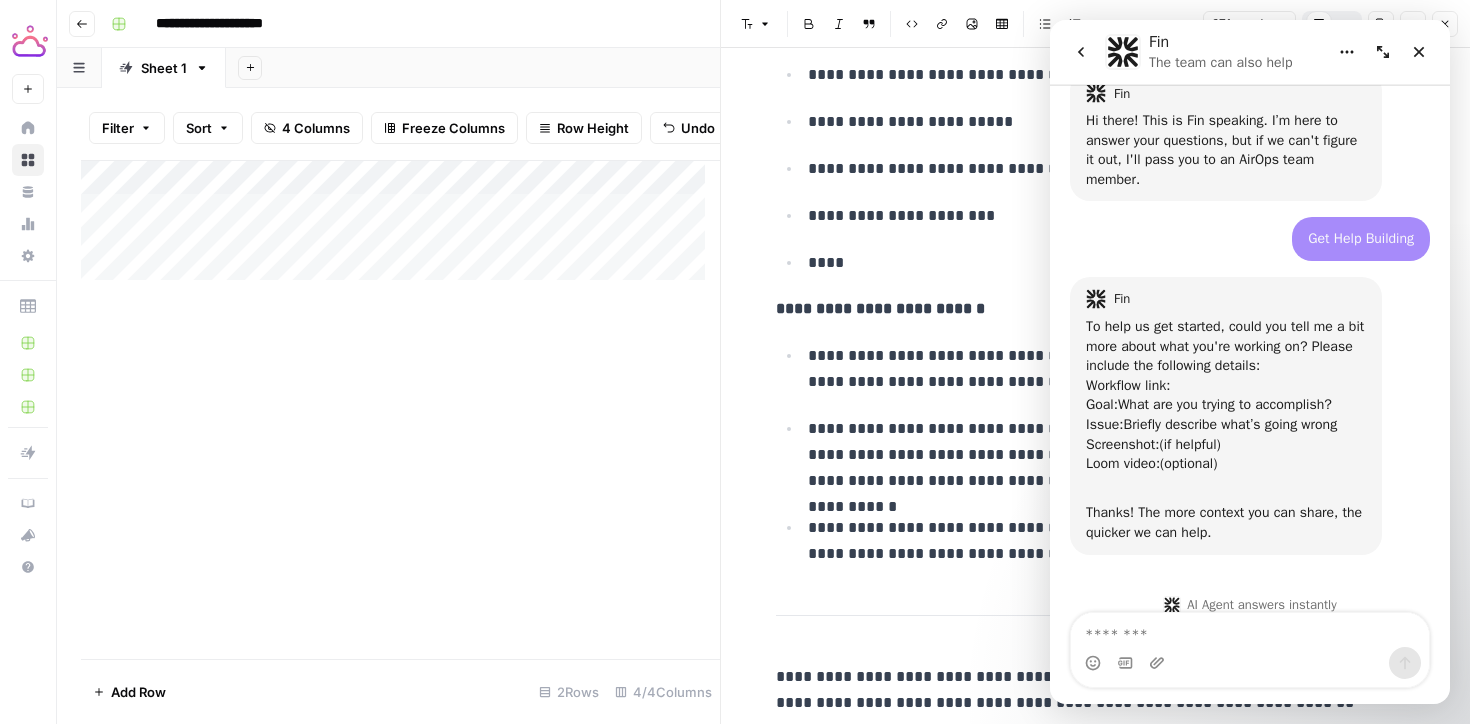 click at bounding box center (1250, 630) 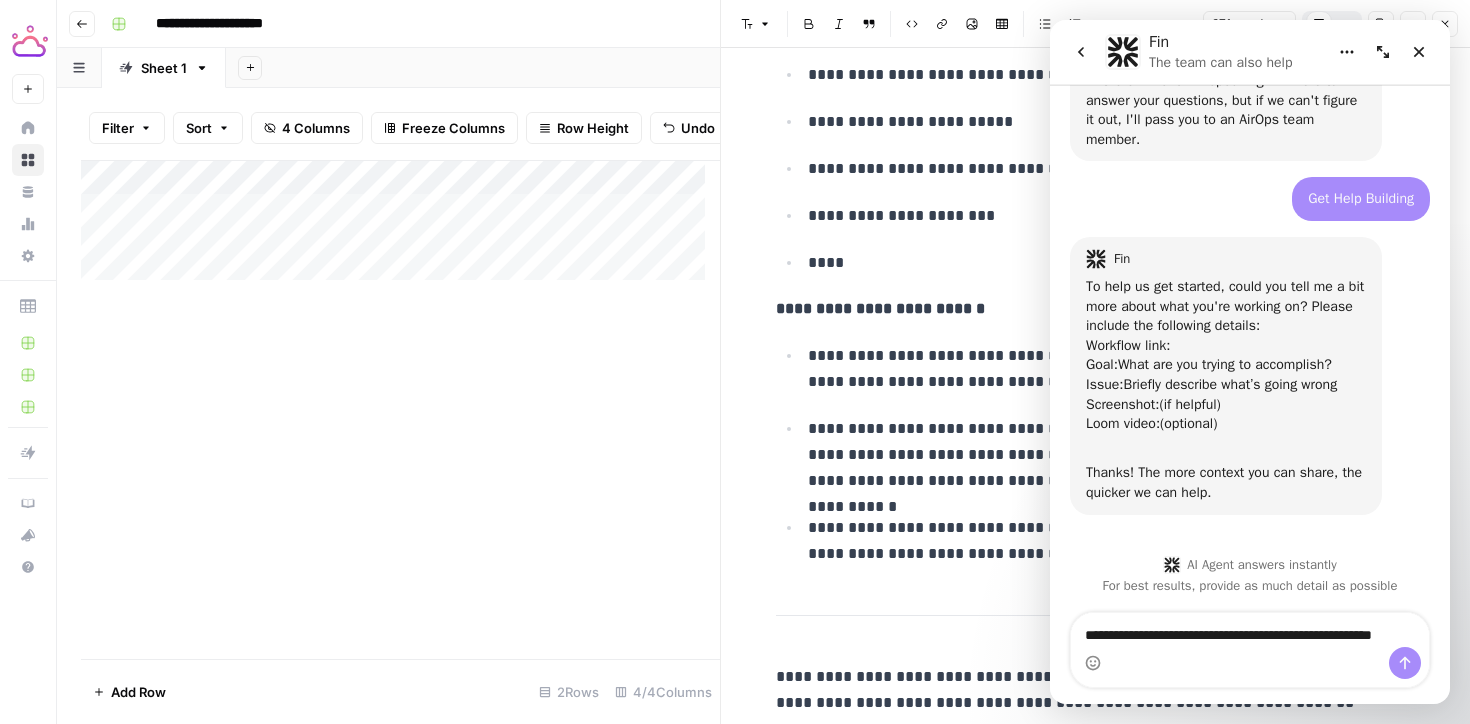scroll, scrollTop: 135, scrollLeft: 0, axis: vertical 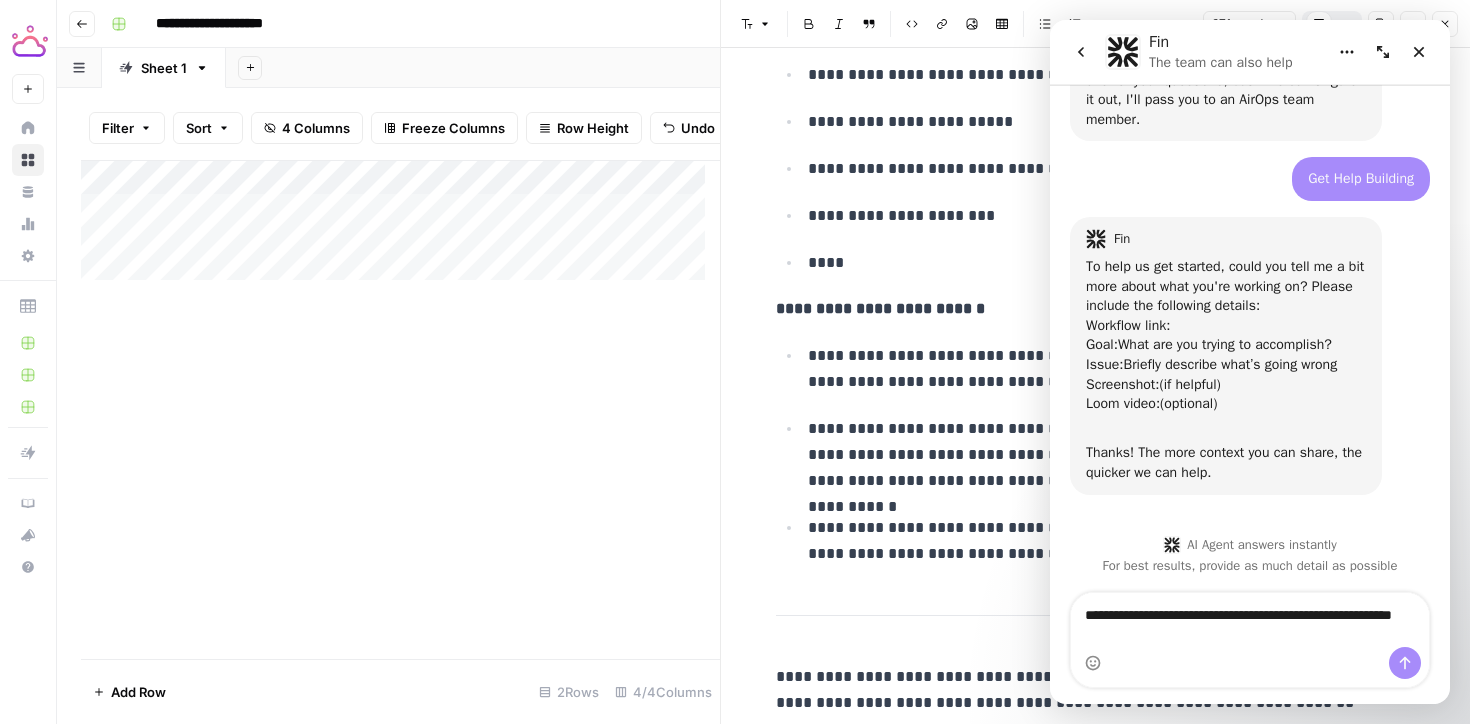 type on "**********" 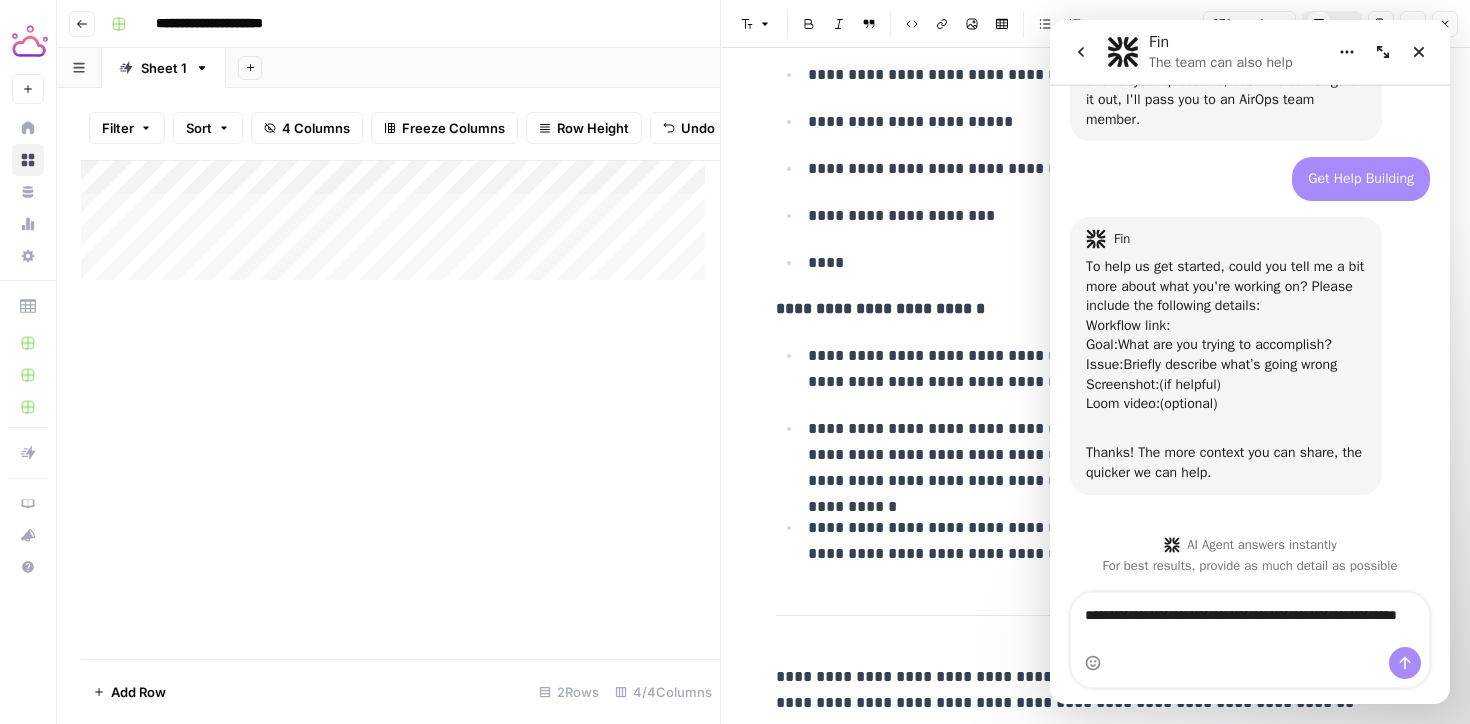 type 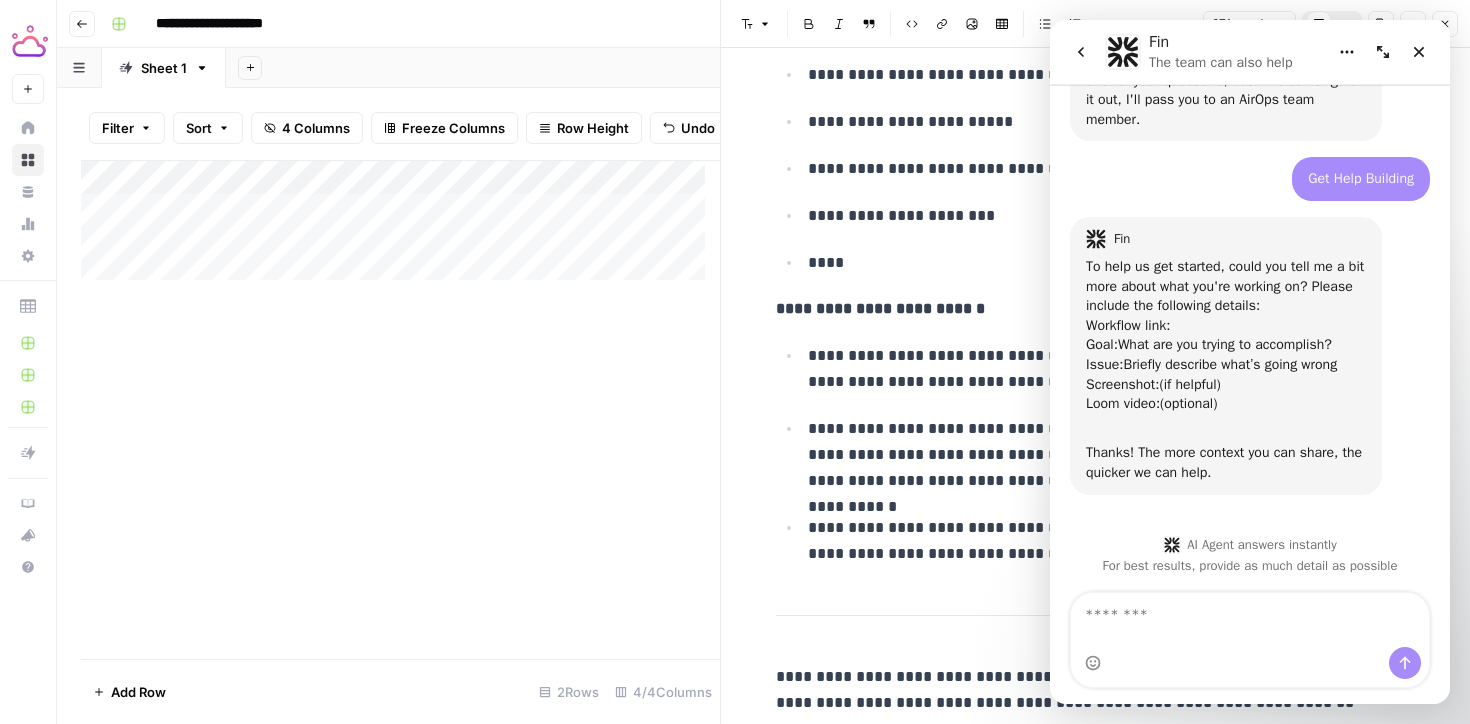 scroll, scrollTop: 194, scrollLeft: 0, axis: vertical 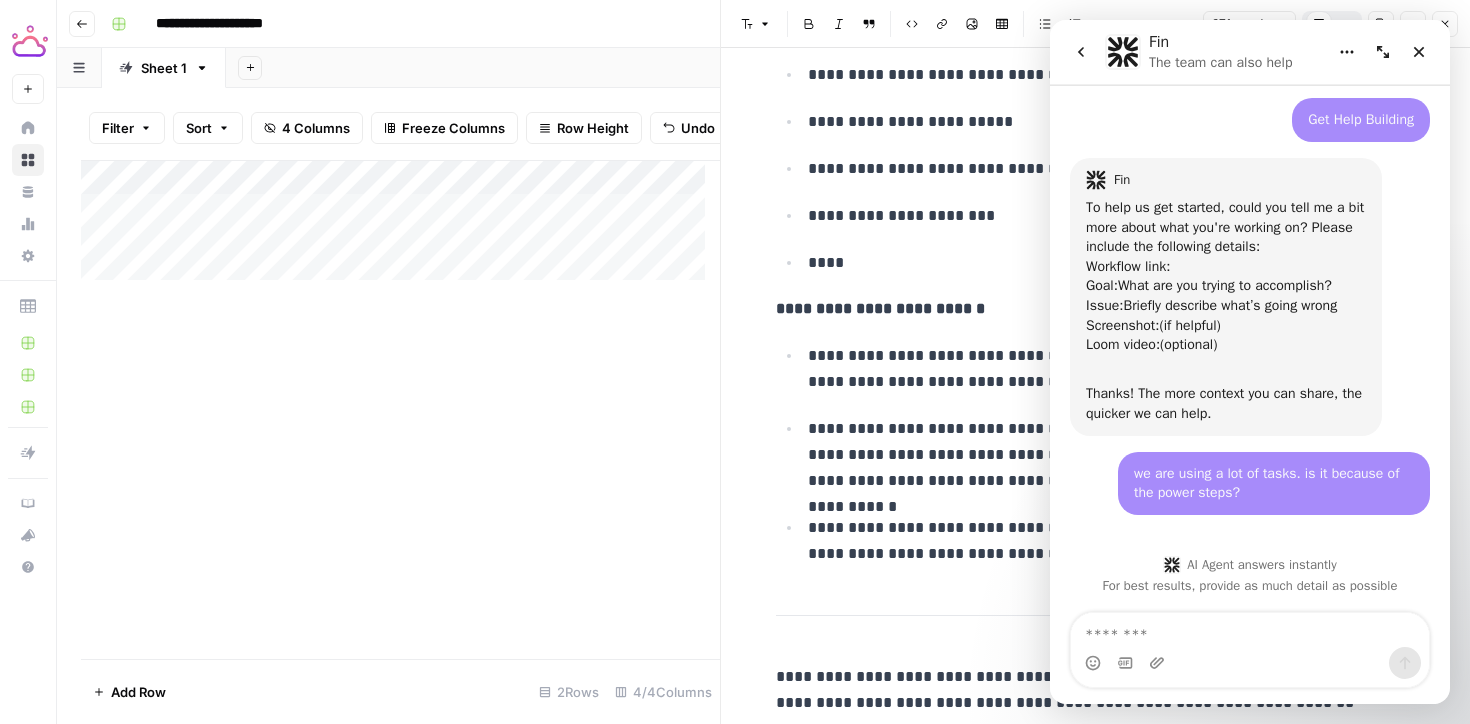 click on "we are using a lot of tasks. is it because of the power steps?" at bounding box center [1274, 483] 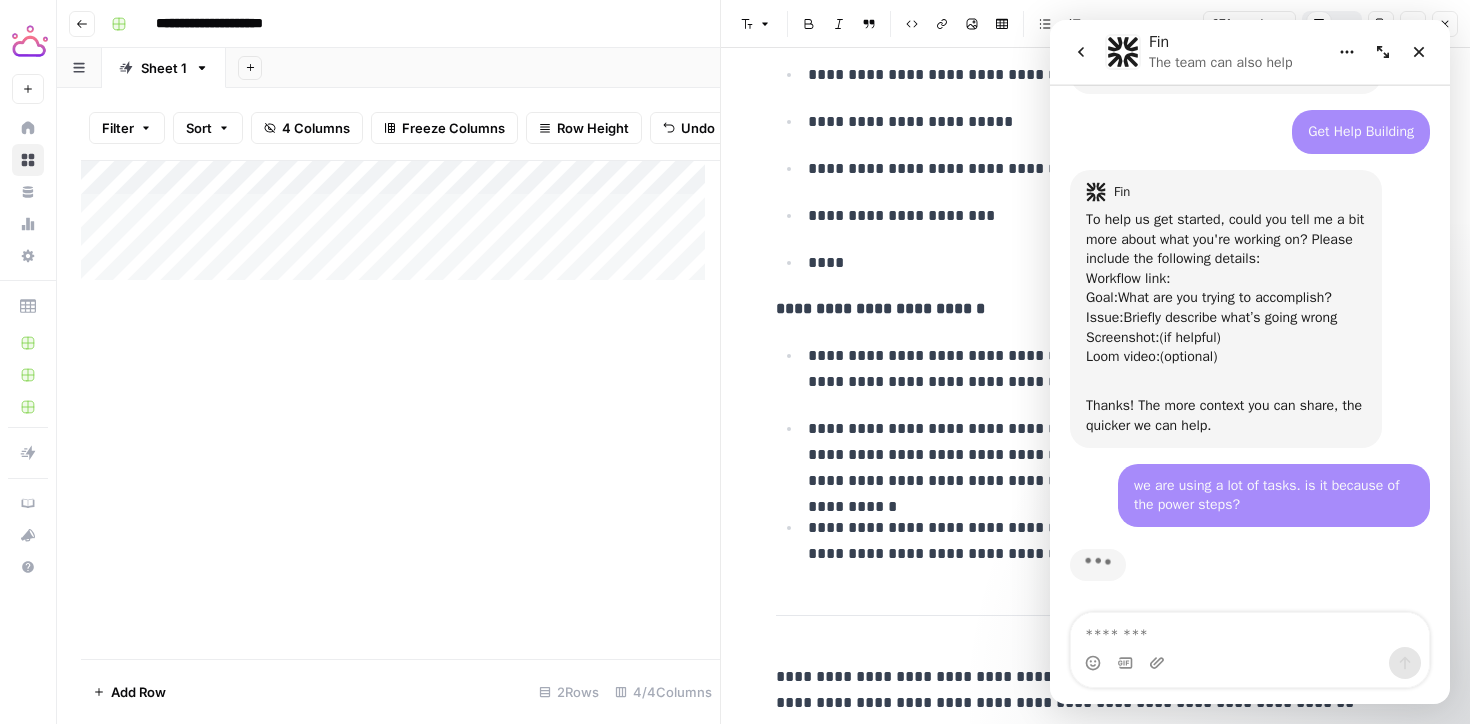 scroll, scrollTop: 203, scrollLeft: 0, axis: vertical 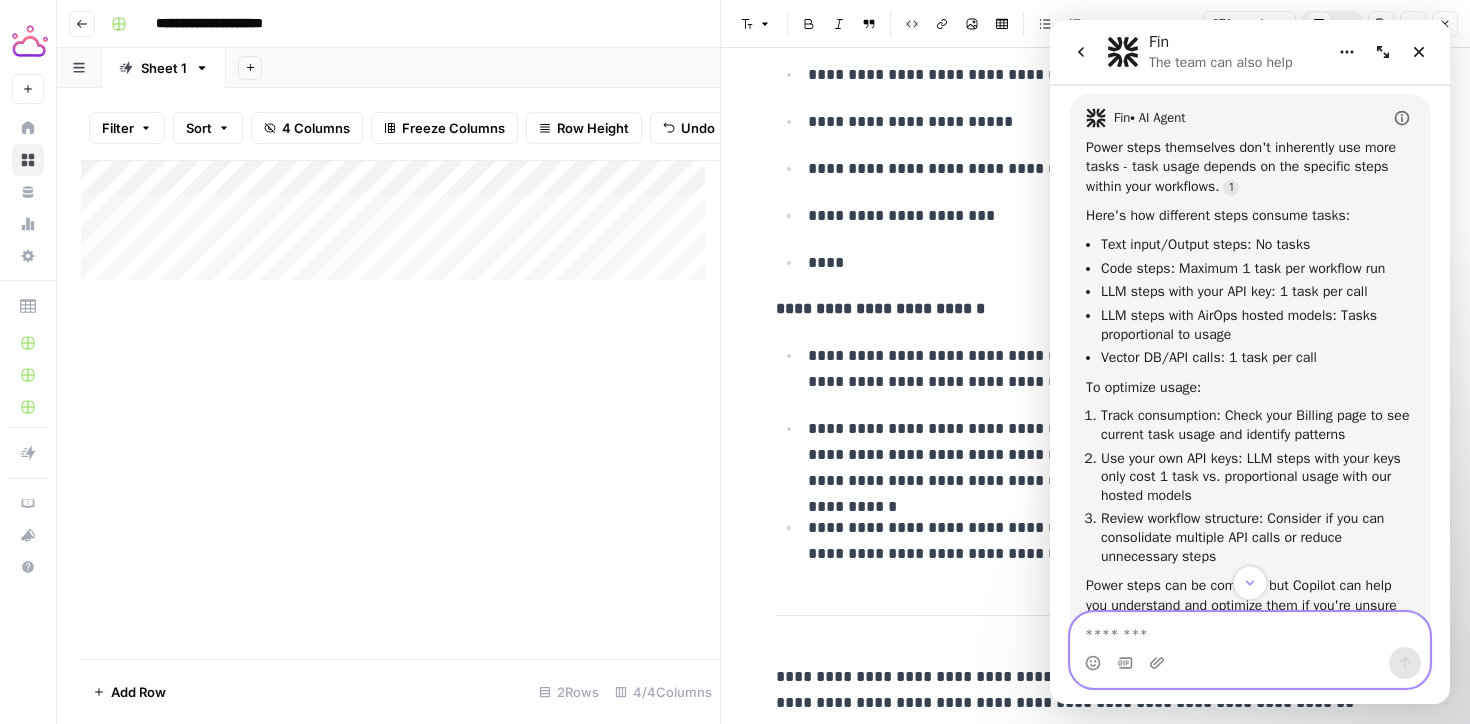 click at bounding box center [1250, 630] 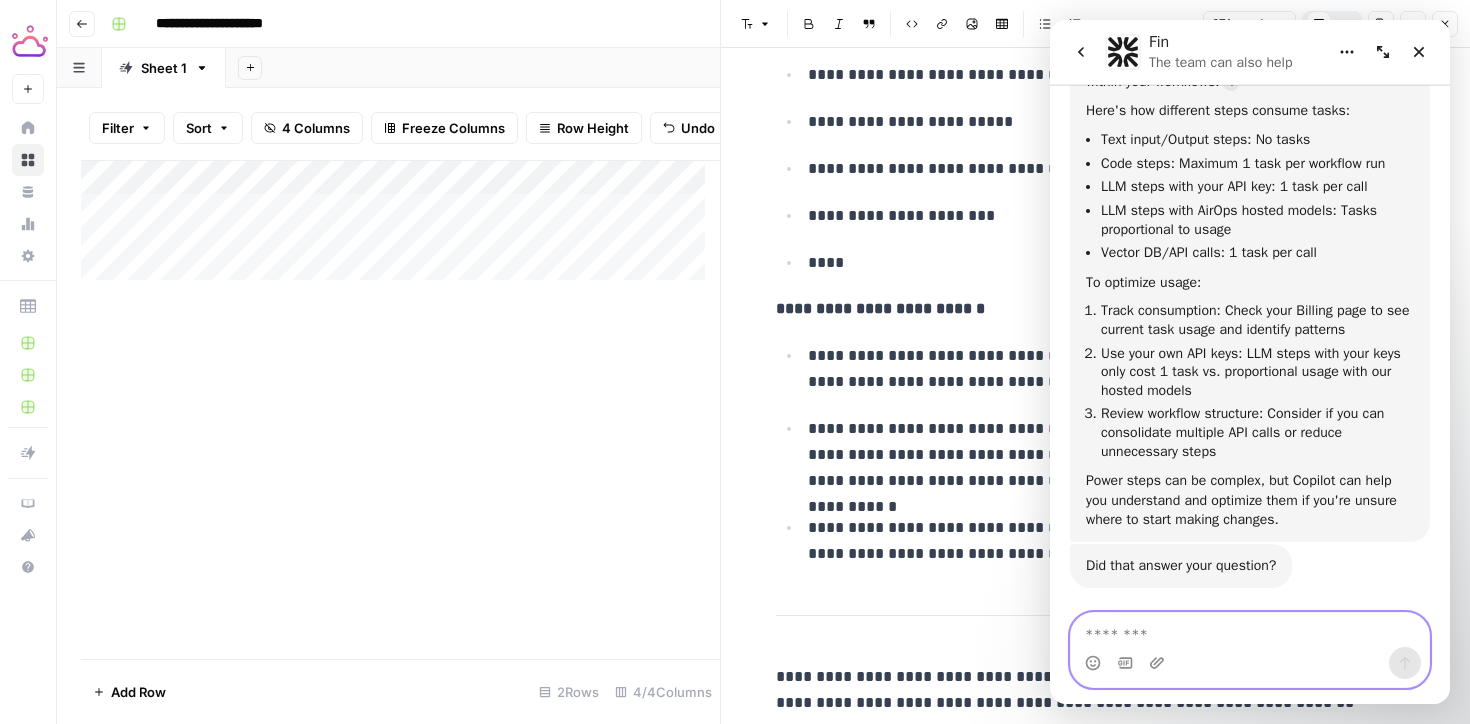 scroll, scrollTop: 770, scrollLeft: 0, axis: vertical 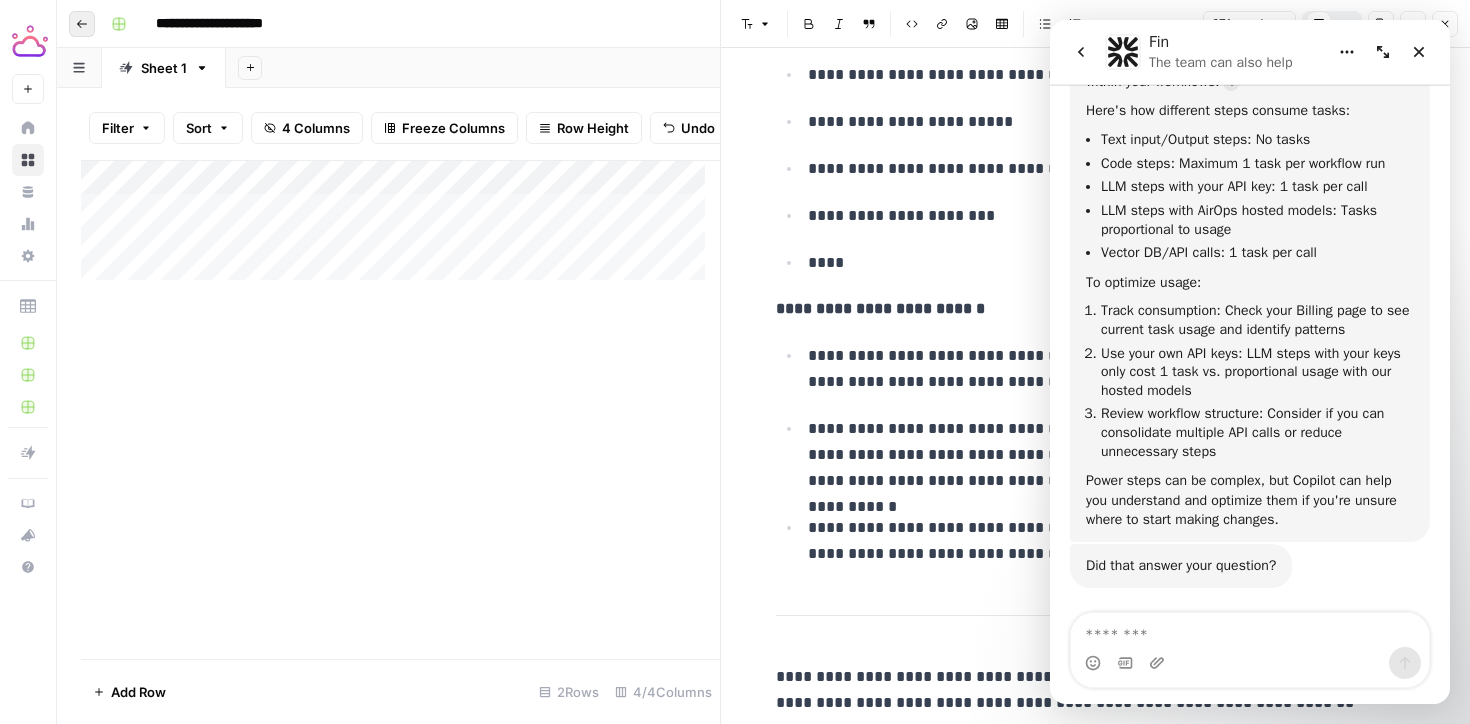click on "Go back" at bounding box center [82, 24] 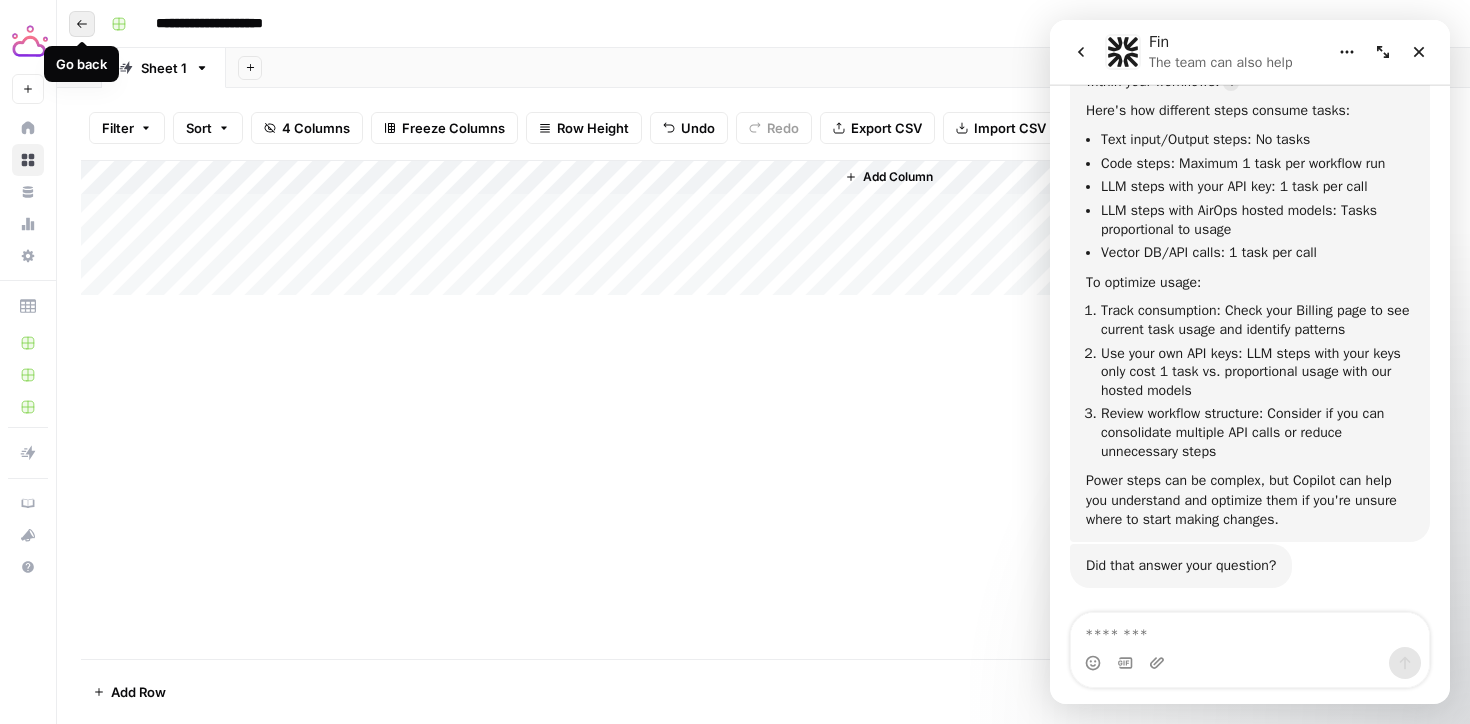 click on "Go back" at bounding box center (82, 24) 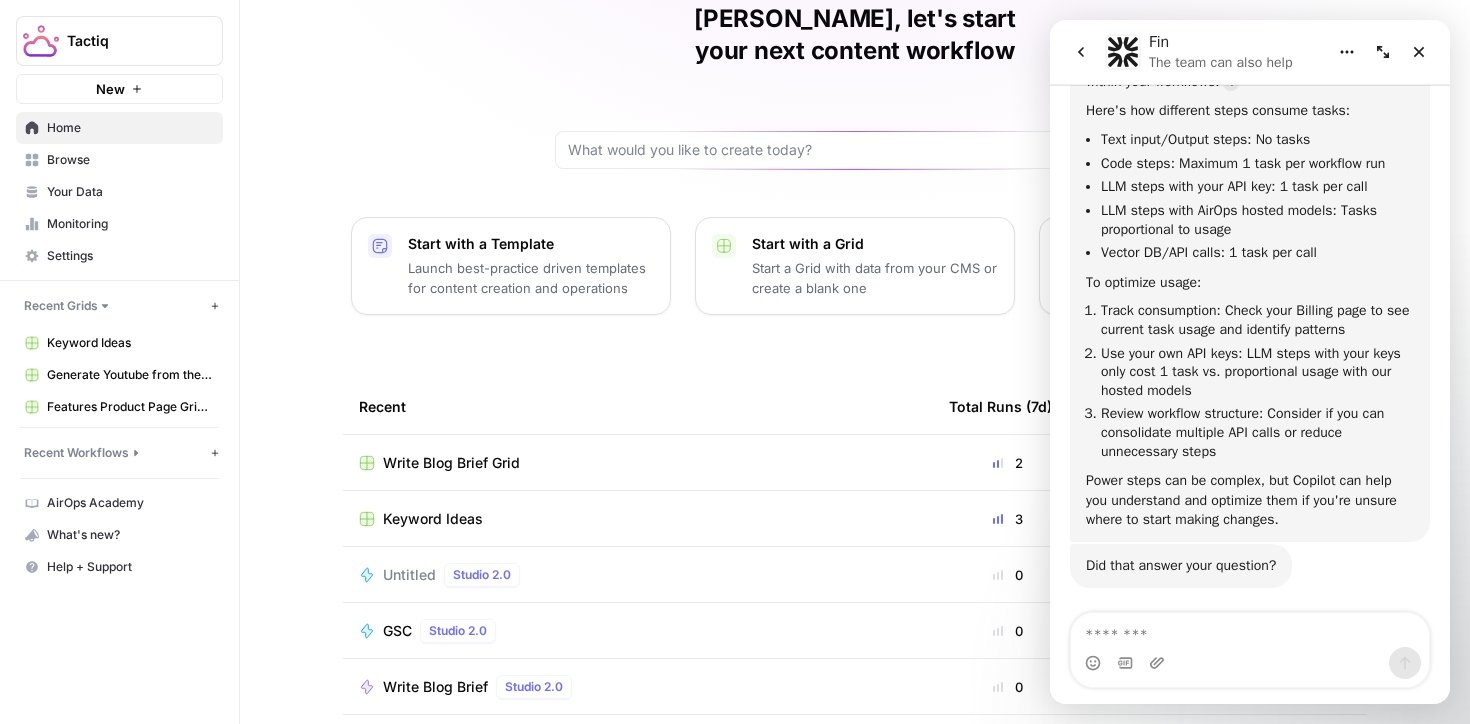 scroll, scrollTop: 196, scrollLeft: 0, axis: vertical 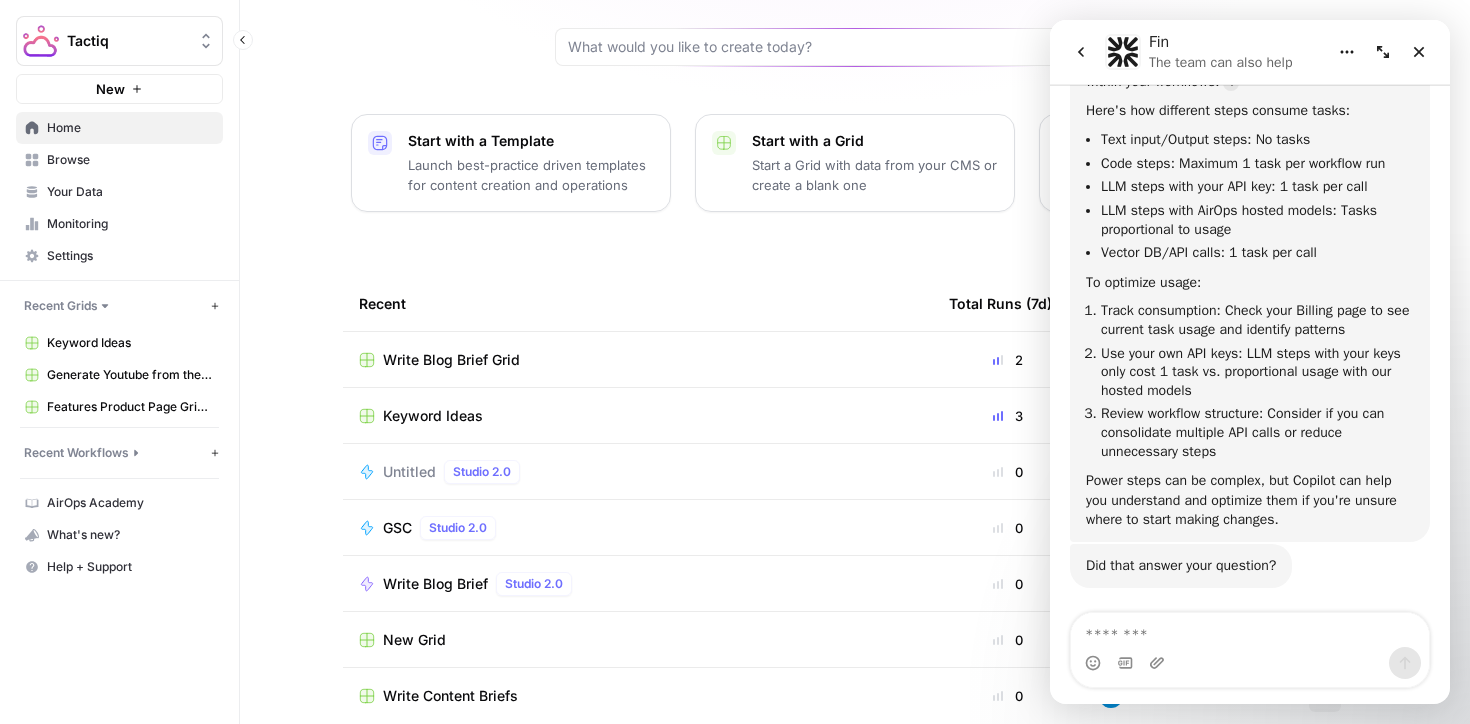 click on "Home" at bounding box center (130, 128) 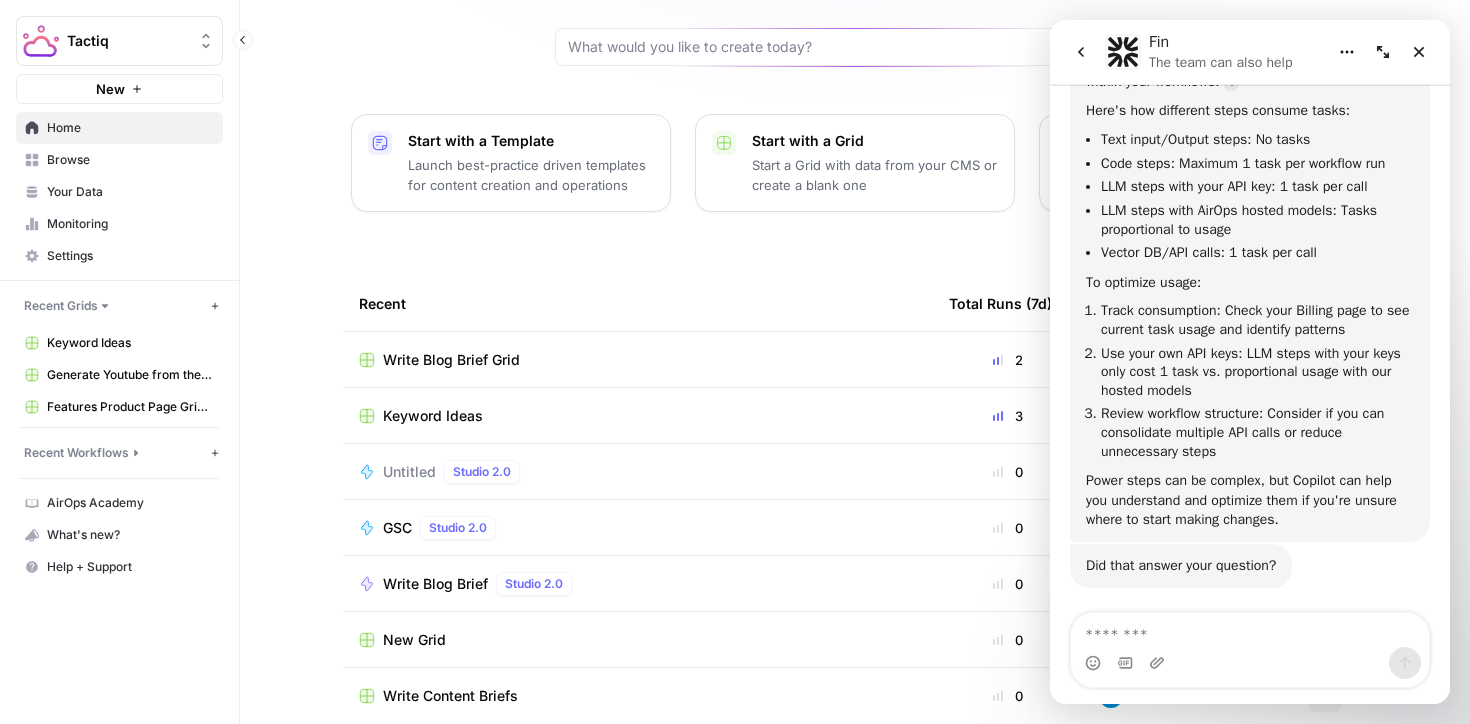 click on "Recent Workflows" at bounding box center (76, 453) 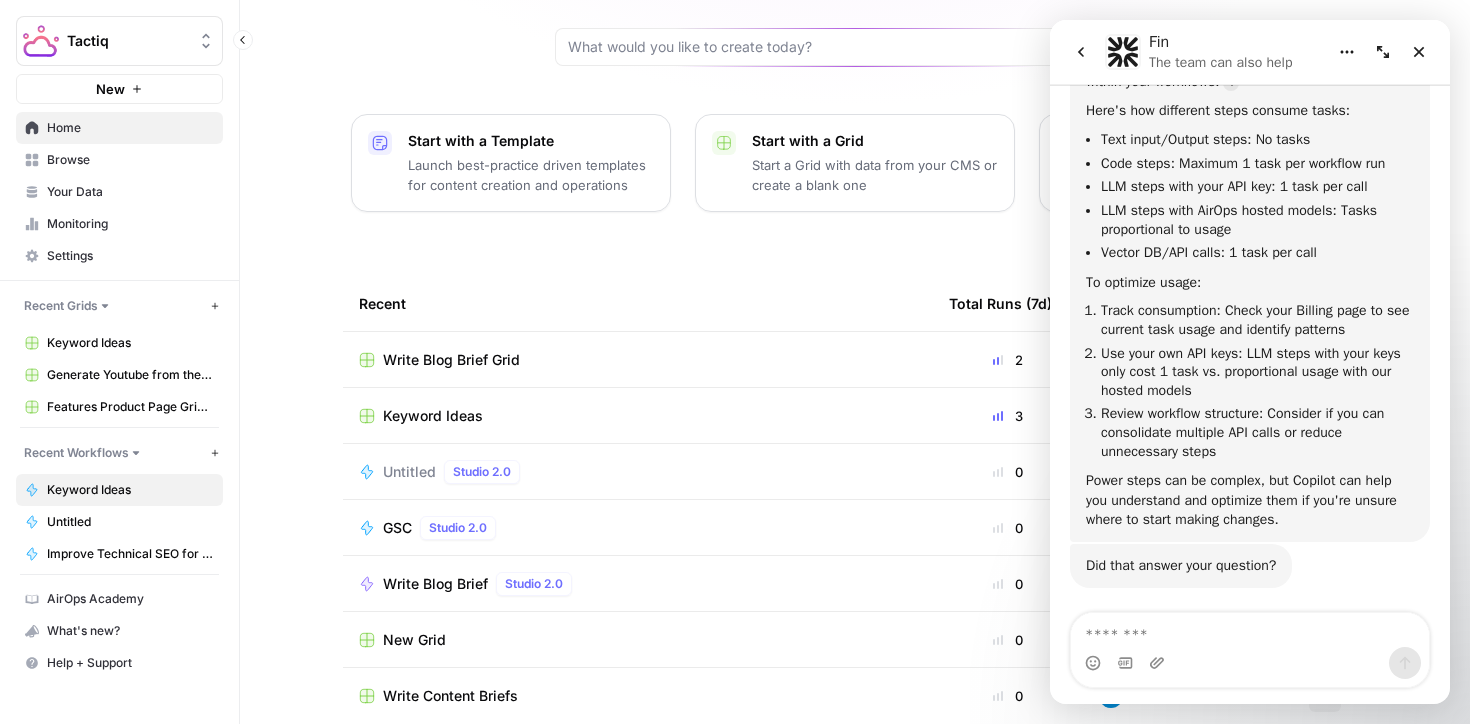 click on "Keyword Ideas" at bounding box center (130, 490) 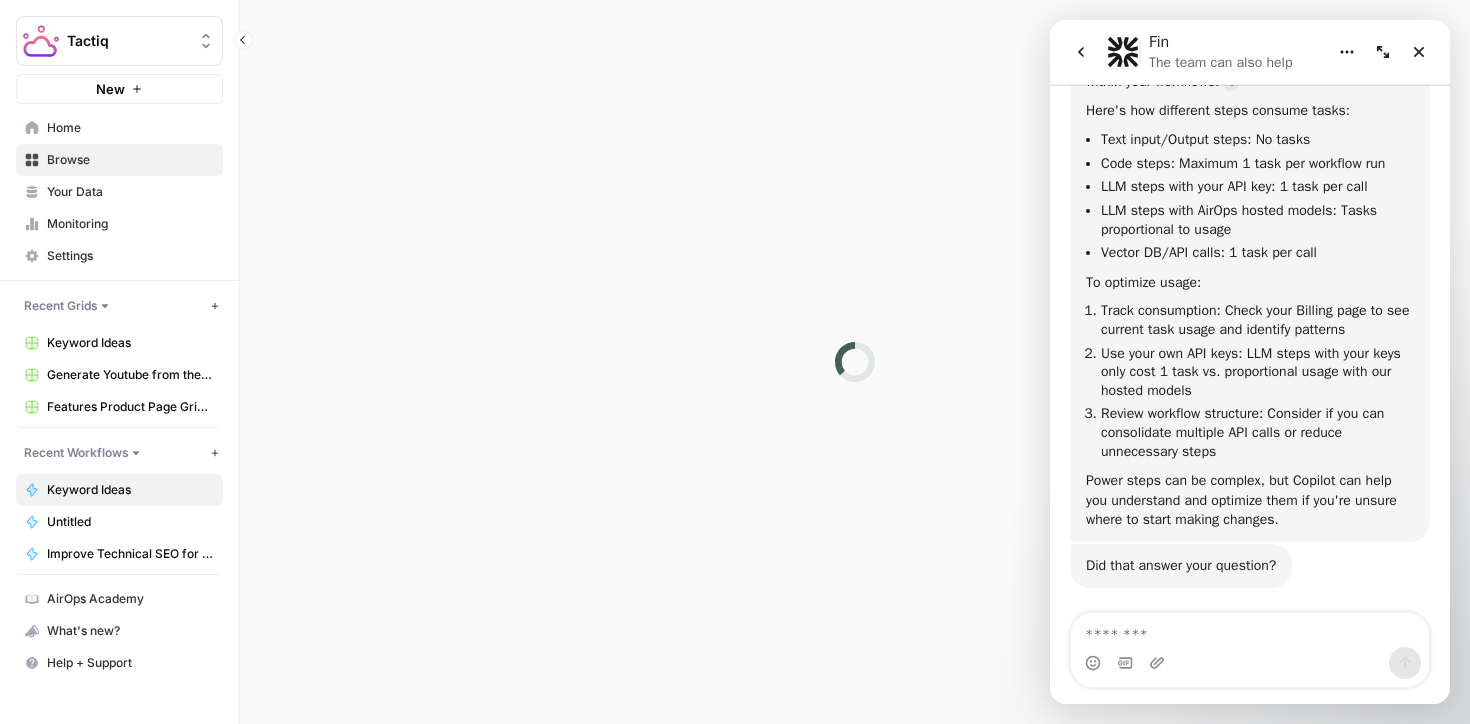 scroll, scrollTop: 0, scrollLeft: 0, axis: both 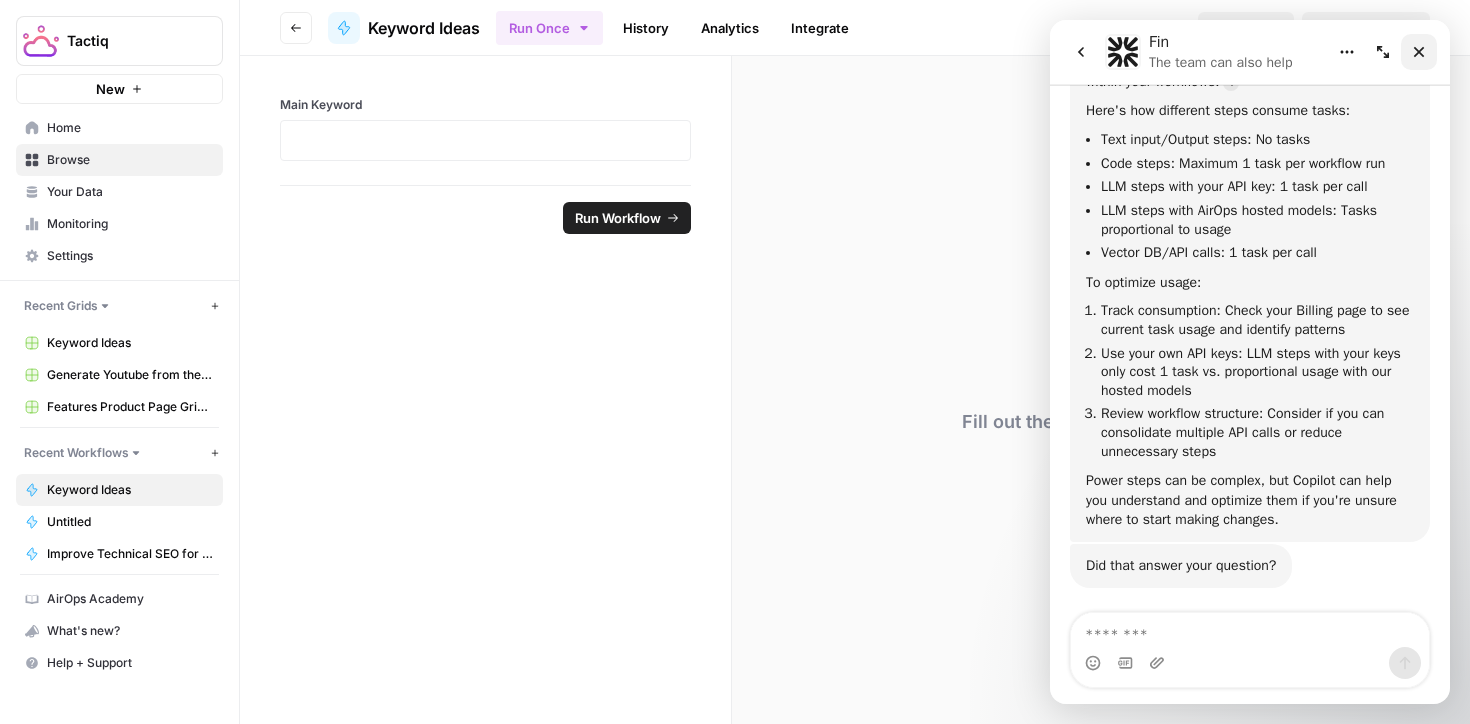 click 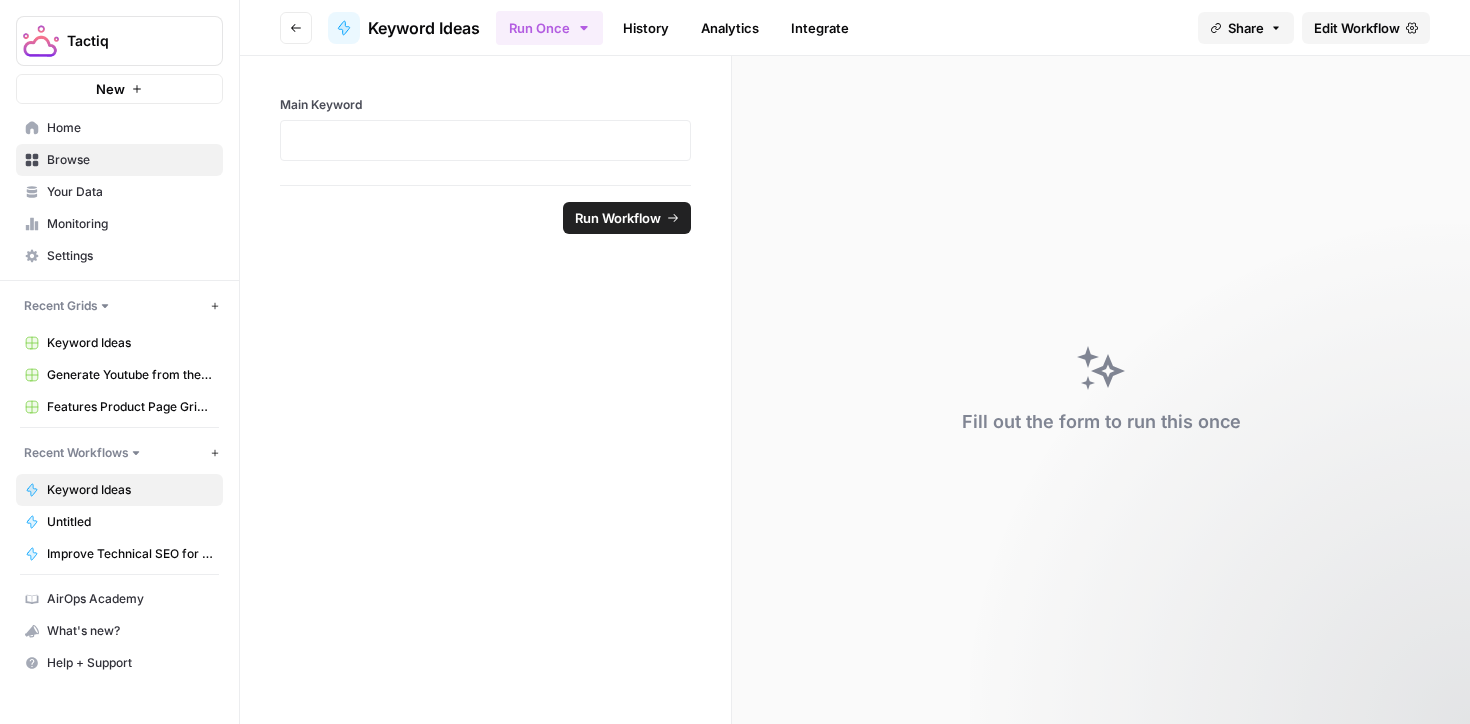 scroll, scrollTop: 0, scrollLeft: 0, axis: both 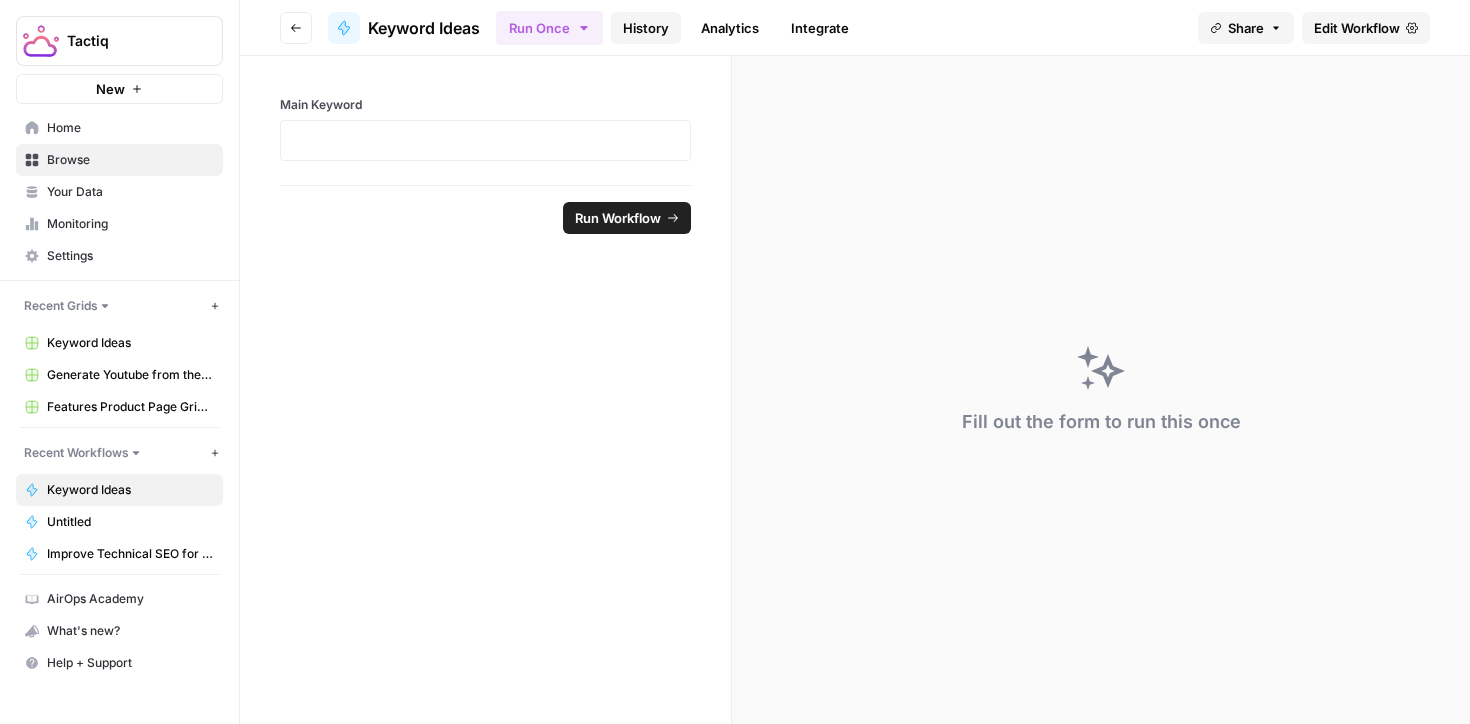 click on "History" at bounding box center [646, 28] 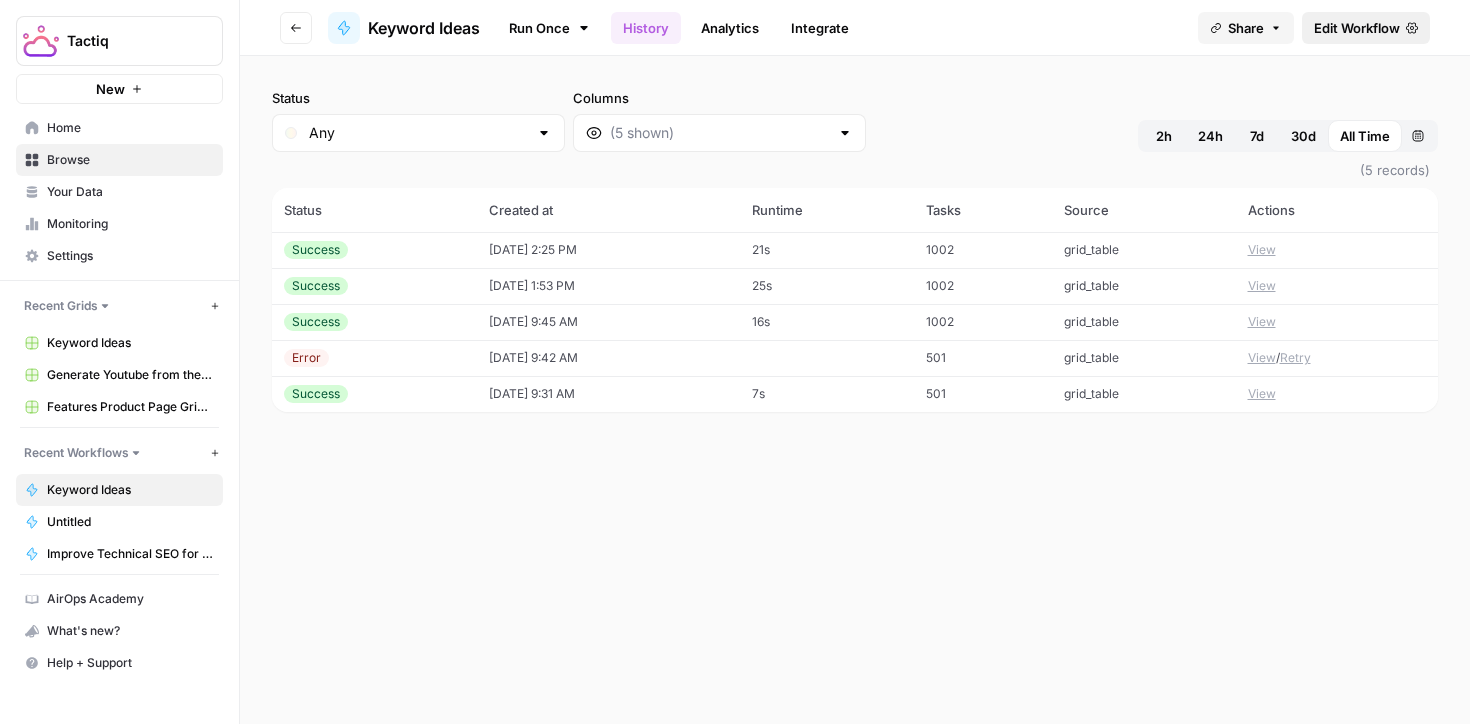 click on "Edit Workflow" at bounding box center [1357, 28] 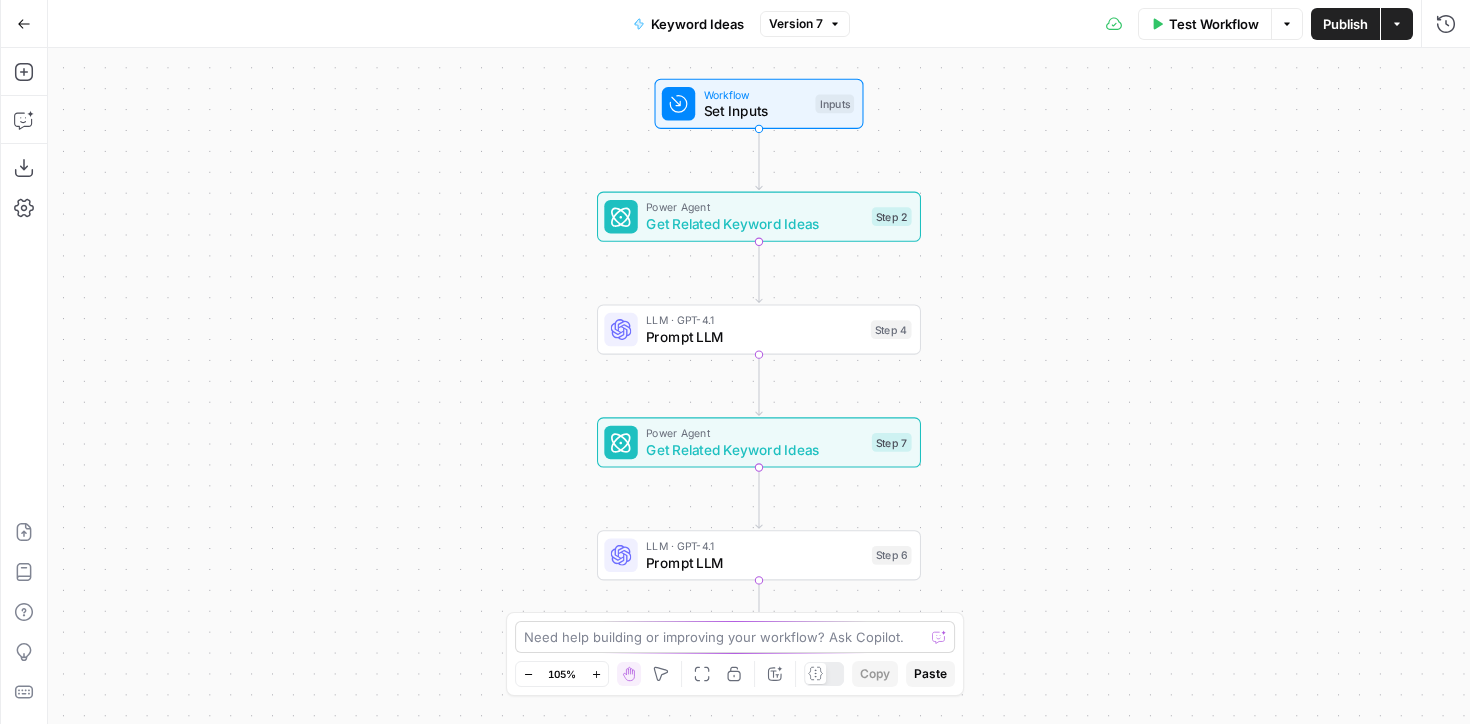 click on "Need help building or improving your workflow? Ask Copilot." at bounding box center [735, 637] 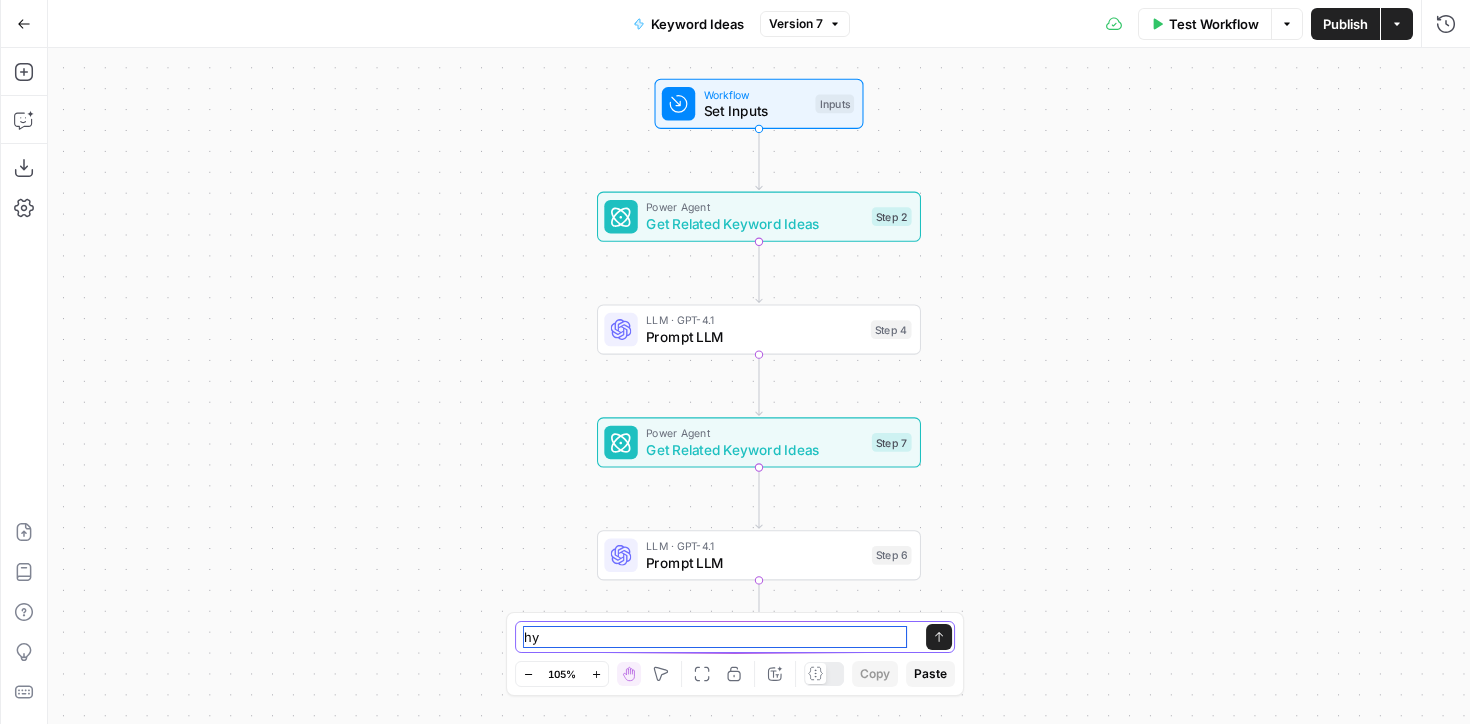 type on "h" 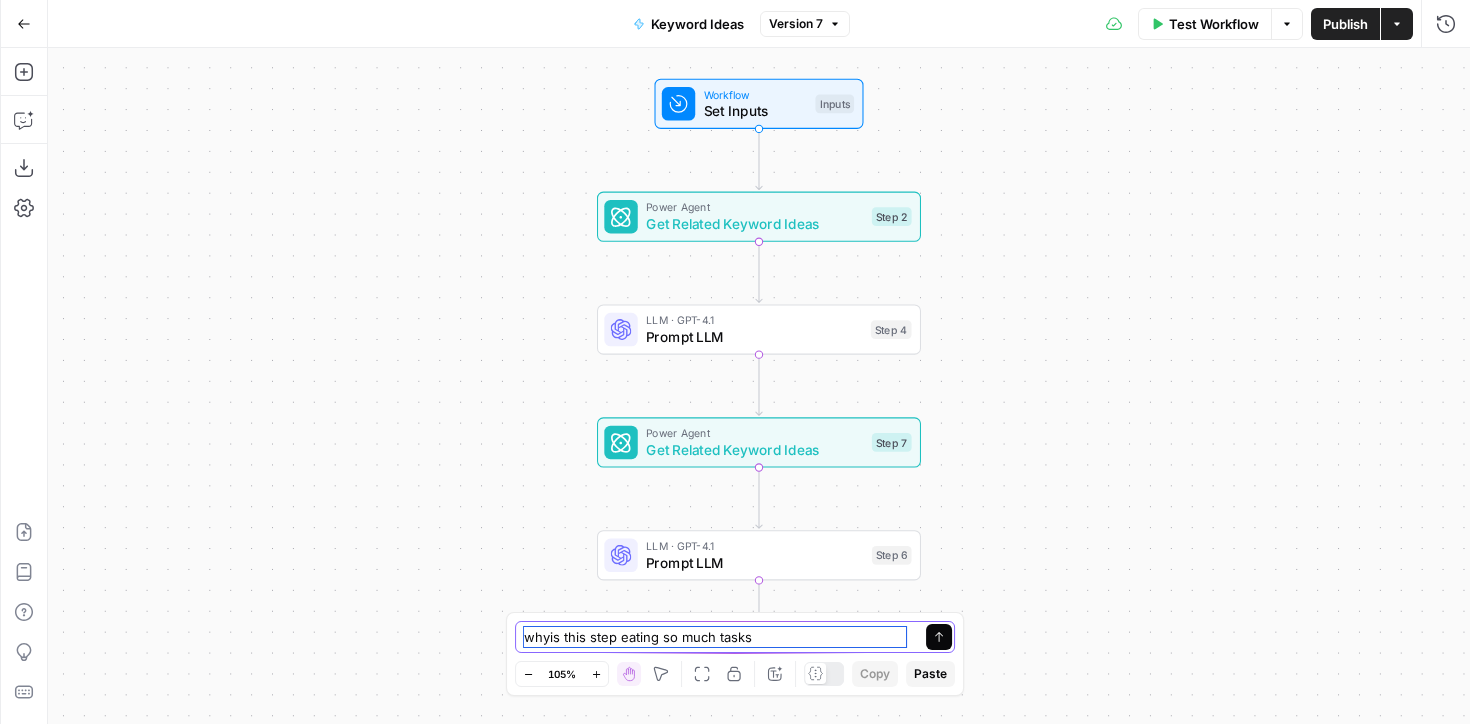 type on "whyis this step eating so much tasks" 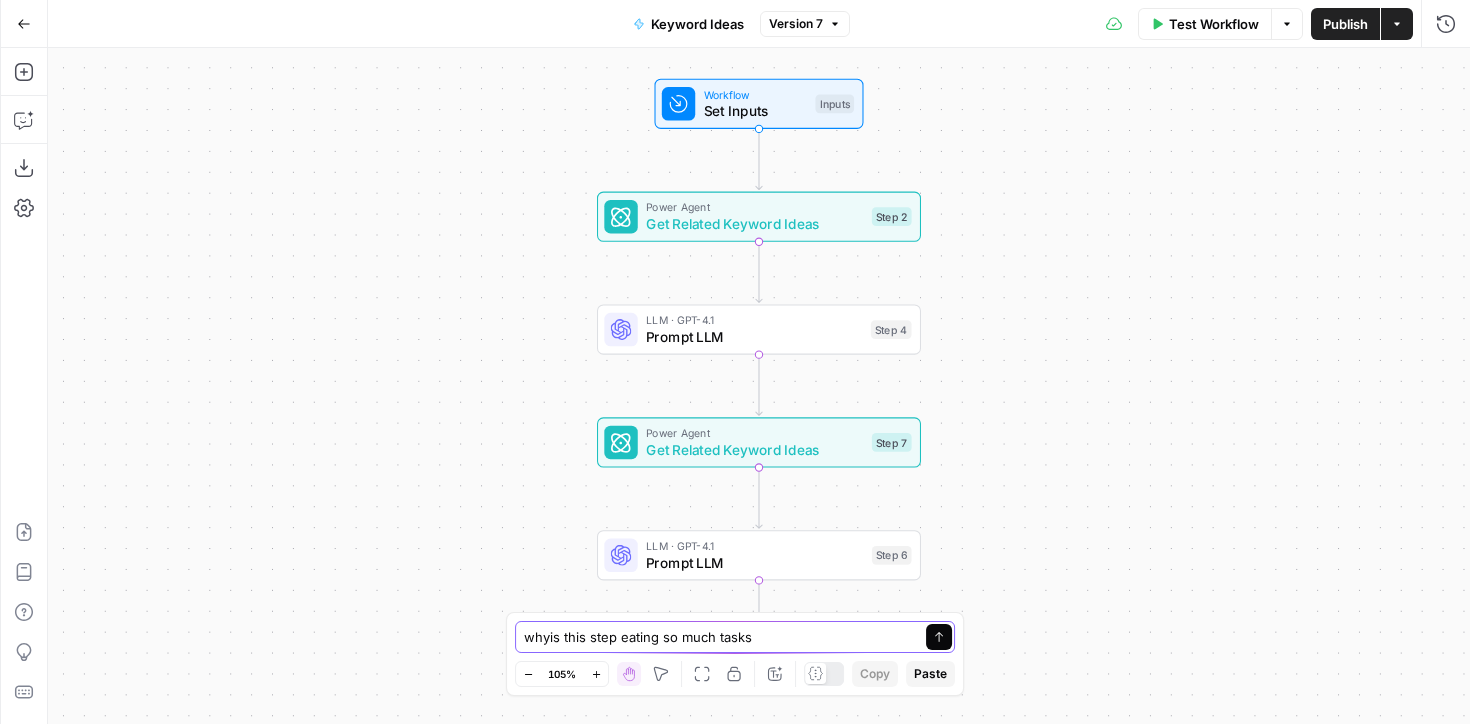 click 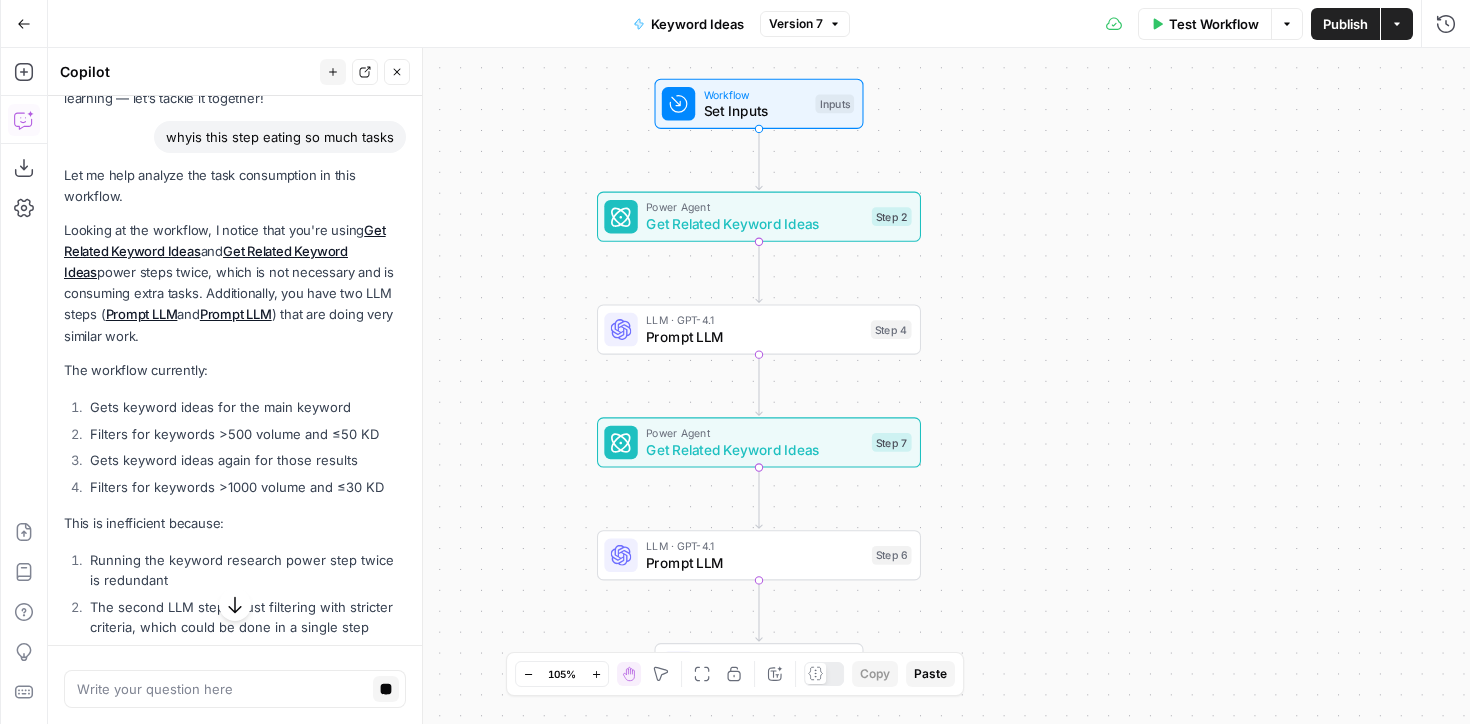 scroll, scrollTop: 88, scrollLeft: 0, axis: vertical 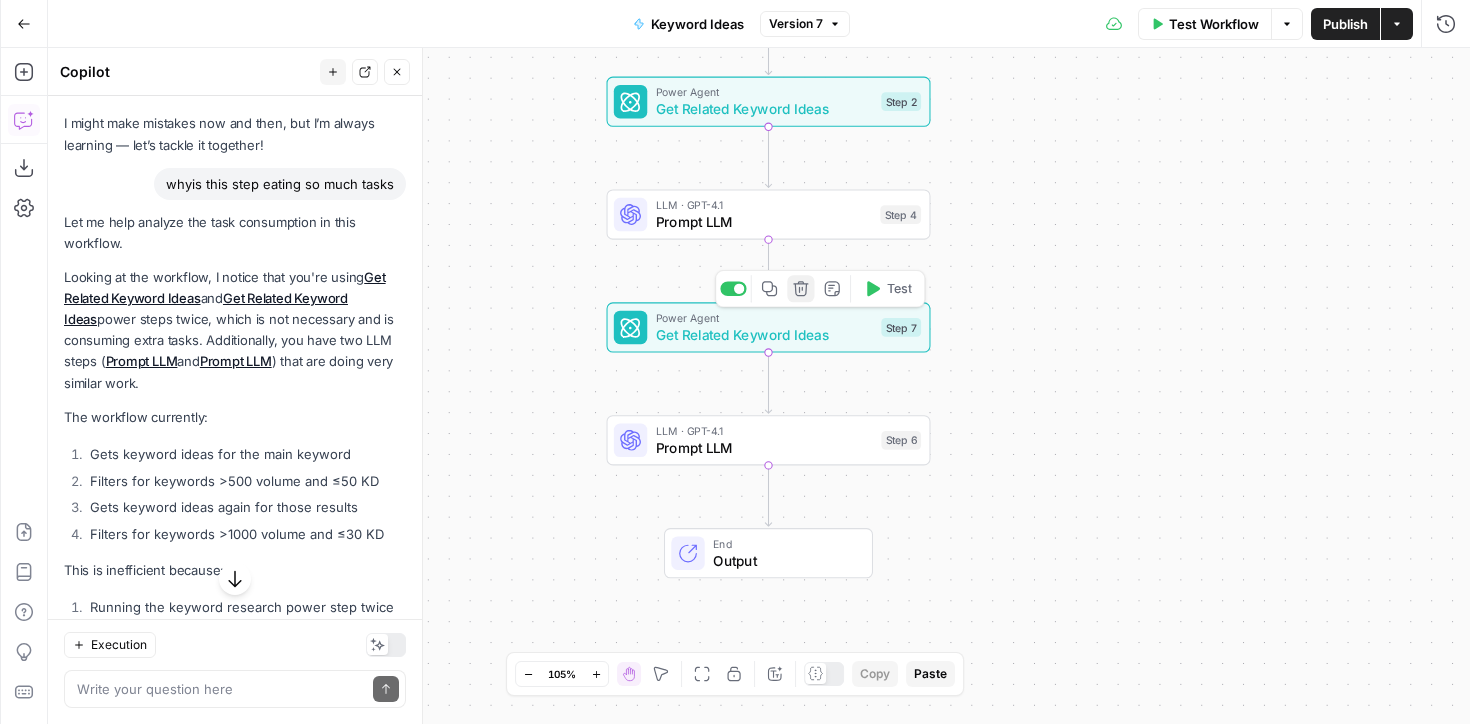 click on "Delete step" at bounding box center [800, 288] 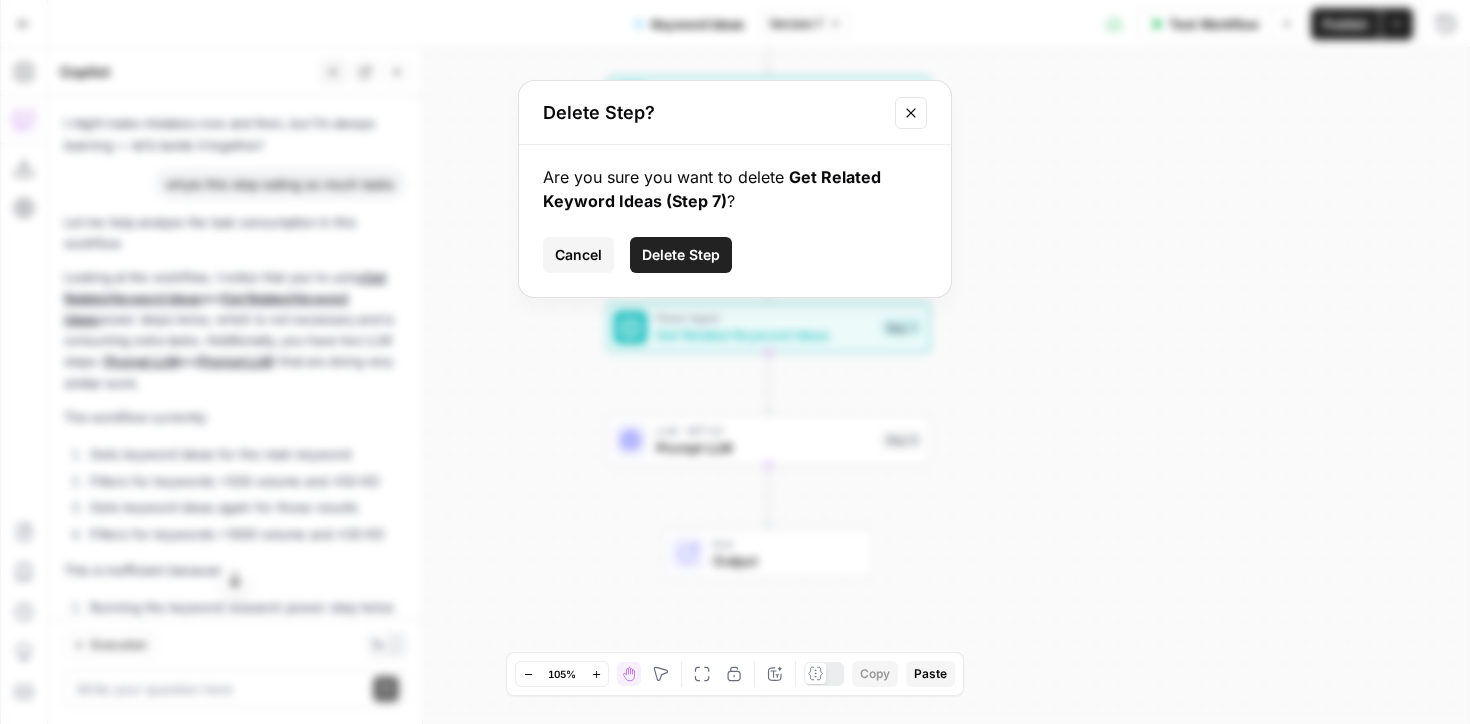 click on "Delete Step? Are you sure you want to delete   Get Related Keyword Ideas (Step 7) ? Cancel Delete Step" at bounding box center [735, 362] 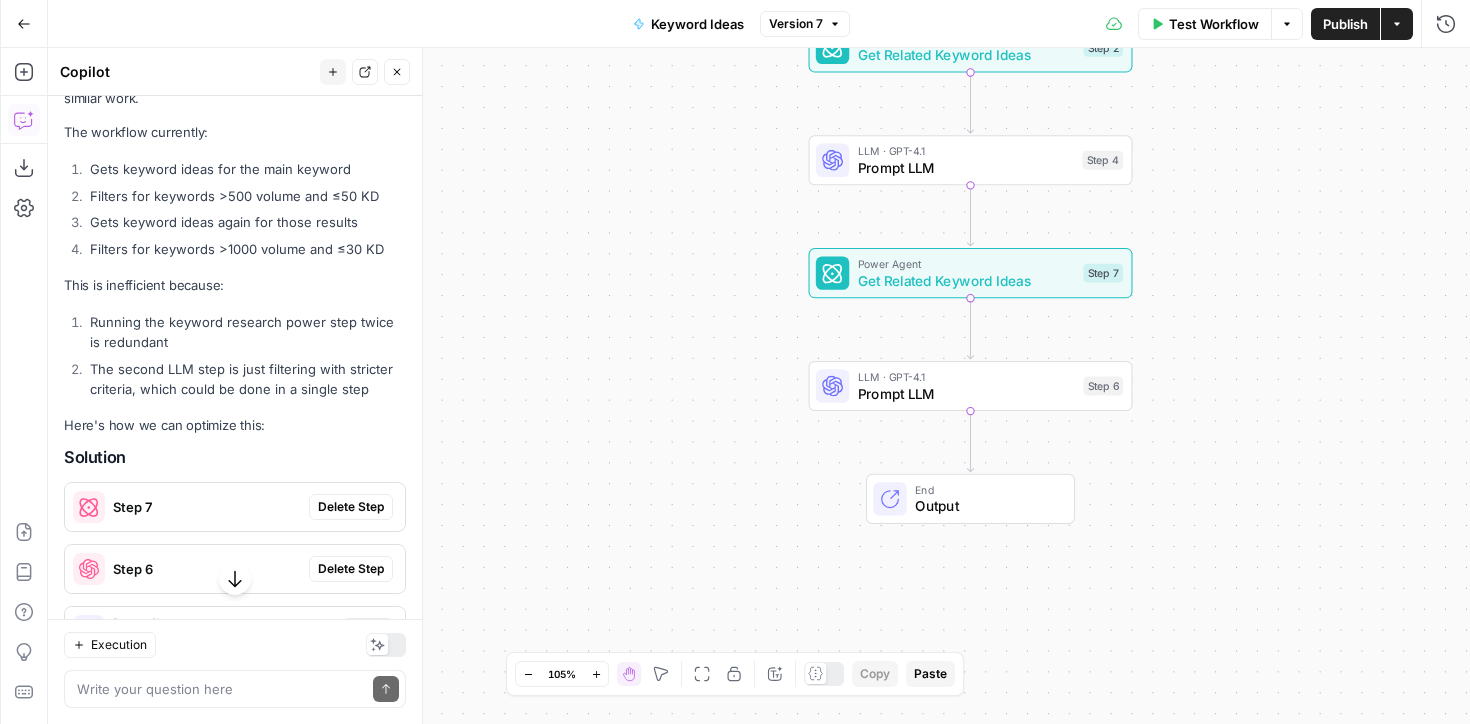 scroll, scrollTop: 382, scrollLeft: 0, axis: vertical 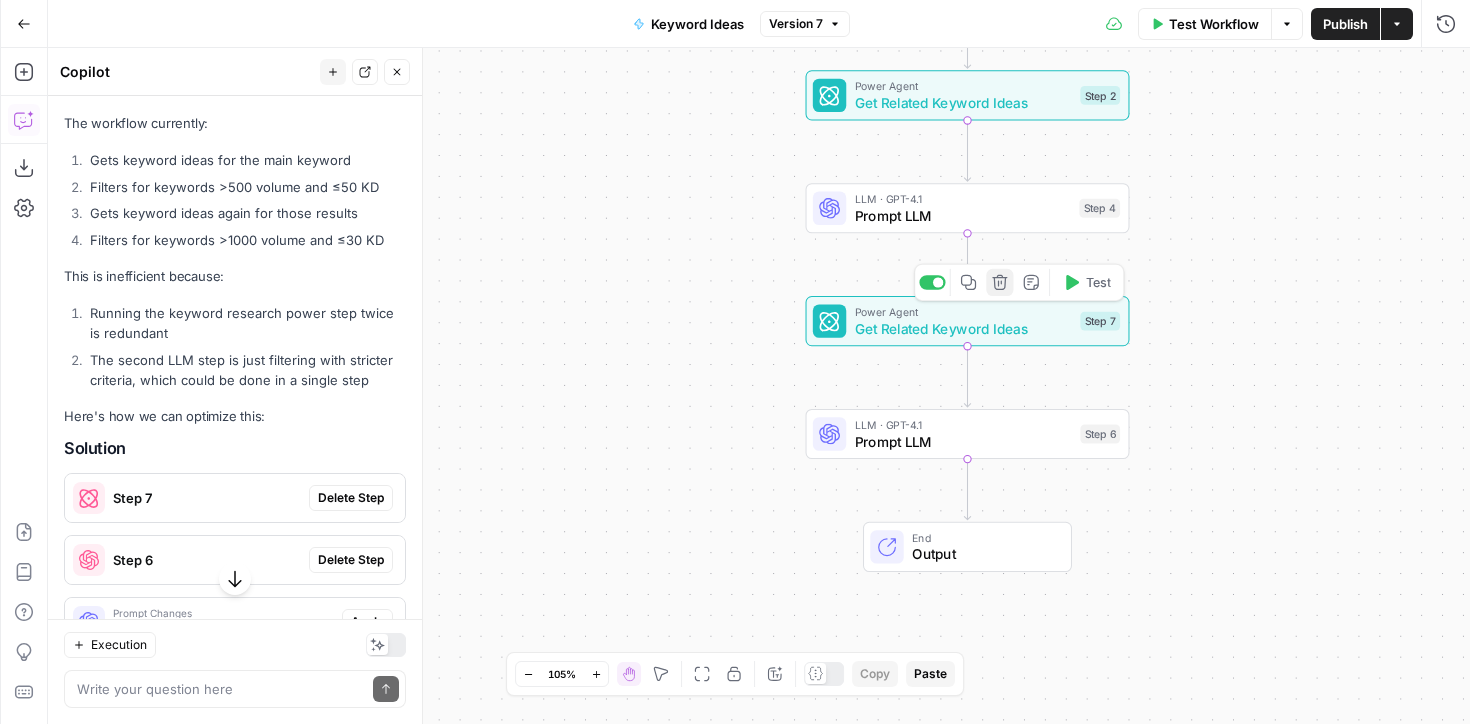 click 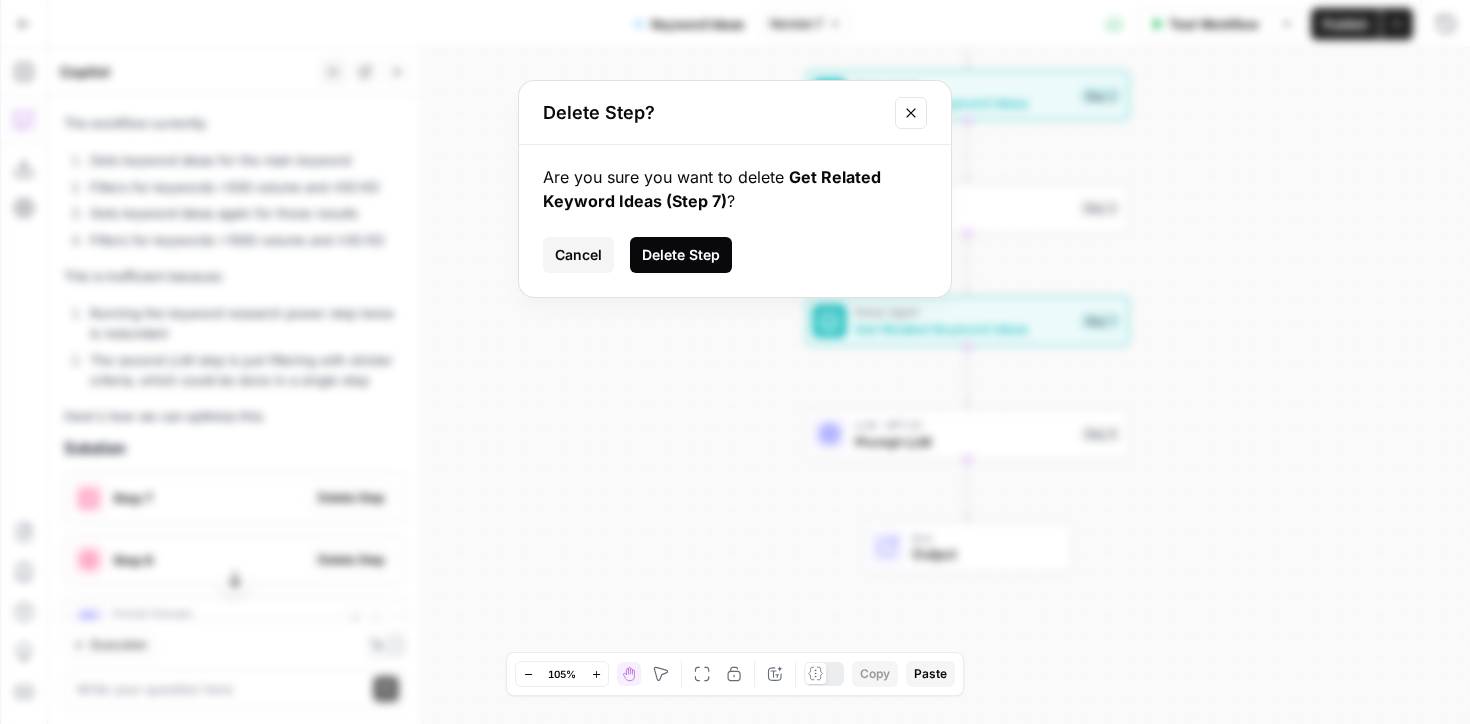 click on "Delete Step" at bounding box center (681, 255) 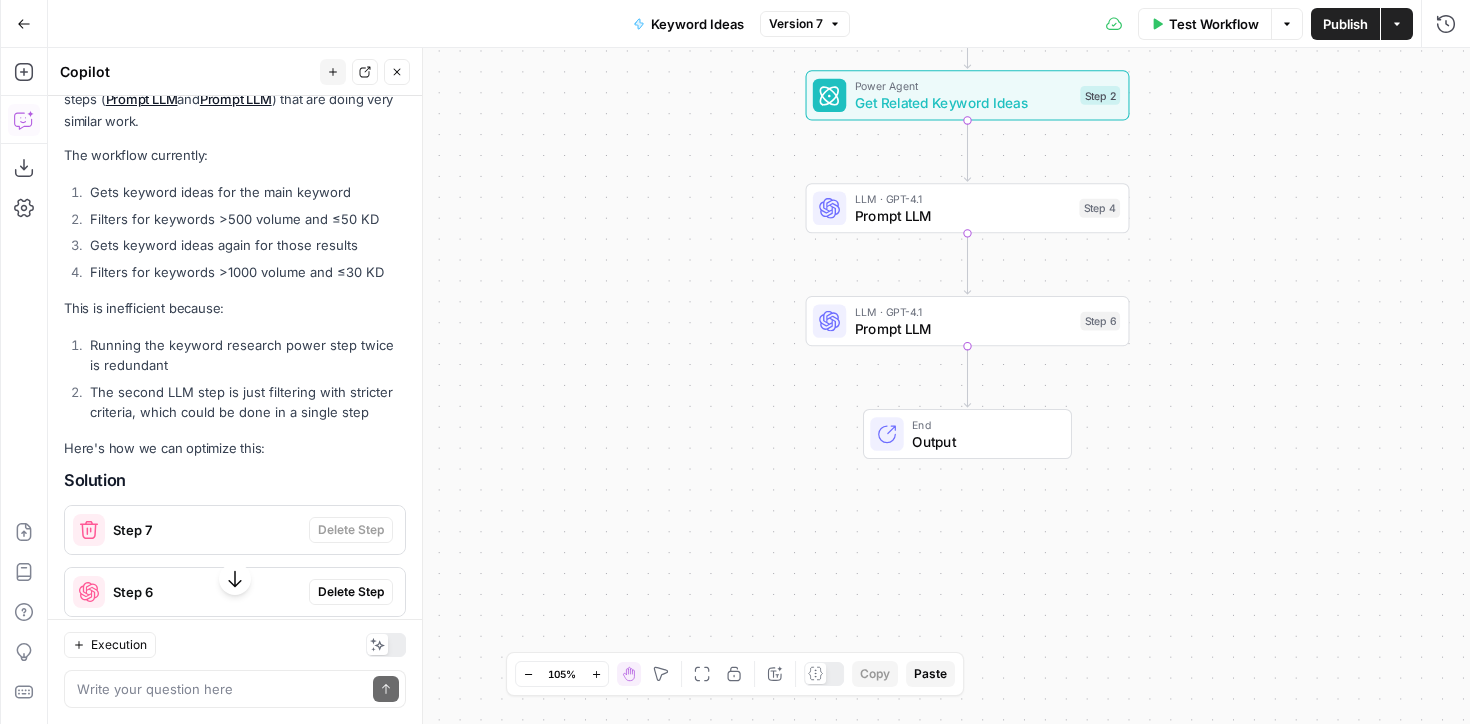 scroll, scrollTop: 414, scrollLeft: 0, axis: vertical 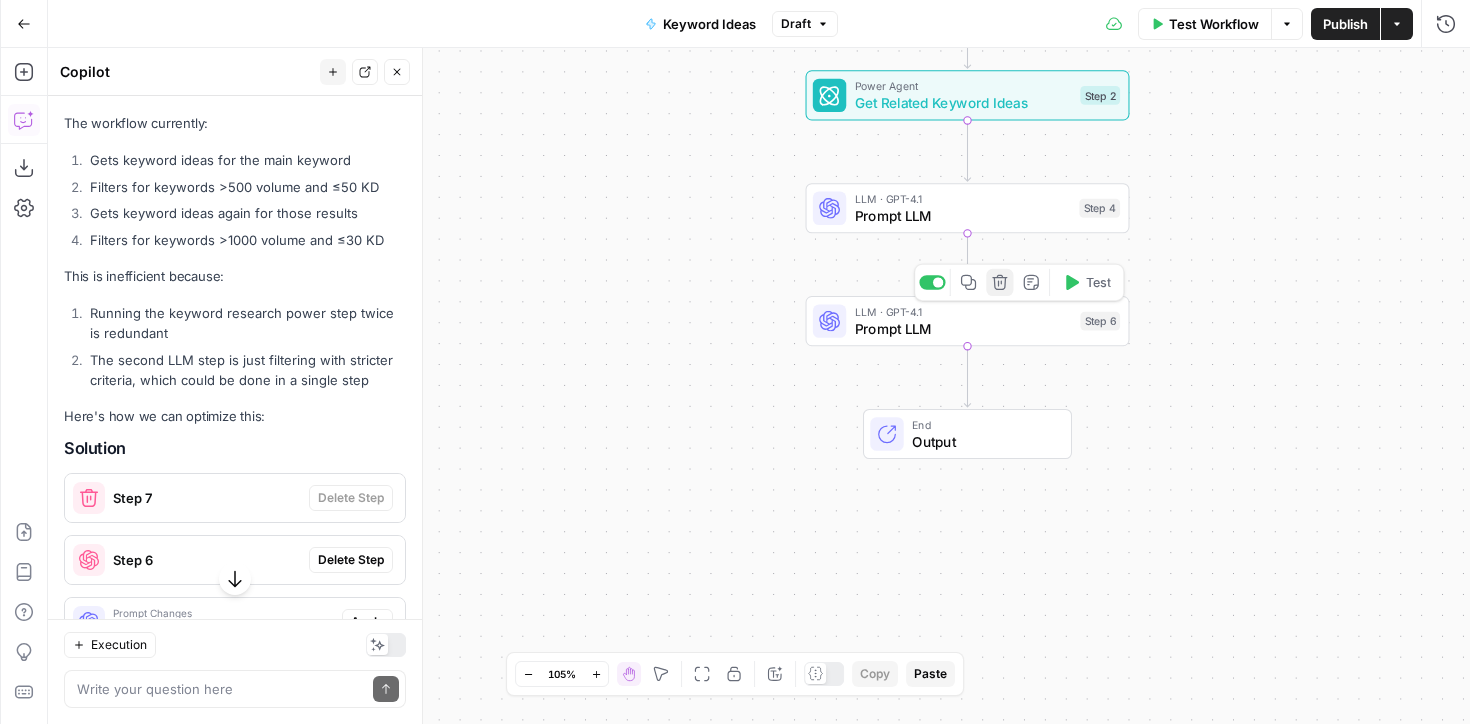 click 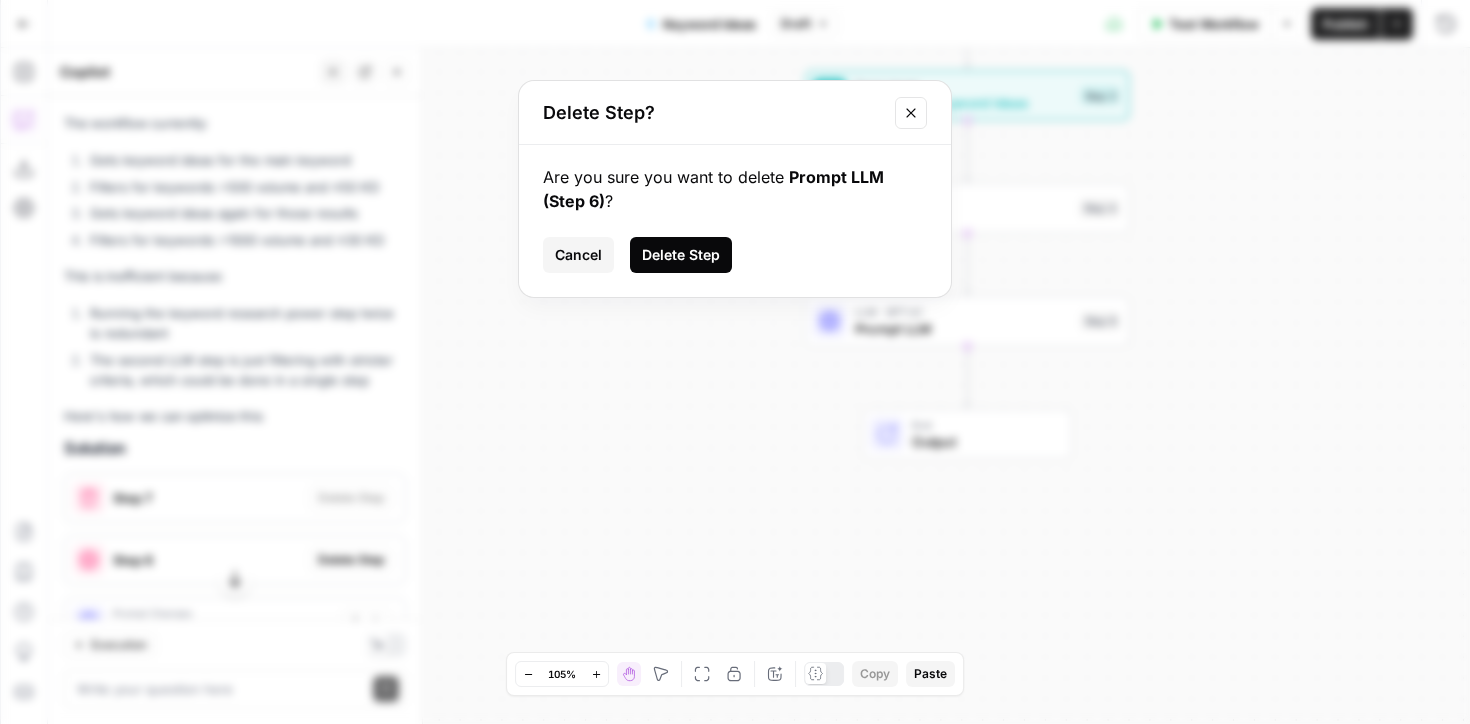 click on "Delete Step" at bounding box center (681, 255) 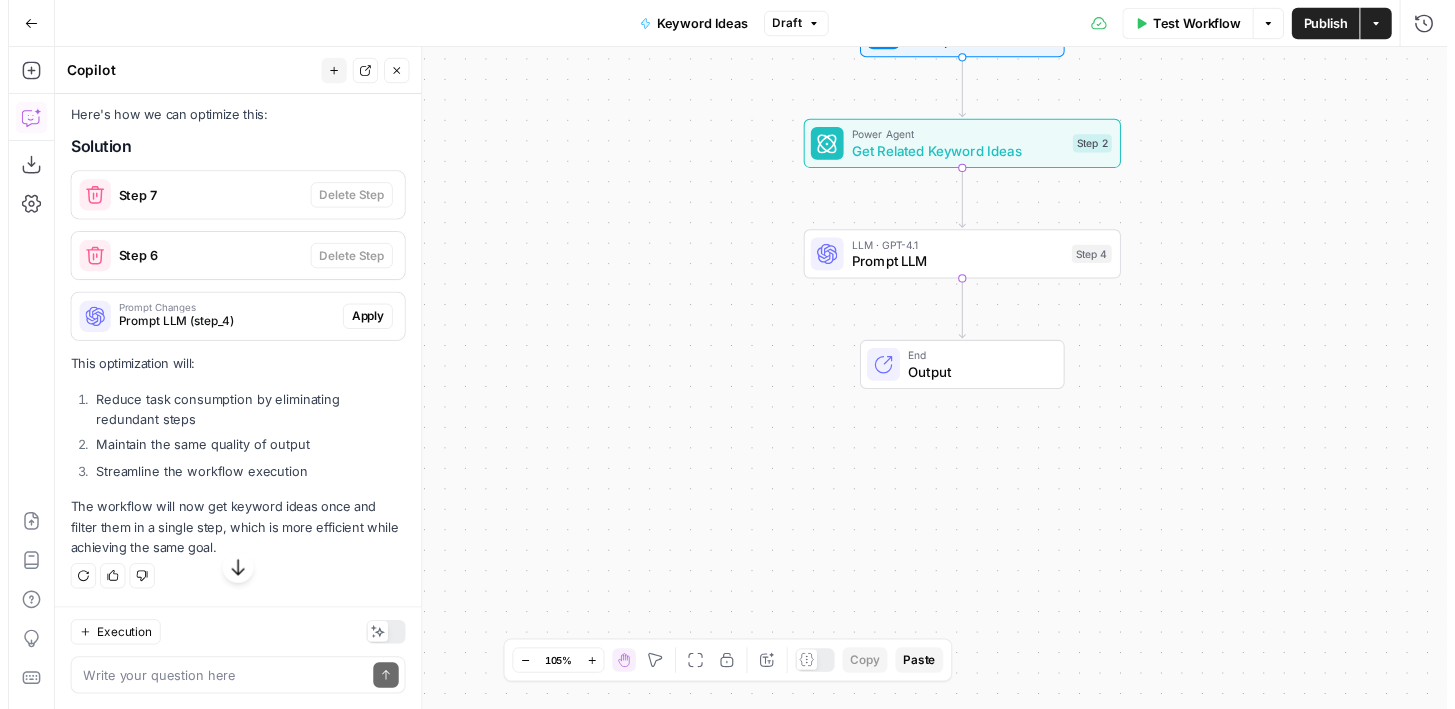 scroll, scrollTop: 732, scrollLeft: 0, axis: vertical 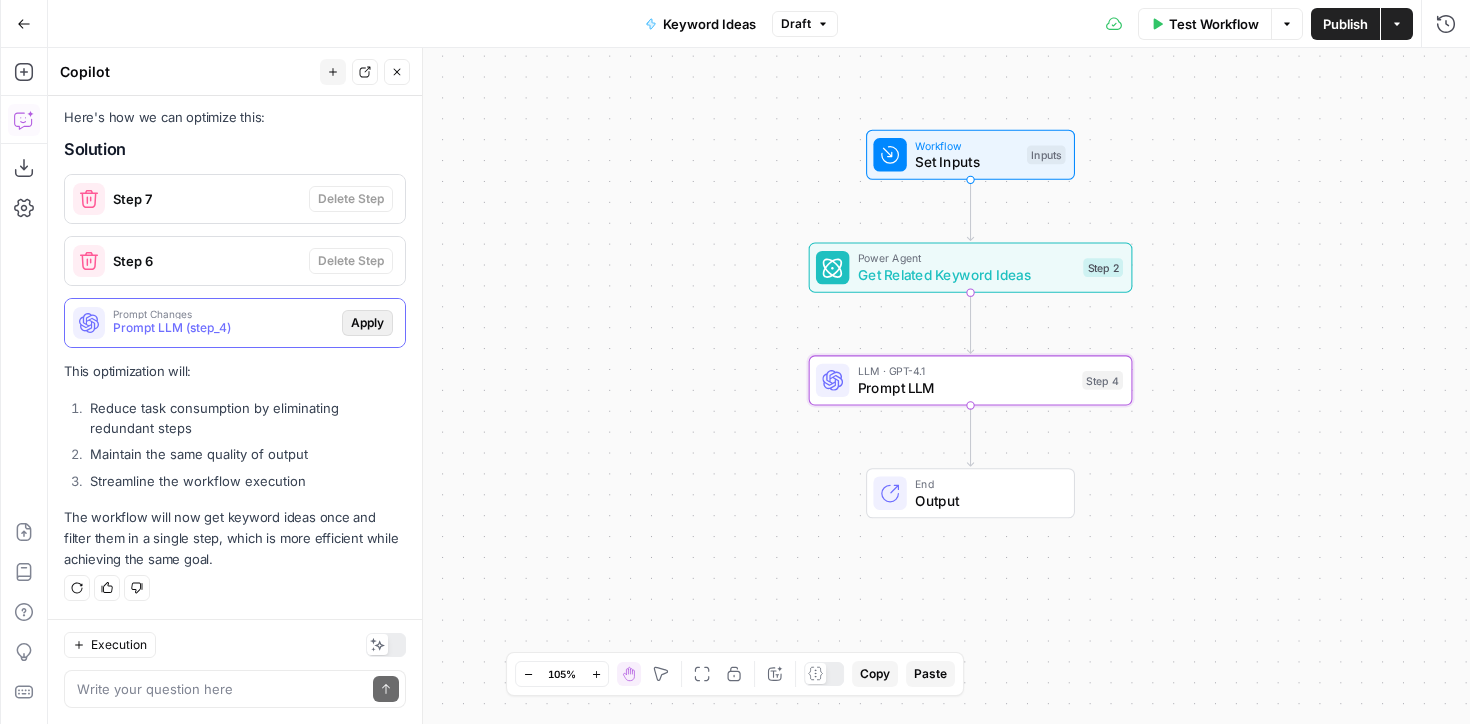click on "Apply" at bounding box center [367, 323] 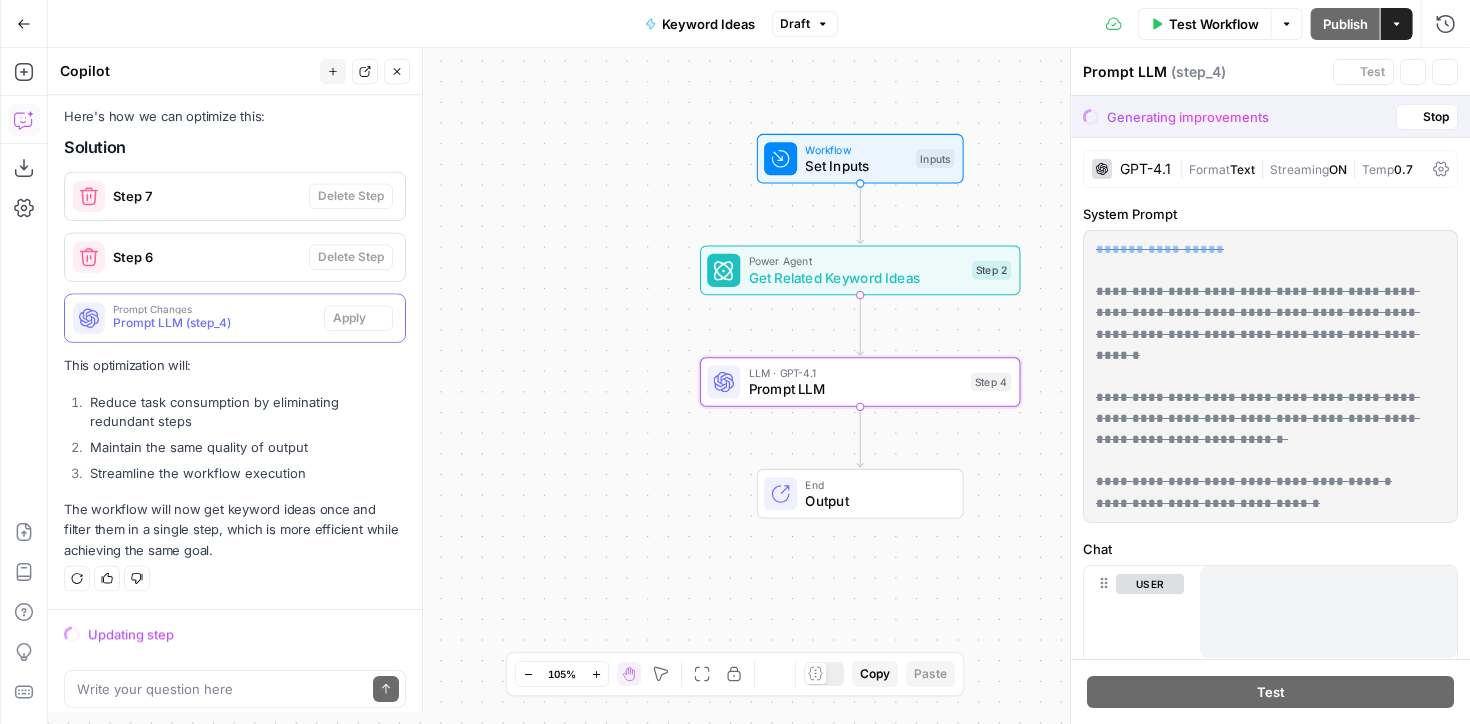 scroll, scrollTop: 700, scrollLeft: 0, axis: vertical 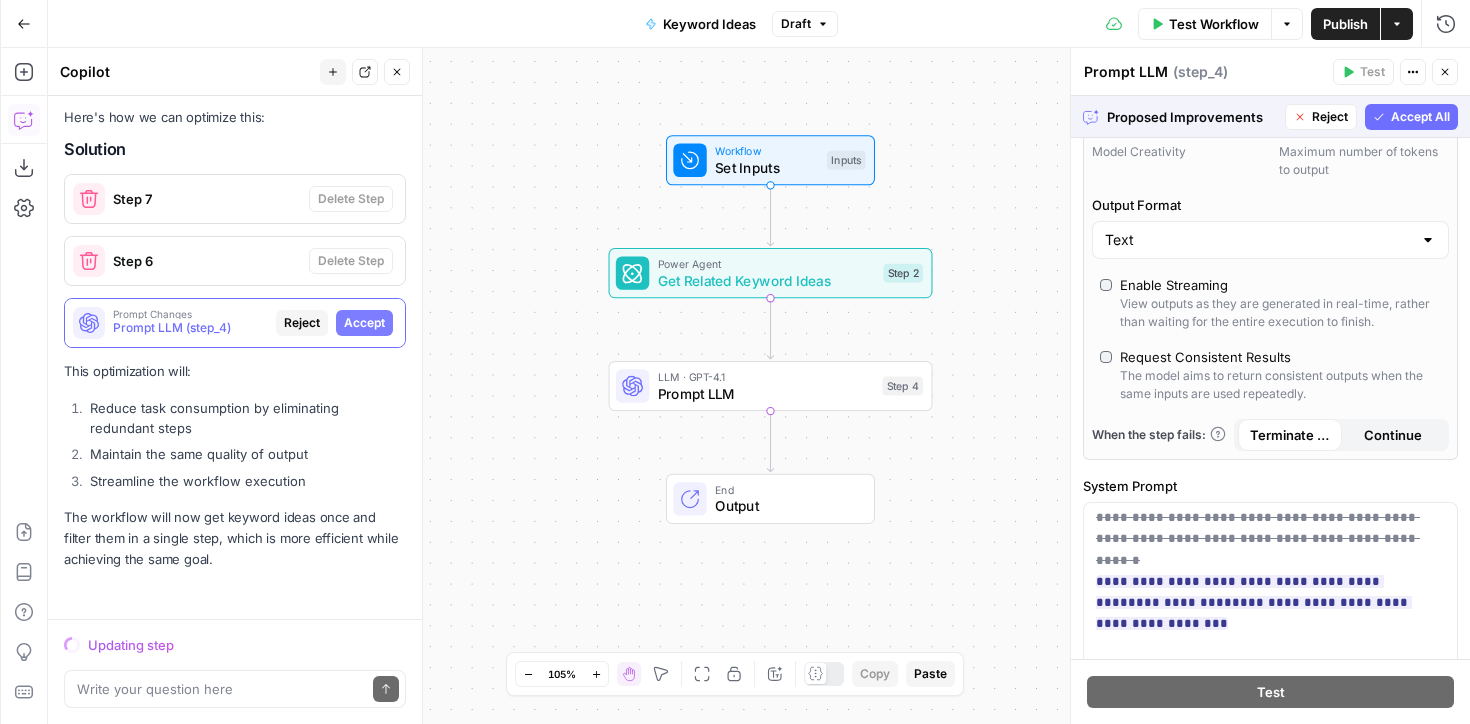 click on "Accept All" at bounding box center [1420, 117] 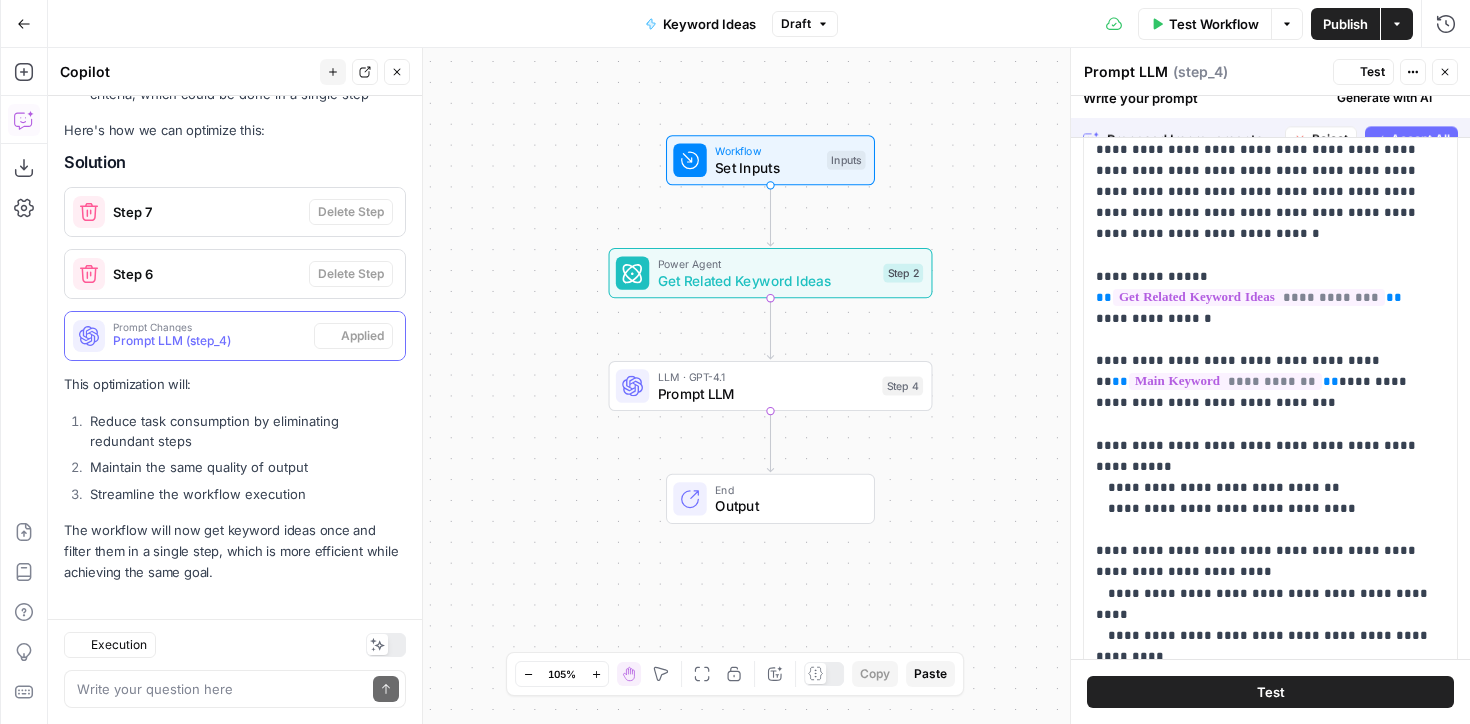 scroll, scrollTop: 732, scrollLeft: 0, axis: vertical 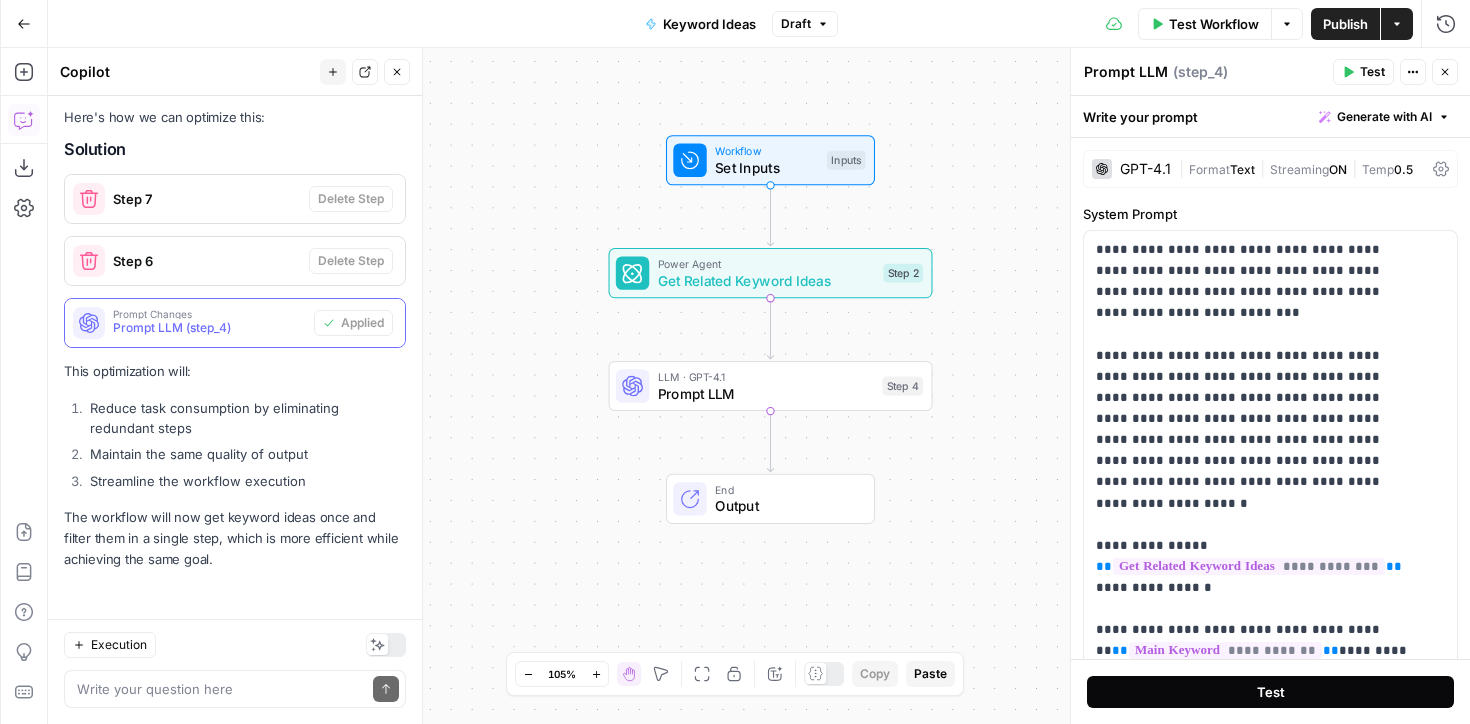 click on "Test" at bounding box center [1271, 692] 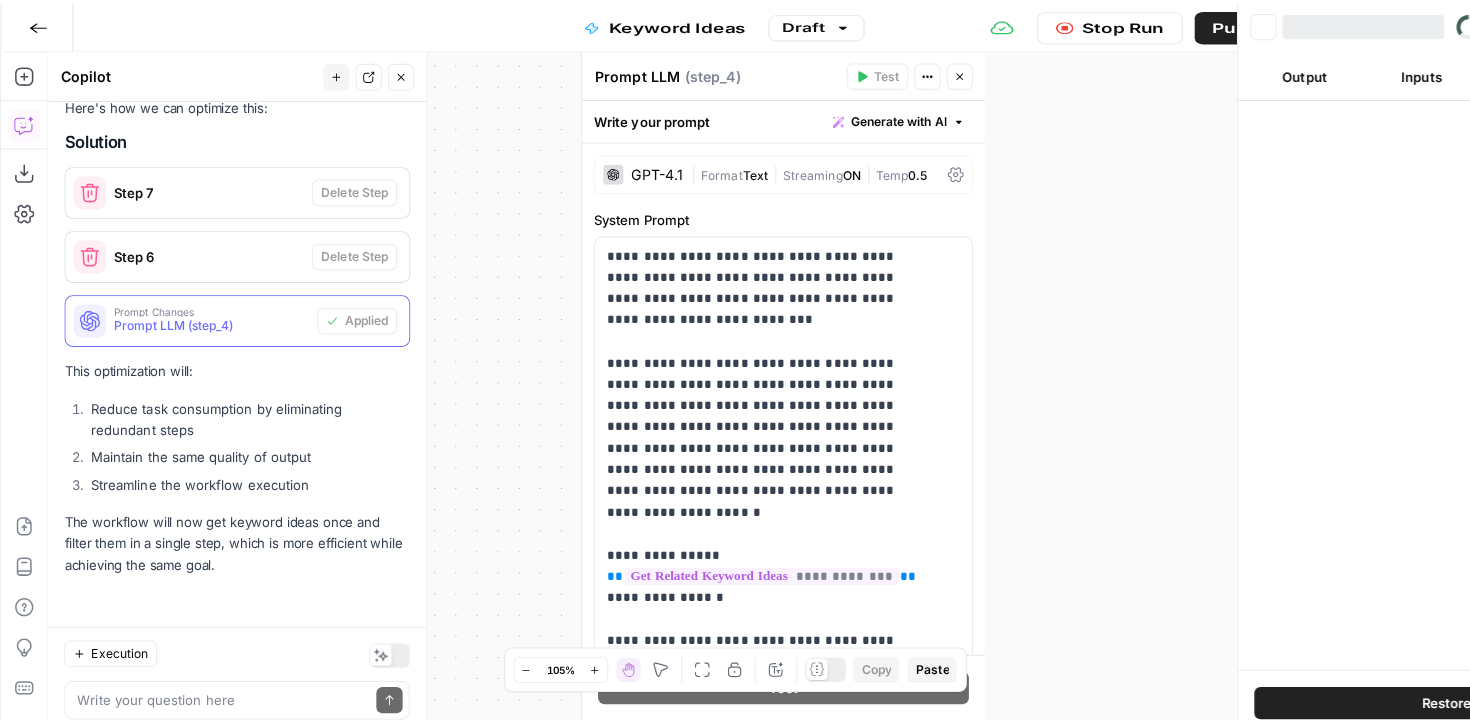 scroll, scrollTop: 747, scrollLeft: 0, axis: vertical 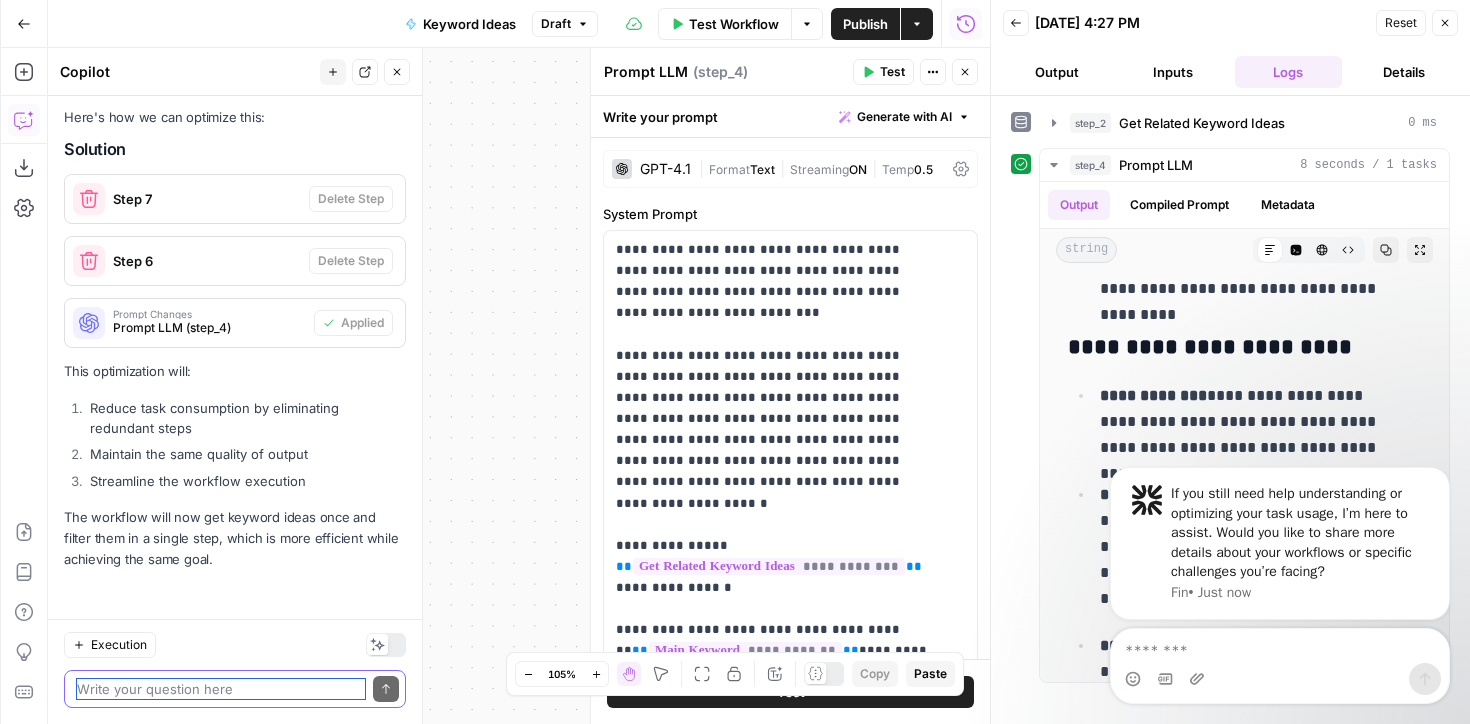 click at bounding box center (221, 689) 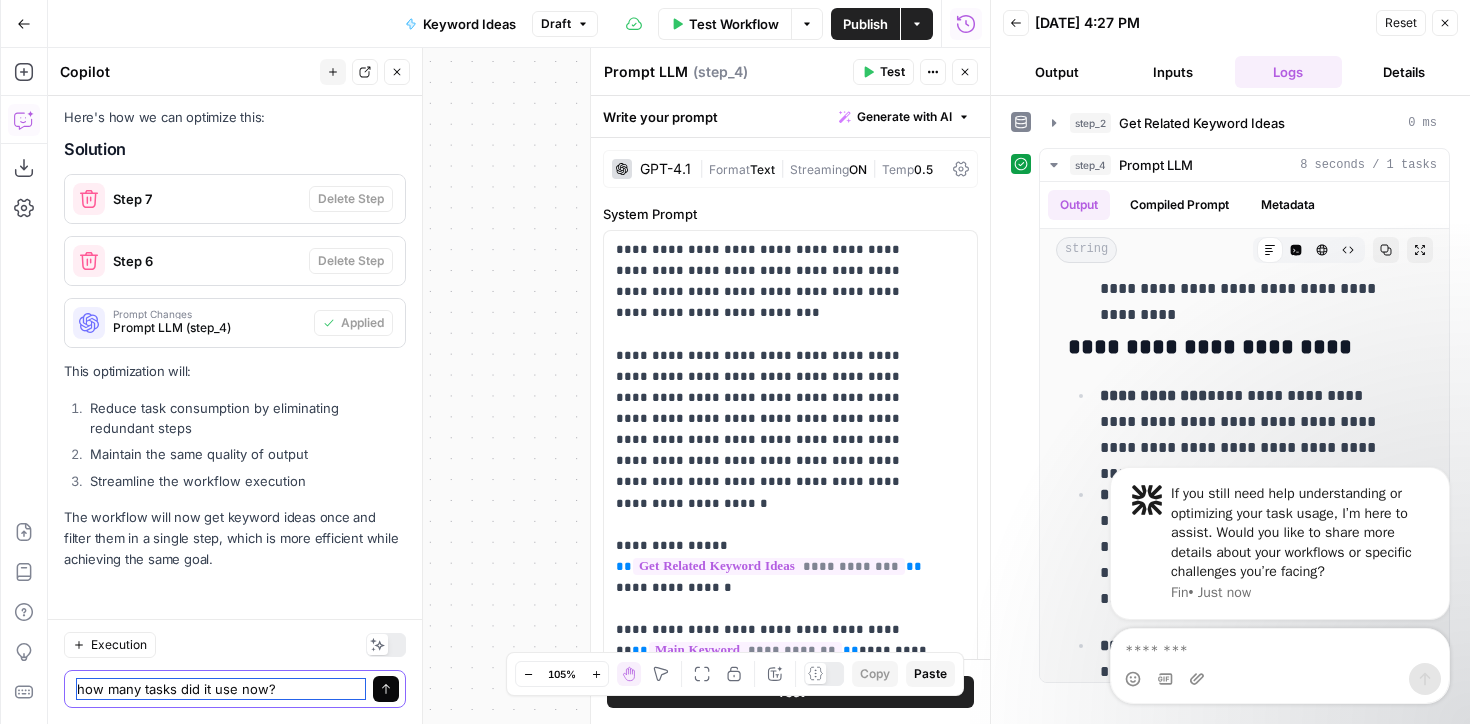 type on "how many tasks did it use now?" 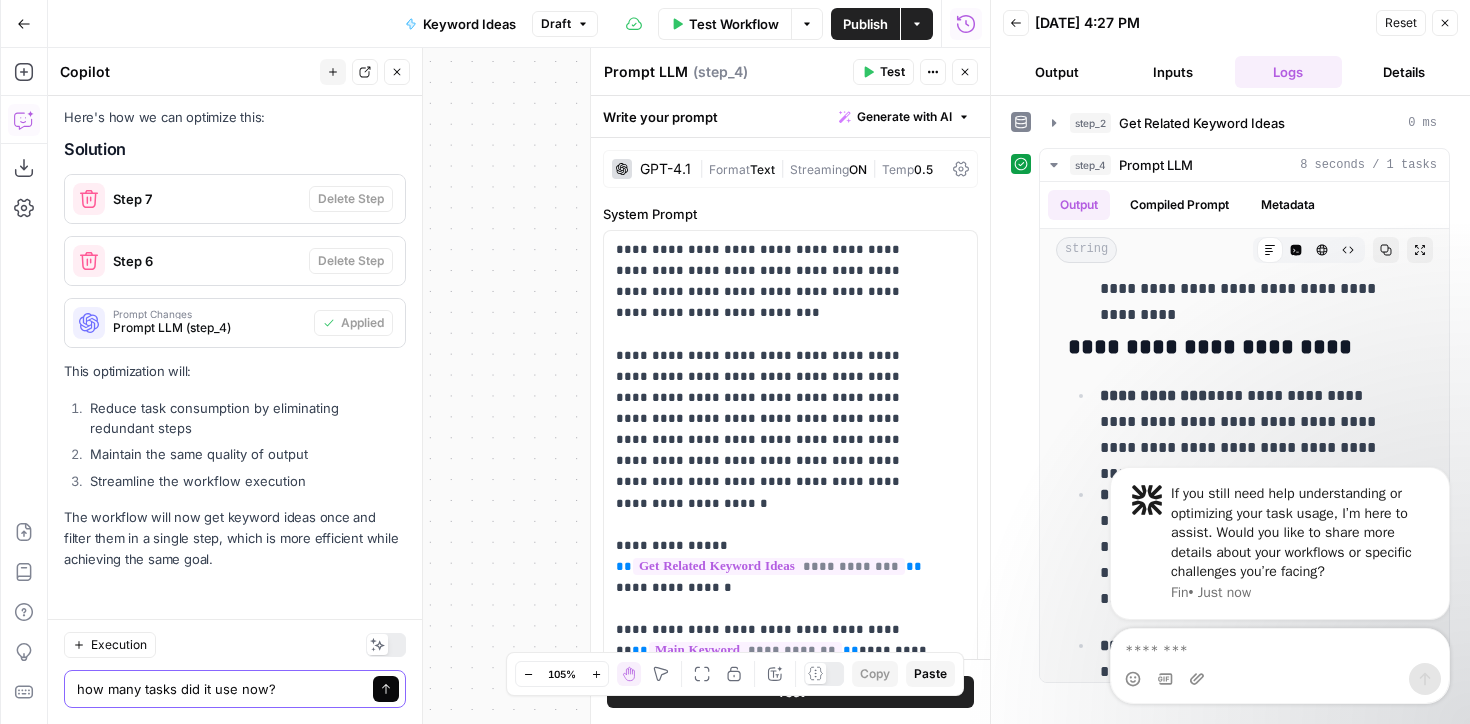 click on "Send" at bounding box center (386, 689) 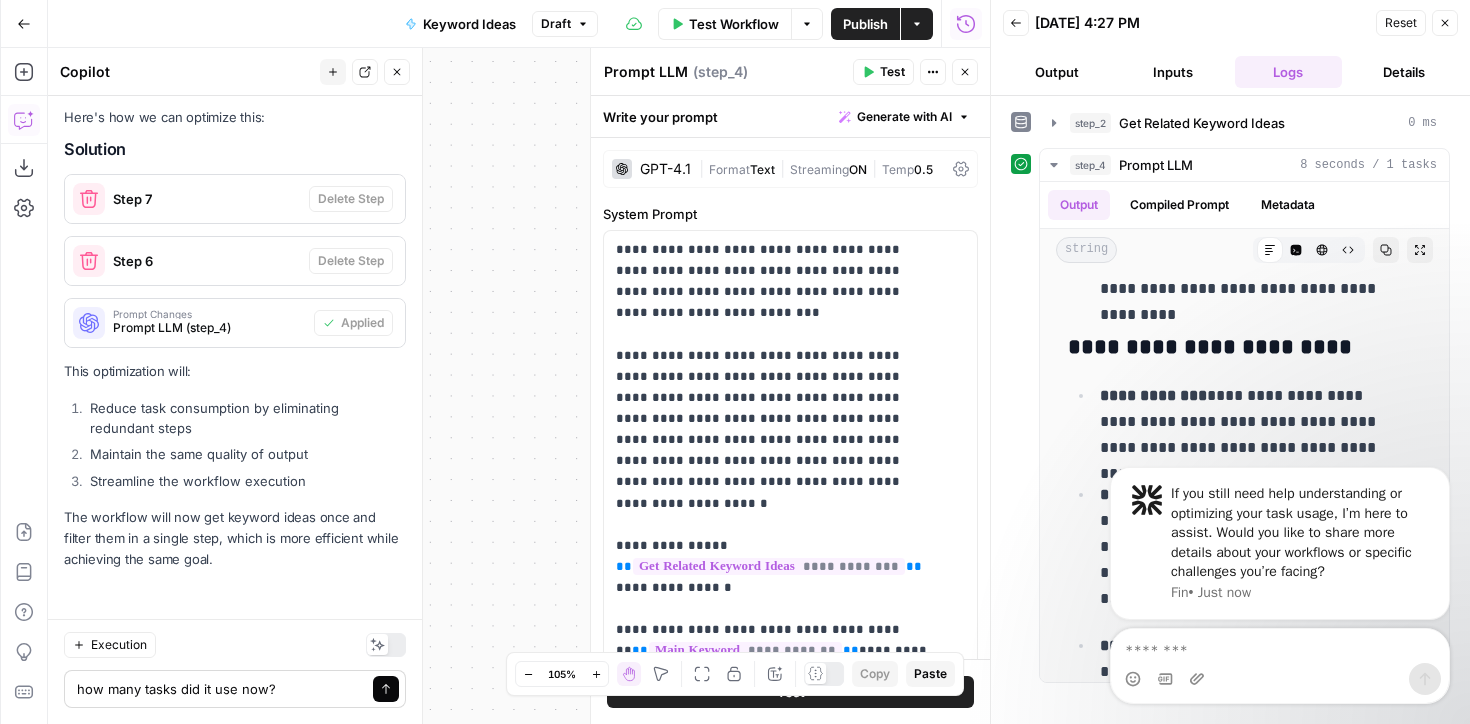 type 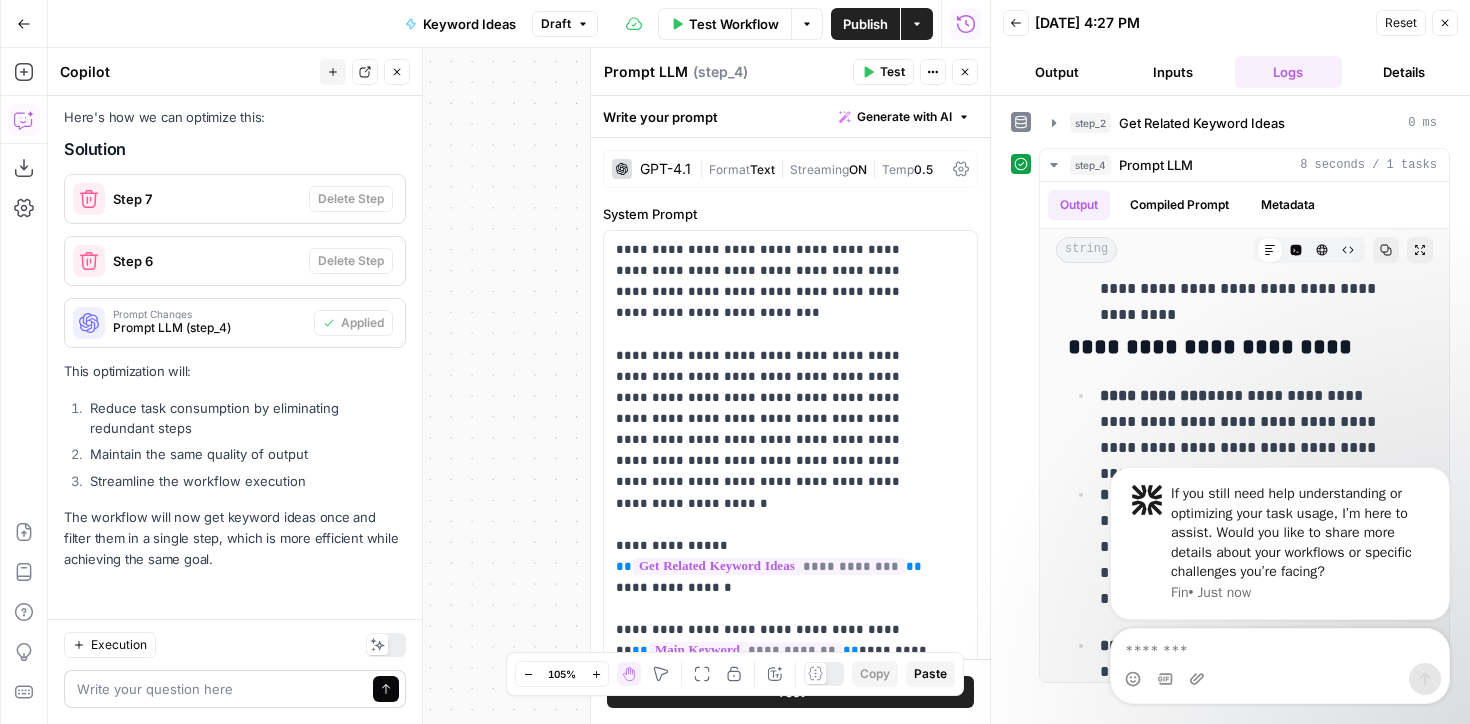 scroll, scrollTop: 718, scrollLeft: 0, axis: vertical 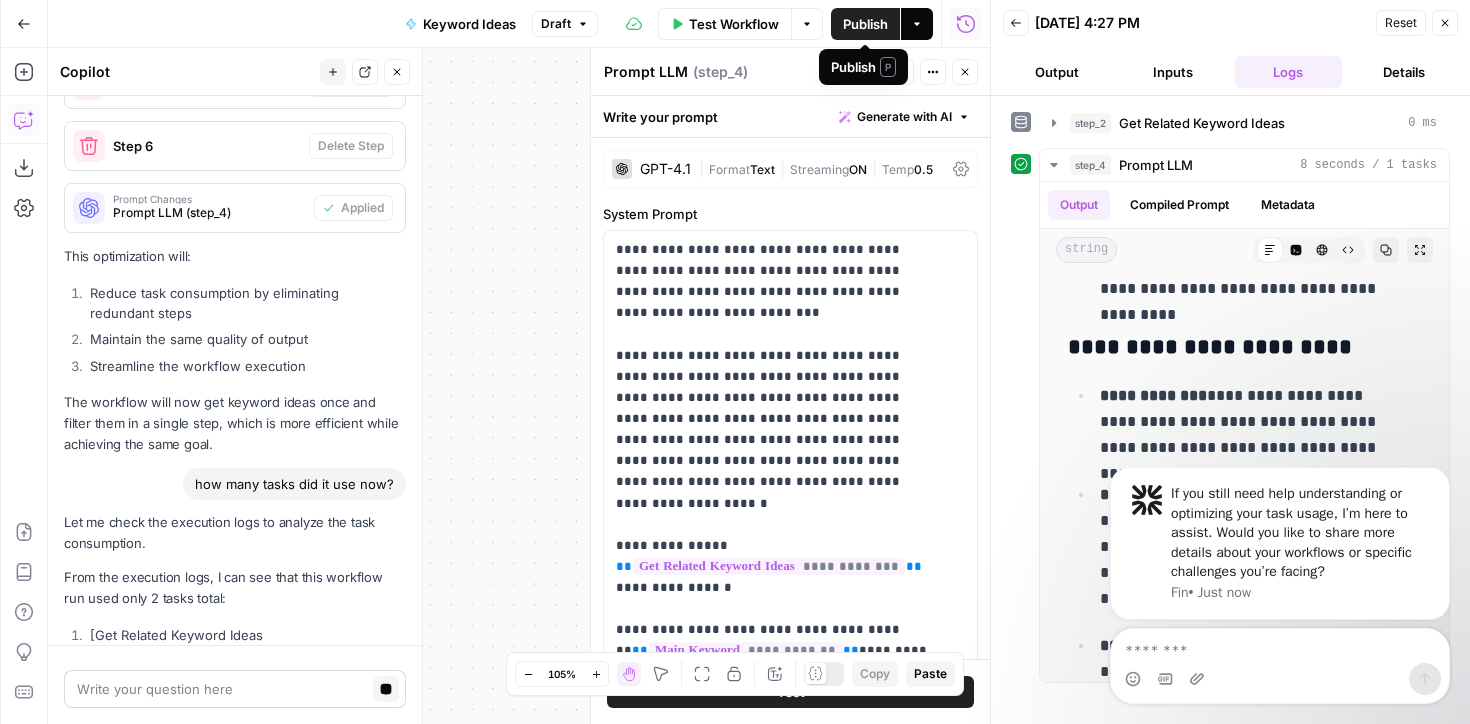 click 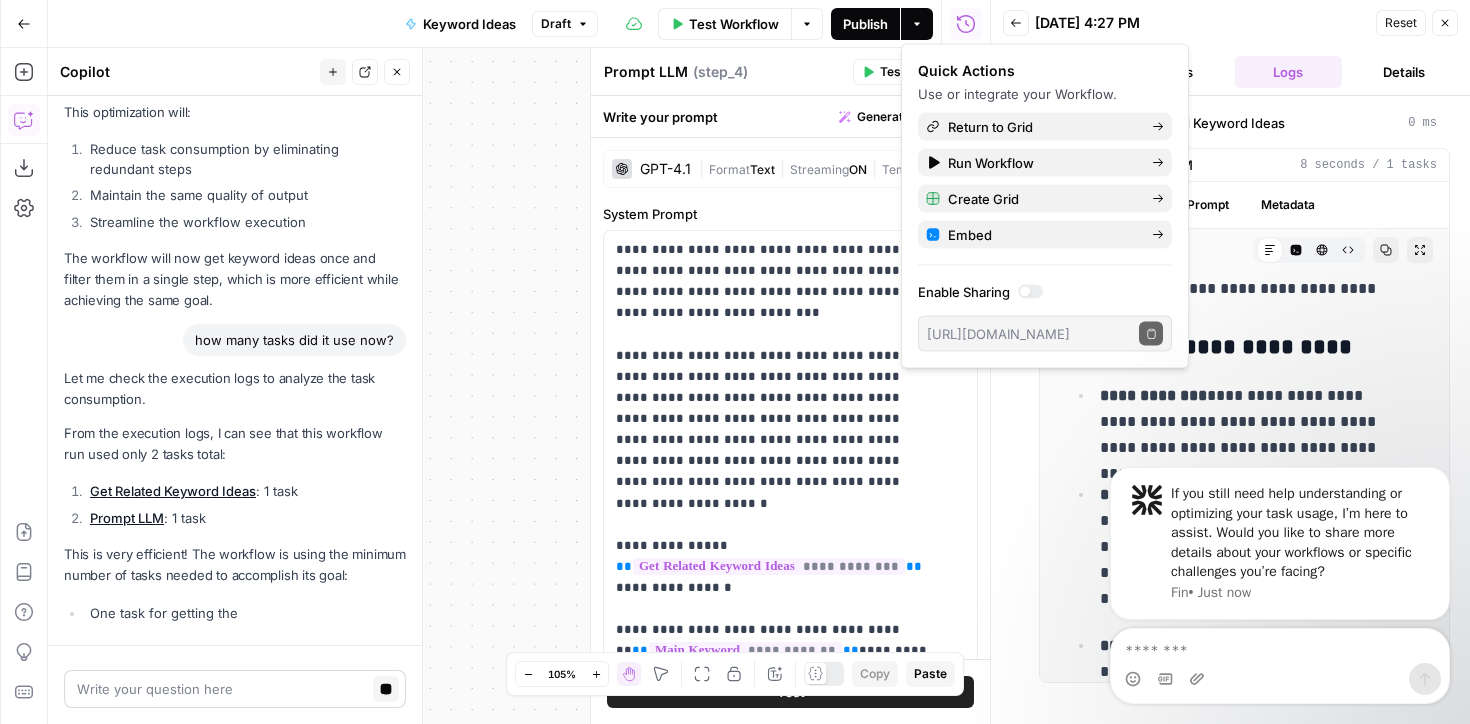 click on "Publish" at bounding box center (865, 24) 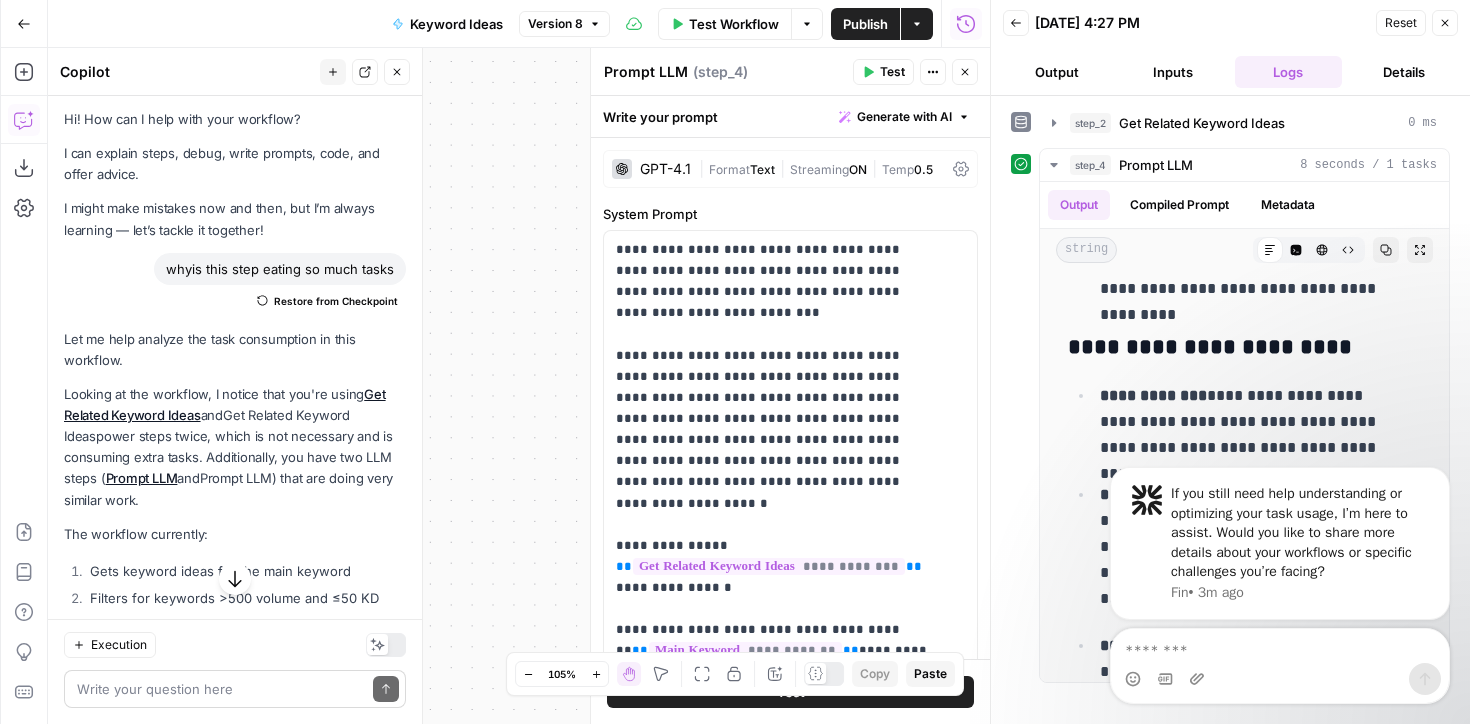 scroll, scrollTop: 0, scrollLeft: 0, axis: both 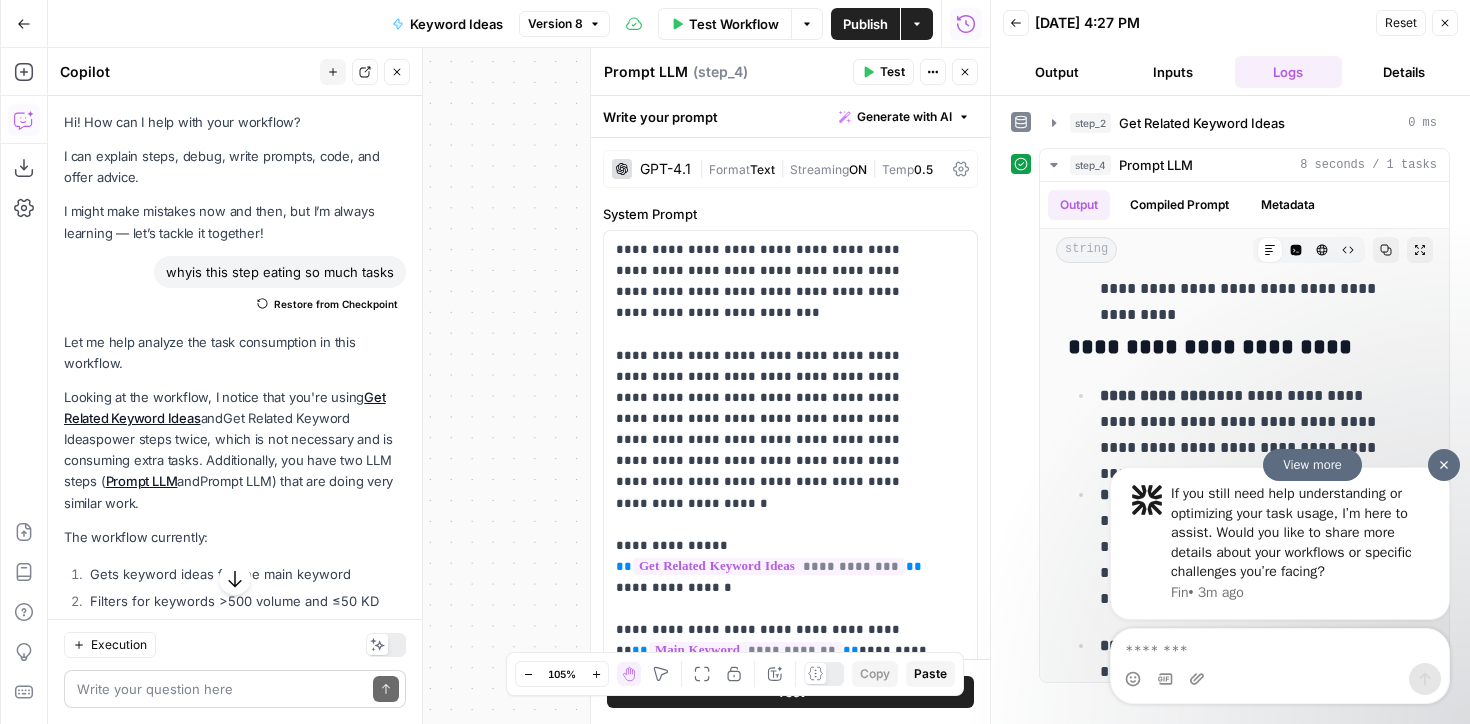 click on "View more" at bounding box center [1312, 465] 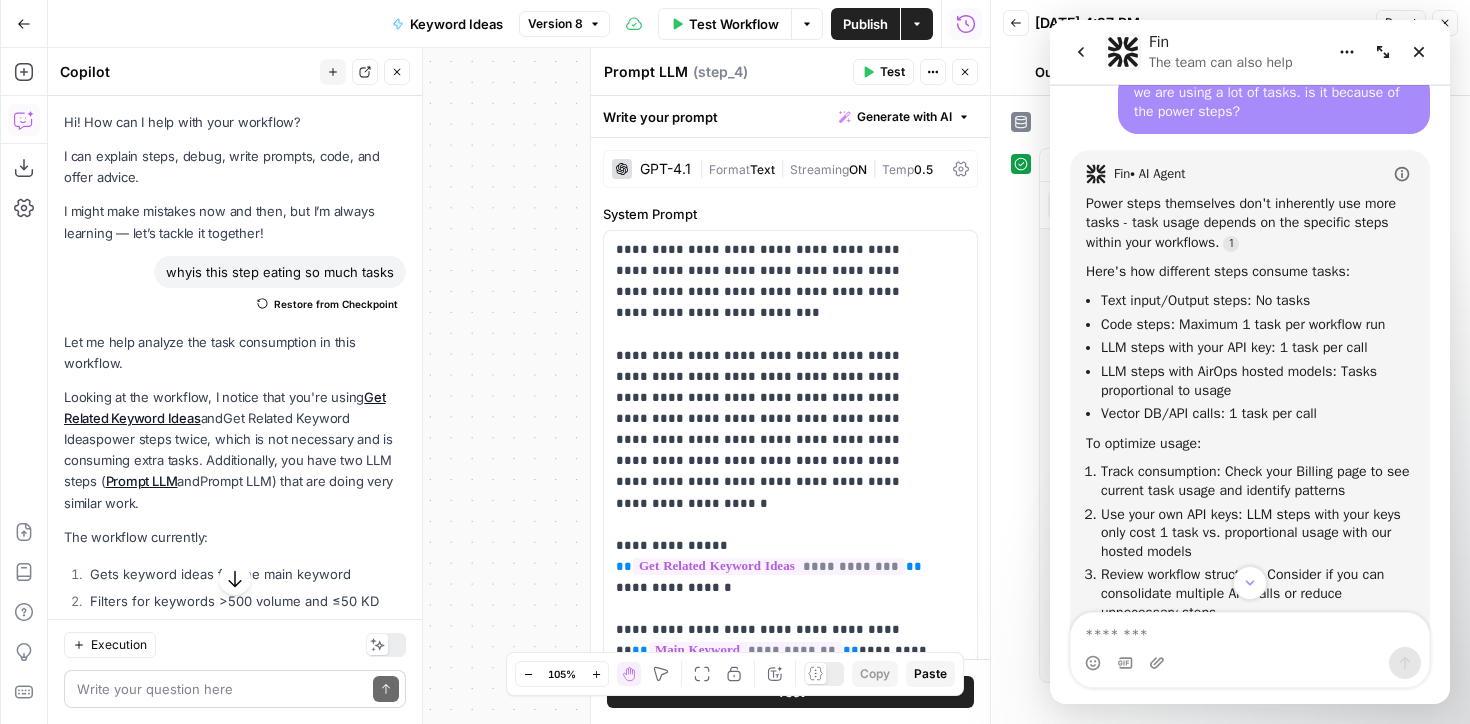 scroll, scrollTop: 608, scrollLeft: 0, axis: vertical 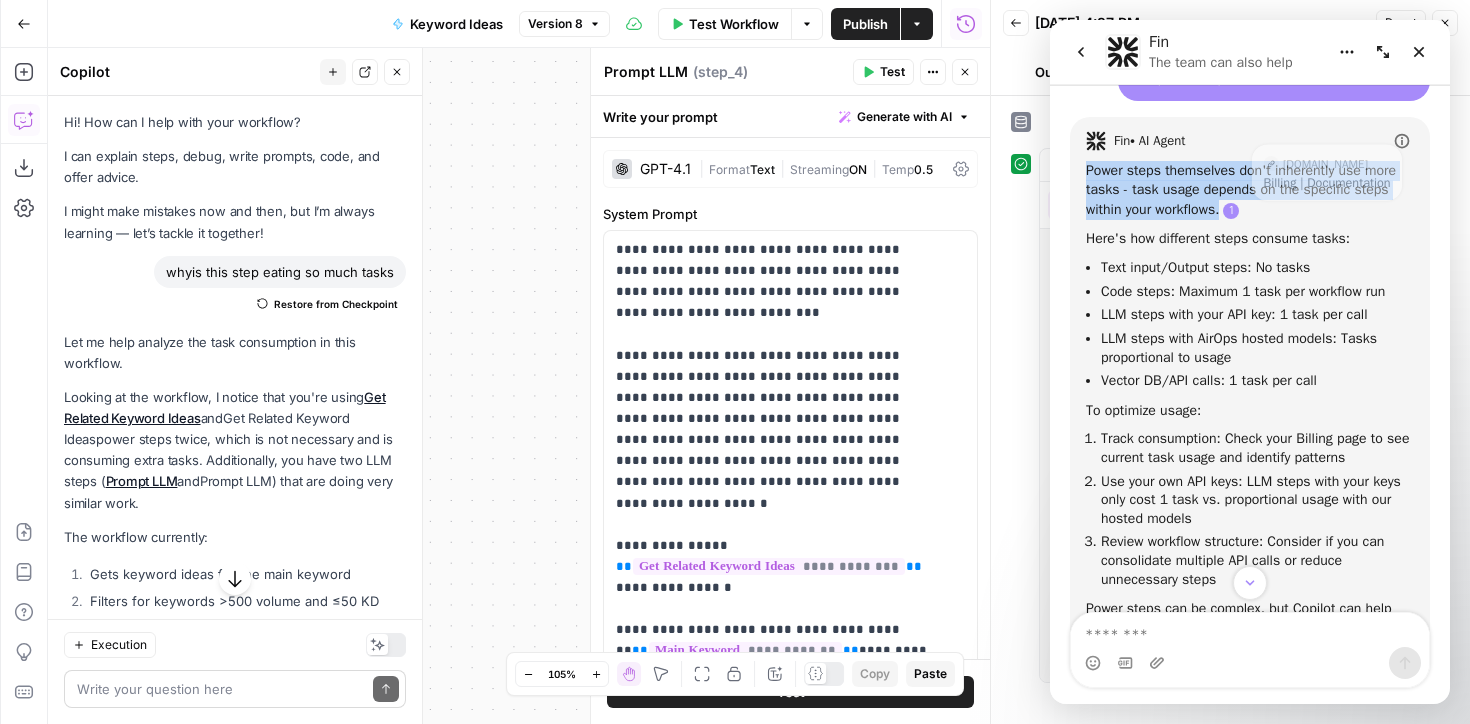 drag, startPoint x: 1085, startPoint y: 167, endPoint x: 1326, endPoint y: 216, distance: 245.93088 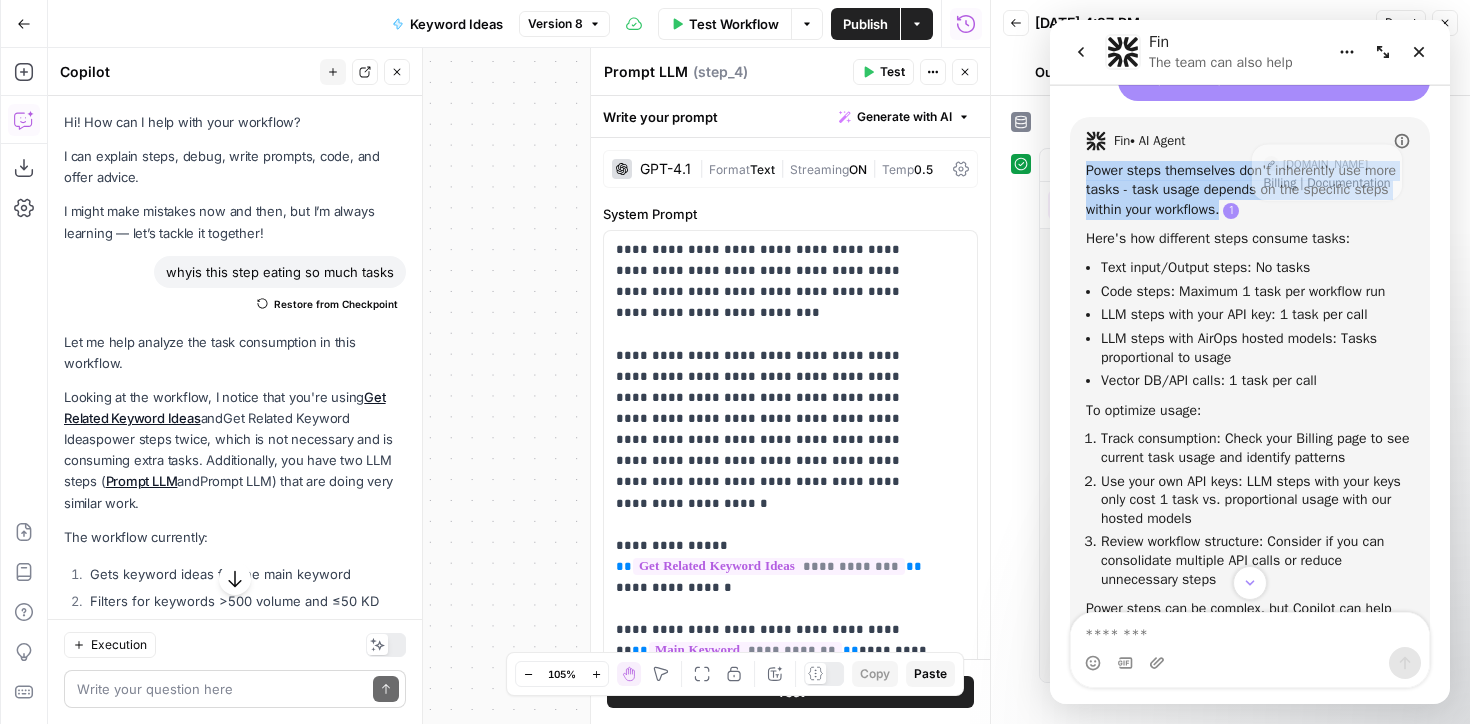 click on "Fin  • AI Agent Power steps themselves don't inherently use more tasks - task usage depends on the specific steps within your workflows. Here's how different steps consume tasks: Text input/Output steps : No tasks Code steps : Maximum 1 task per workflow run LLM steps with your API key : 1 task per call LLM steps with AirOps hosted models : Tasks proportional to usage Vector DB/API calls : 1 task per call To optimize usage: Track consumption : Check your Billing page to see current task usage and identify patterns Use your own API keys : LLM steps with your keys only cost 1 task vs. proportional usage with our hosted models Review workflow structure : Consider if you can consolidate multiple API calls or reduce unnecessary steps Power steps can be complex, but Copilot can help you understand and optimize them if you're unsure where to start making changes. [DOMAIN_NAME] Billing | Documentation Fin  •  8m ago" at bounding box center (1250, 393) 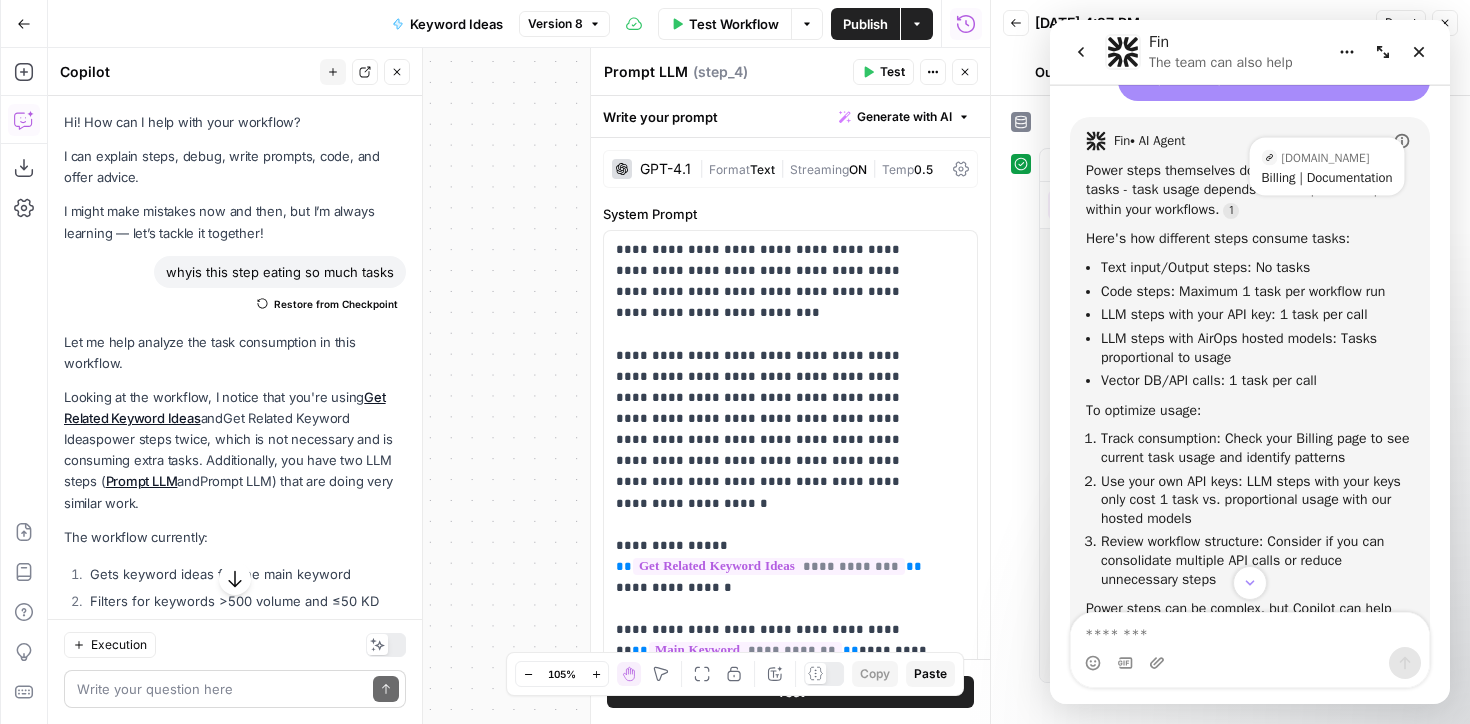 click on "Power steps themselves don't inherently use more tasks - task usage depends on the specific steps within your workflows." at bounding box center (1250, 190) 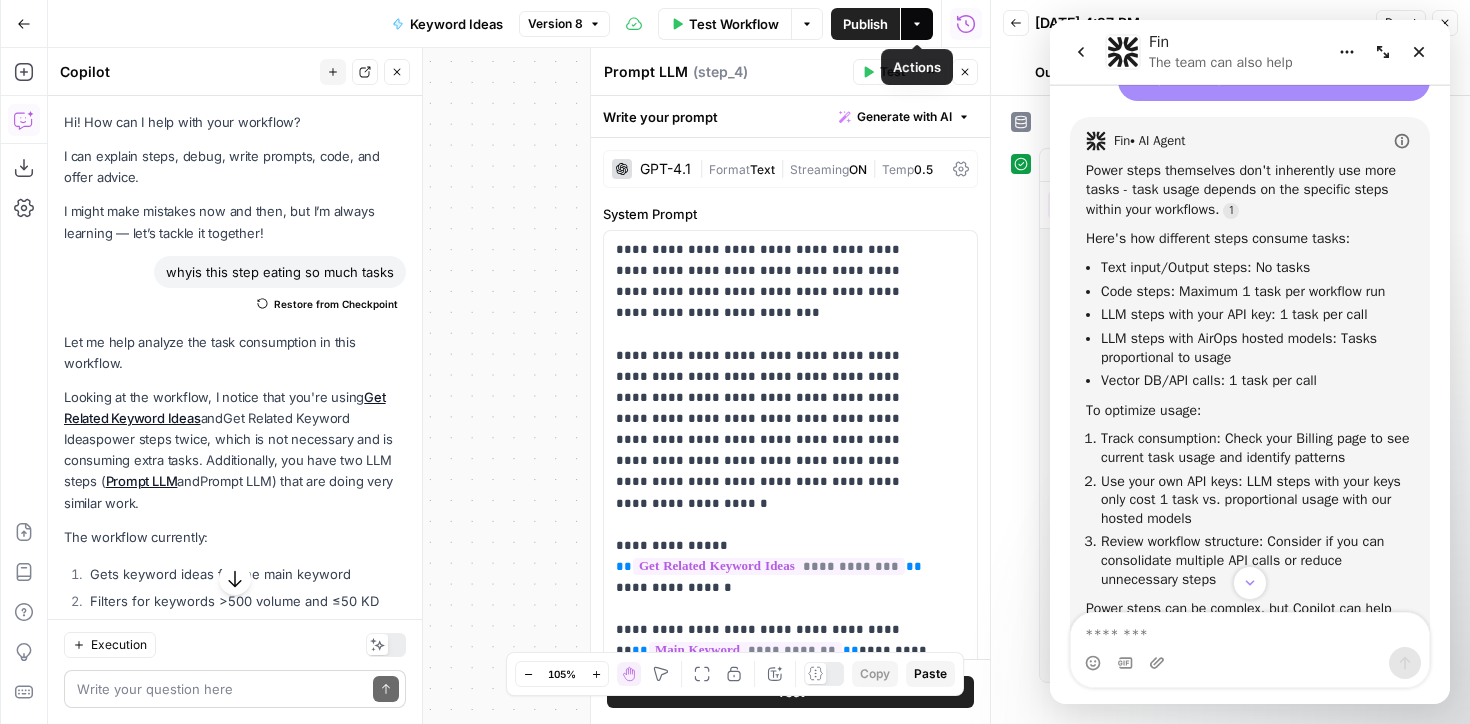 click on "Actions" at bounding box center (917, 24) 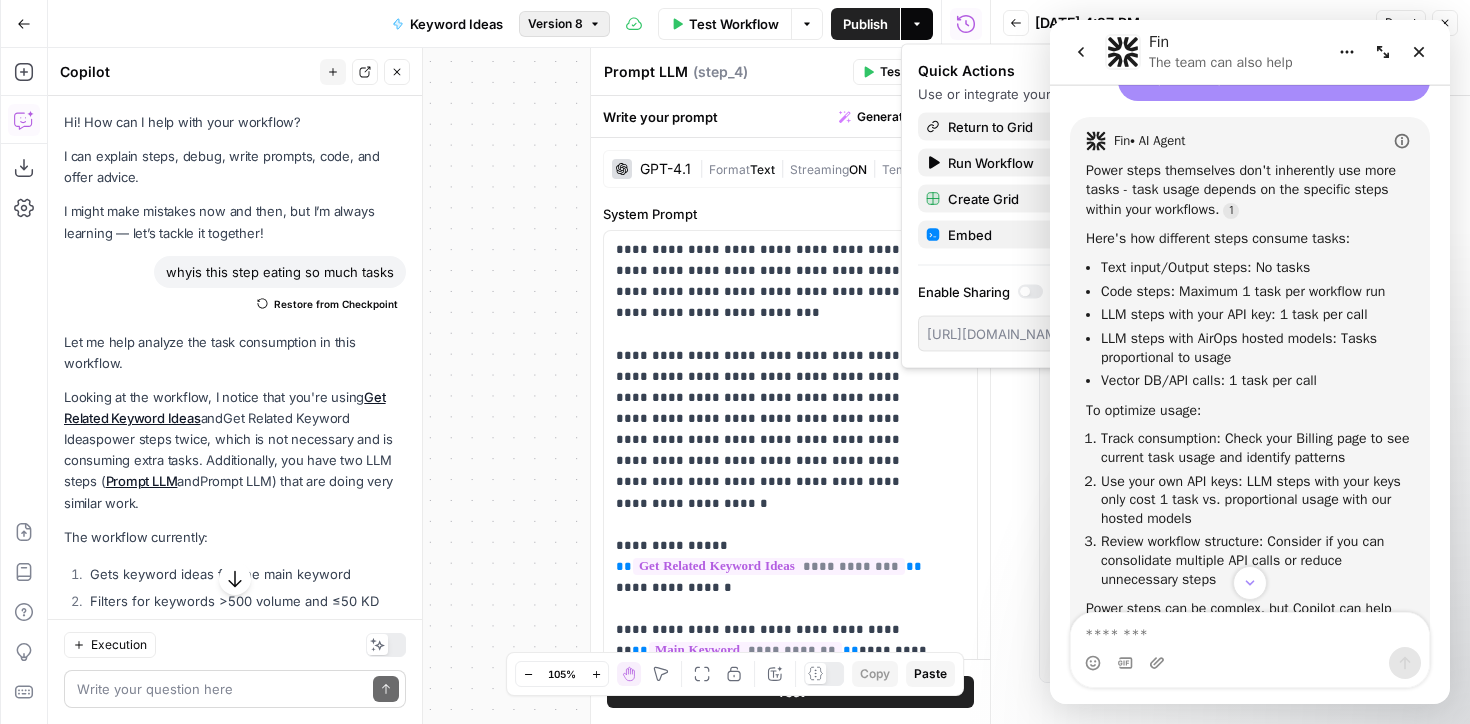 click on "Version 8" at bounding box center (555, 24) 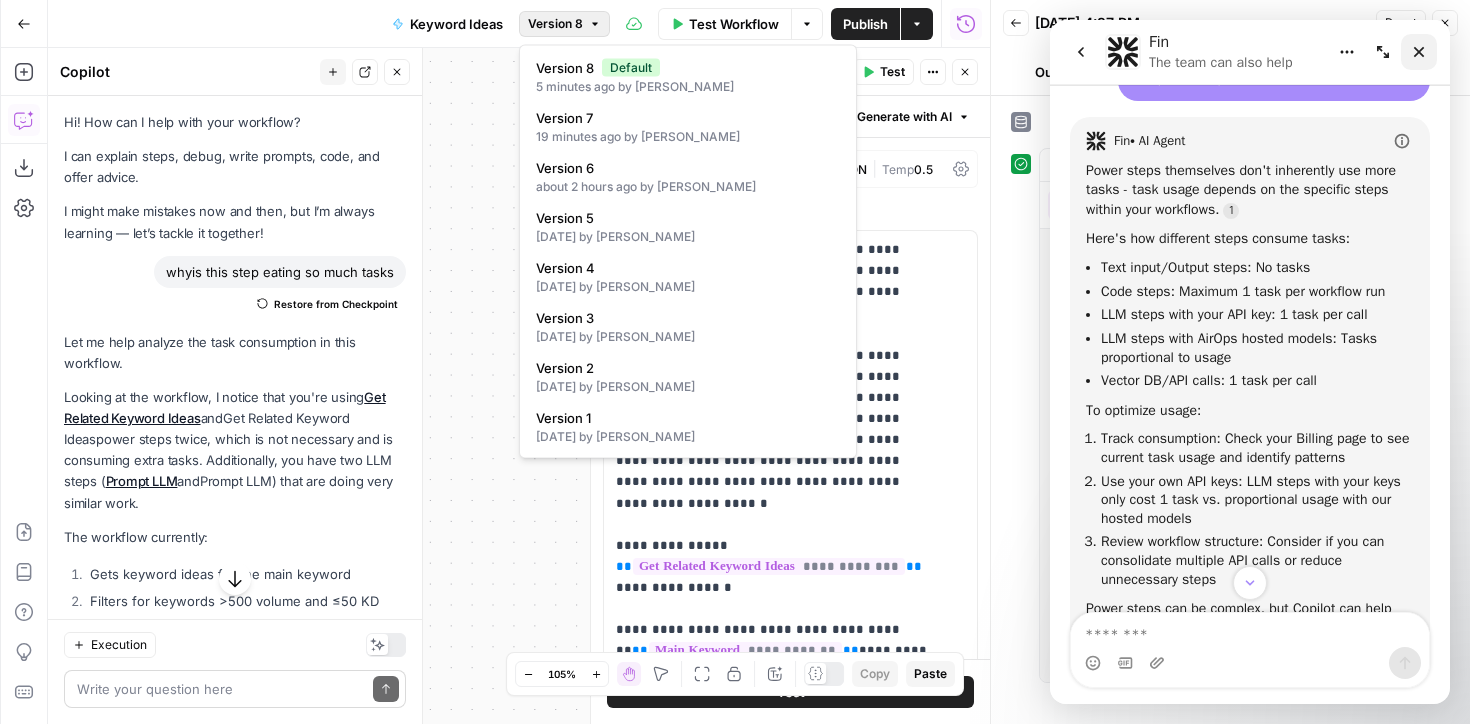 click 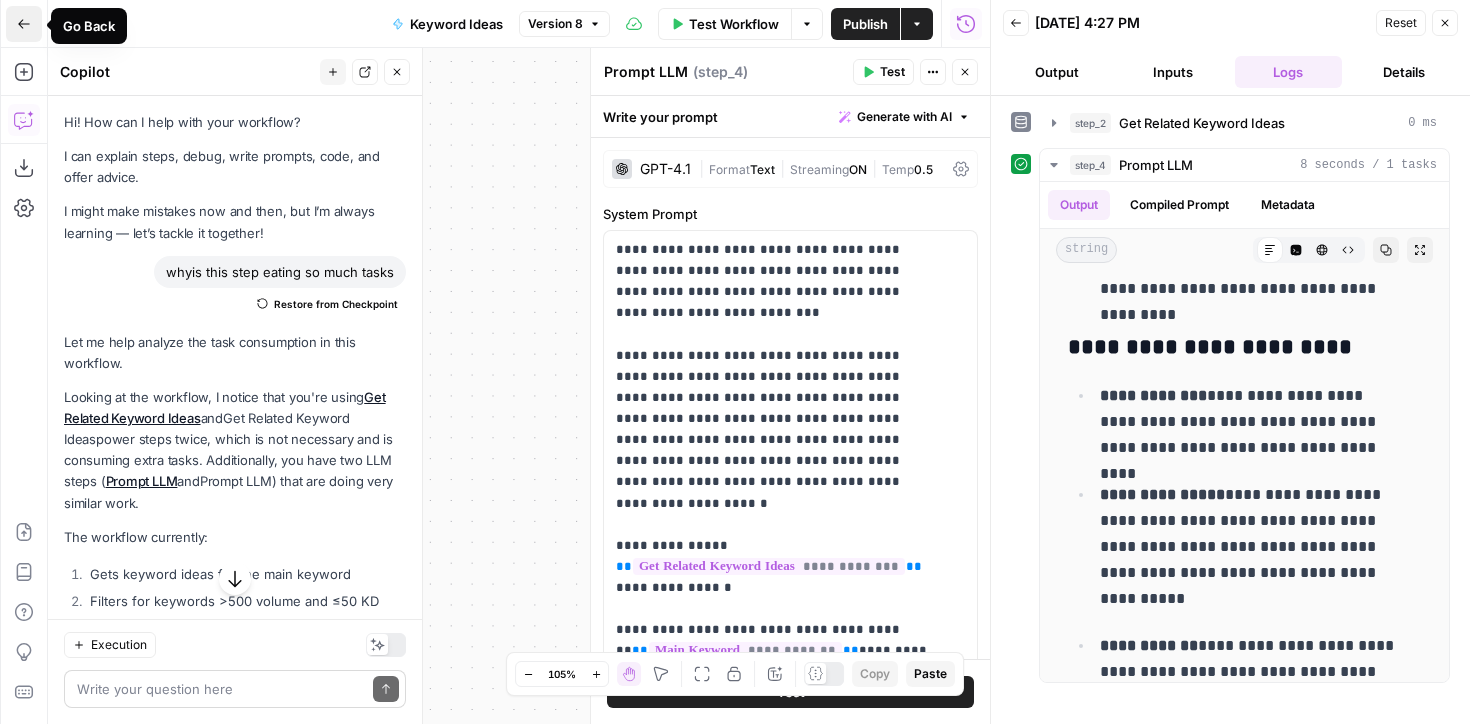 click 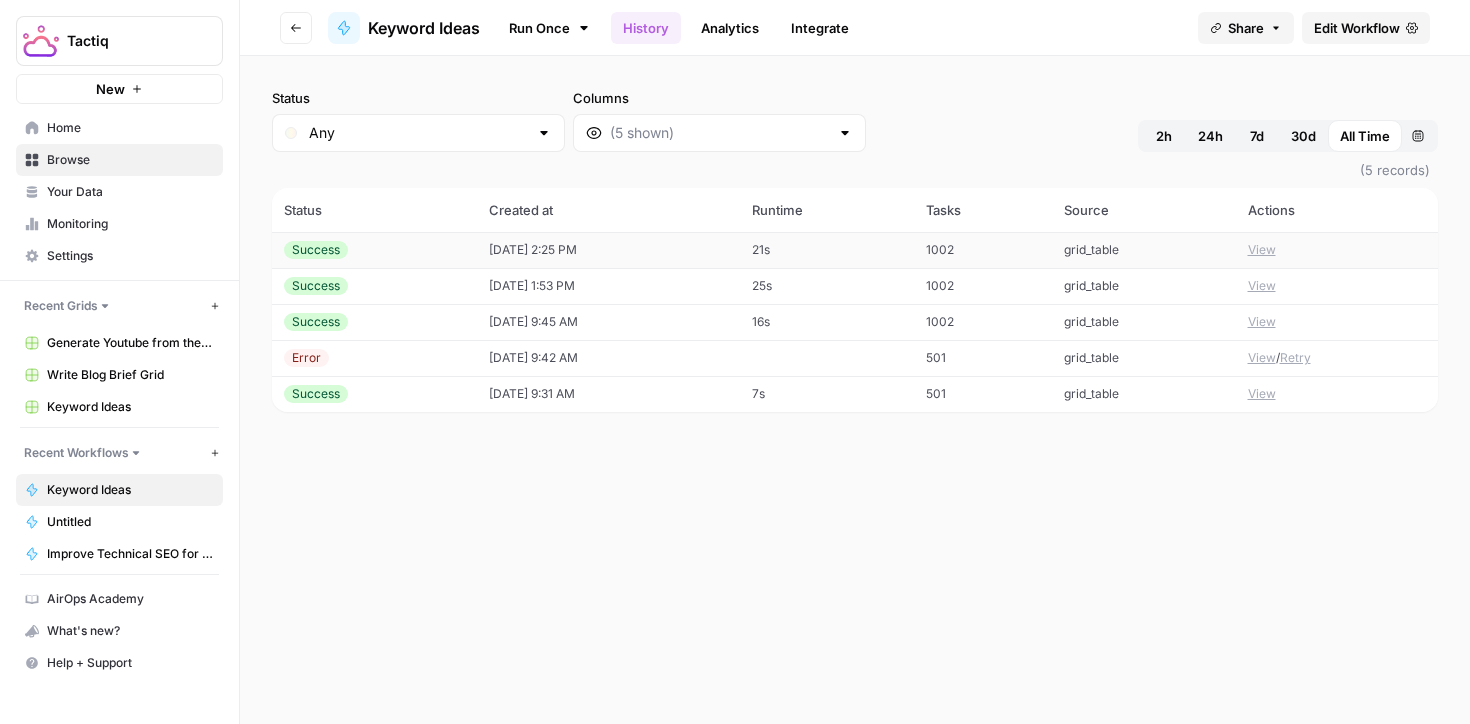 click on "View" at bounding box center (1262, 250) 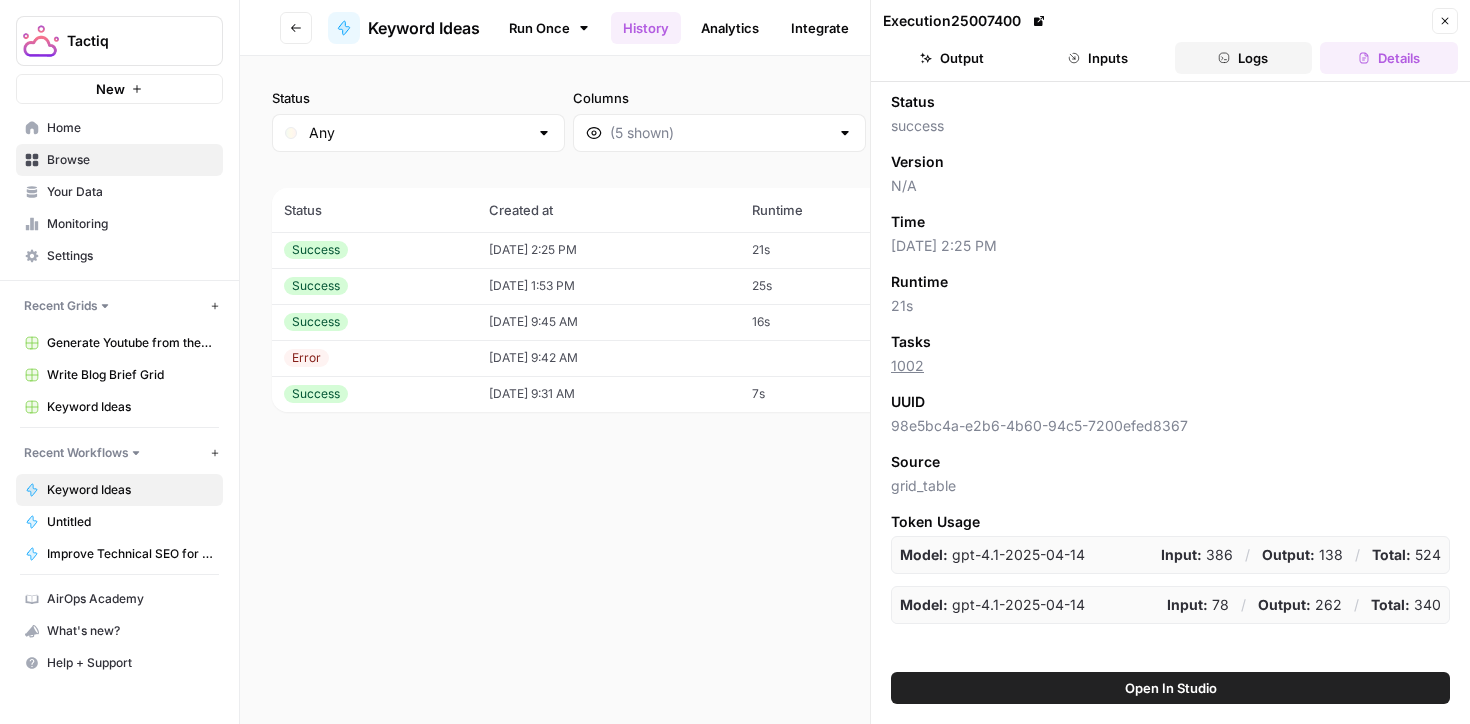 click on "Logs" at bounding box center (1244, 58) 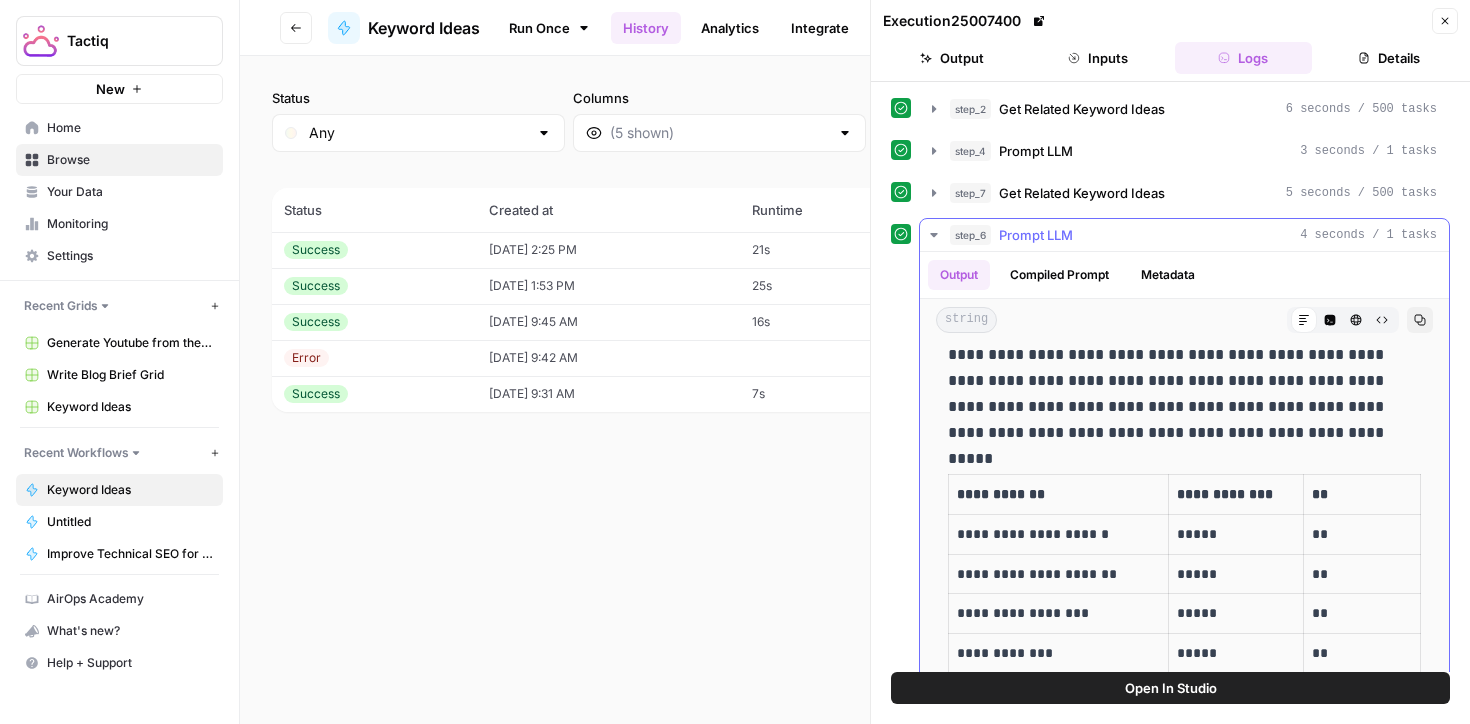 scroll, scrollTop: 0, scrollLeft: 0, axis: both 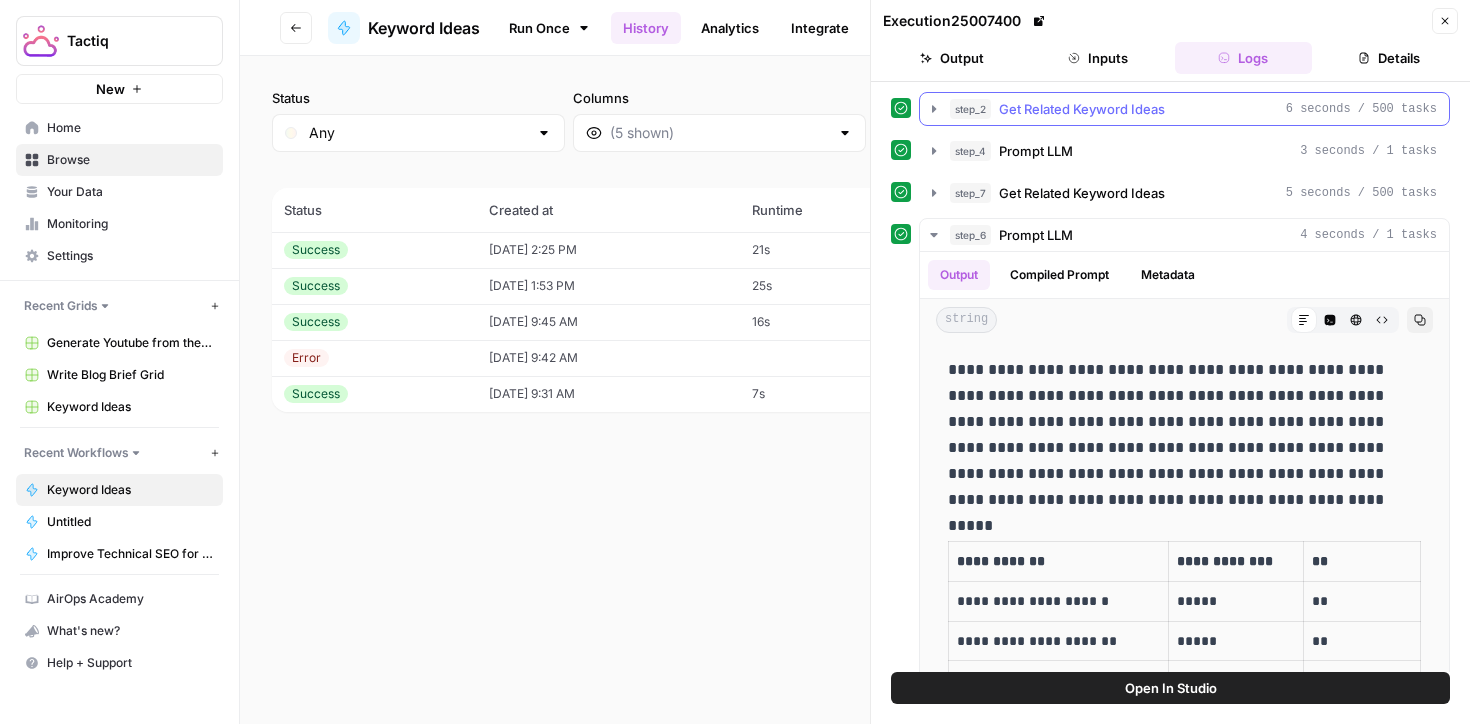 click on "6 seconds / 500 tasks" at bounding box center (1361, 109) 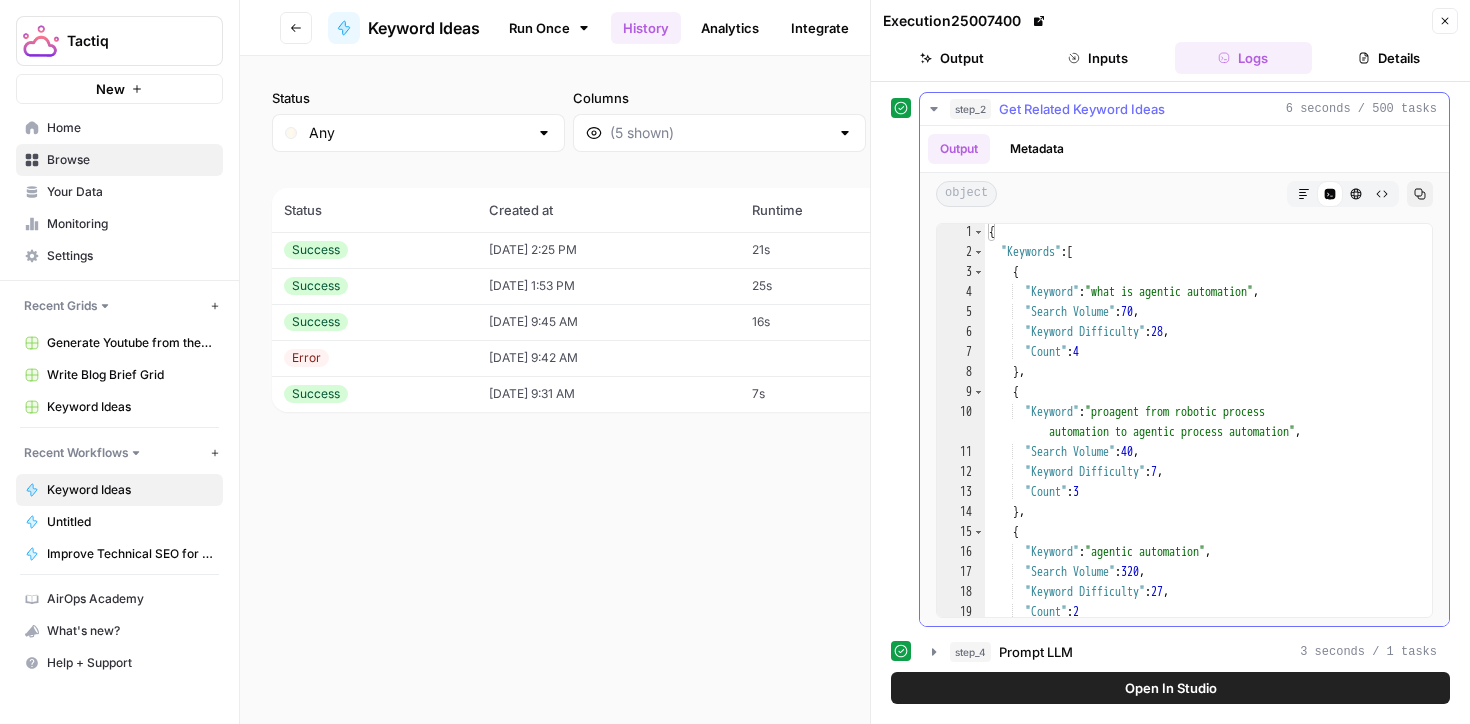 scroll, scrollTop: 0, scrollLeft: 0, axis: both 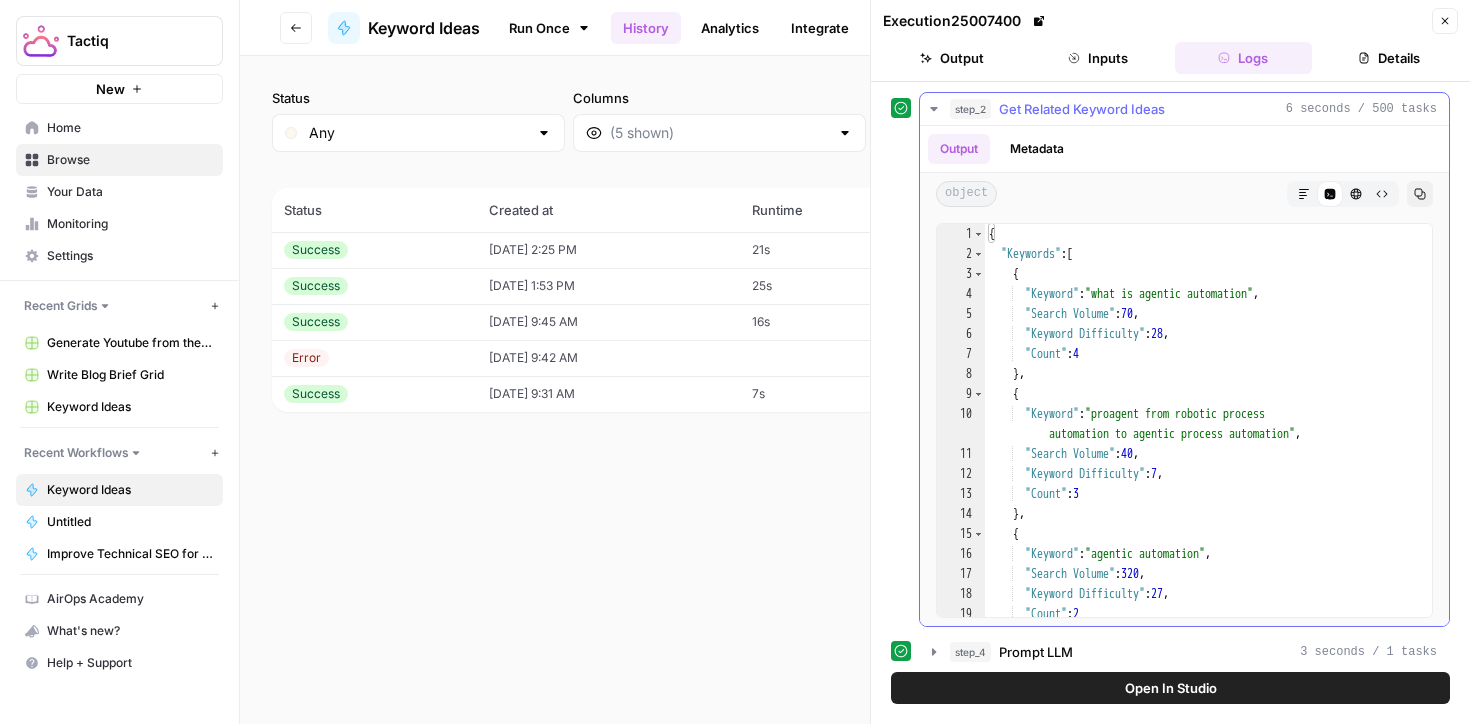 click on "Get Related Keyword Ideas" at bounding box center (1082, 109) 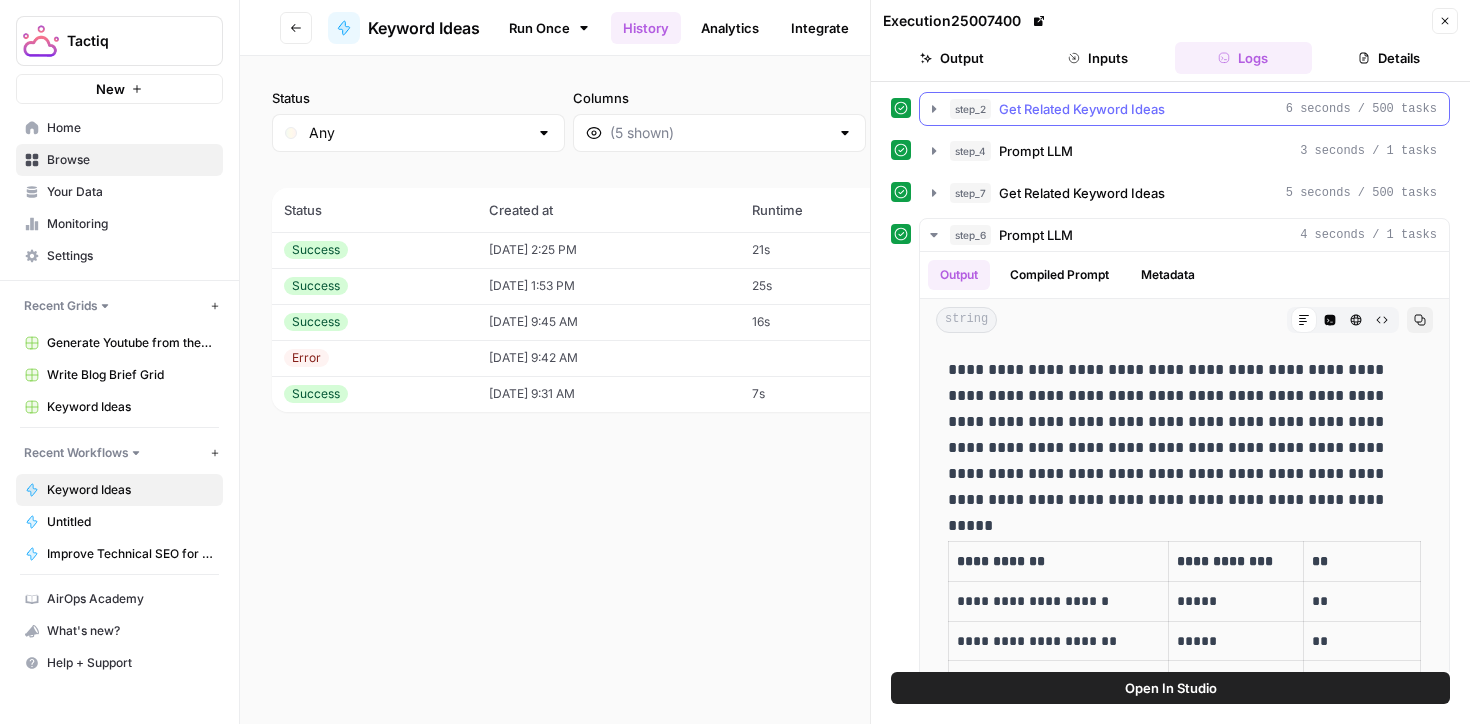 click on "Get Related Keyword Ideas" at bounding box center (1082, 109) 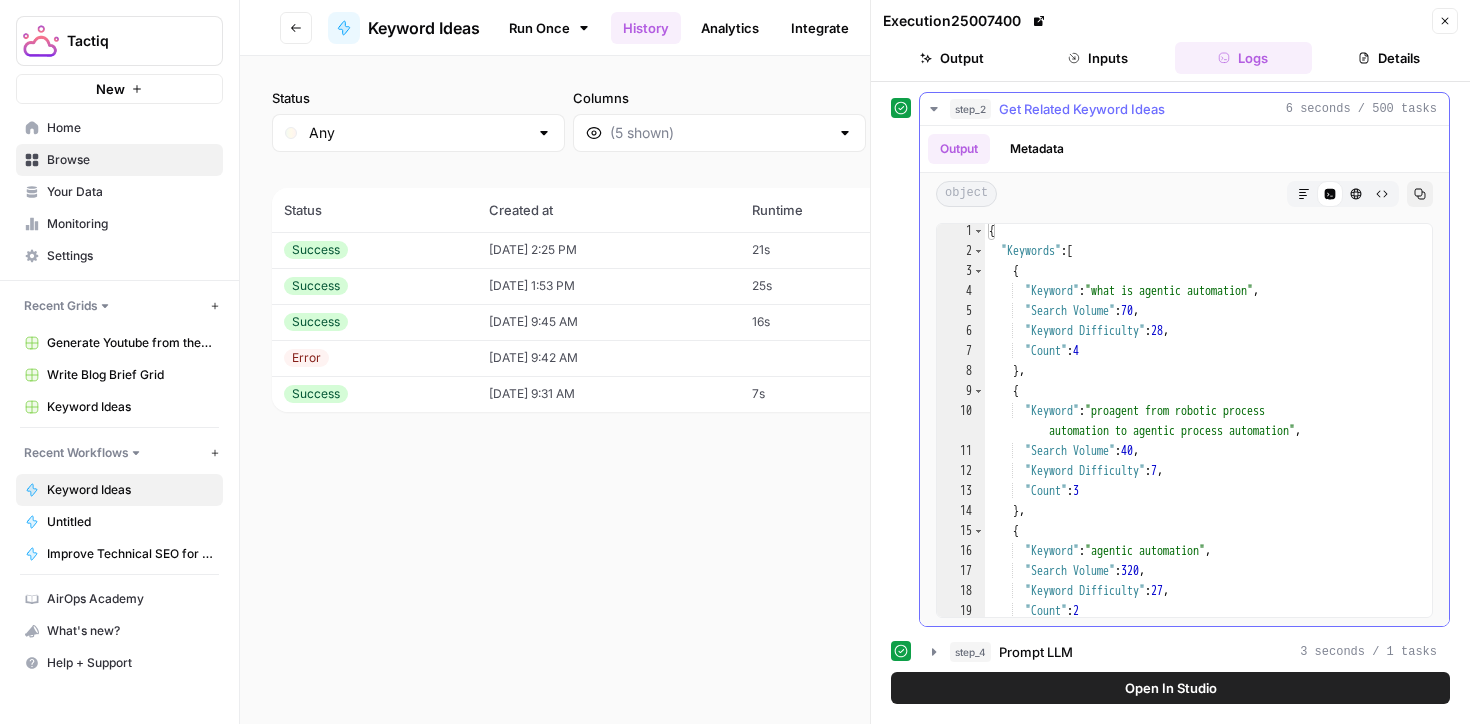 scroll, scrollTop: 3, scrollLeft: 0, axis: vertical 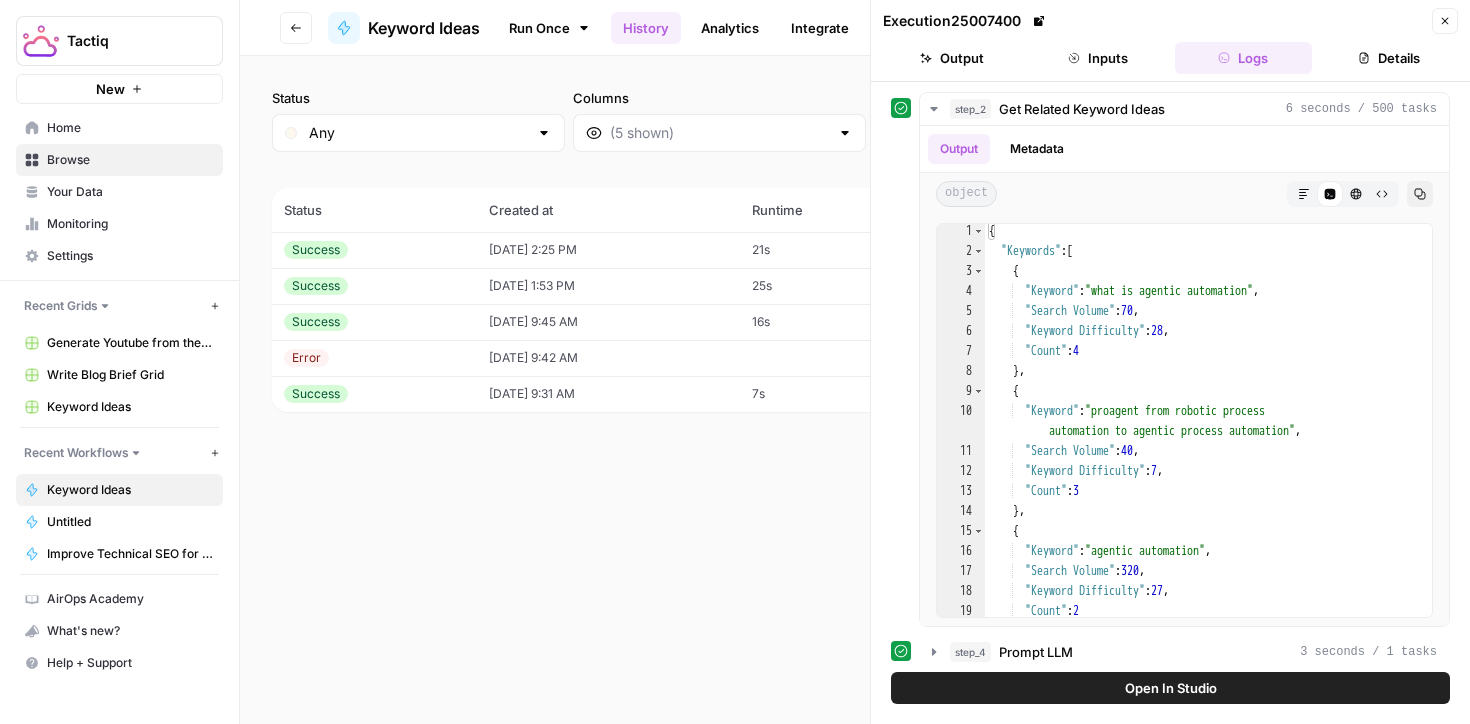 type 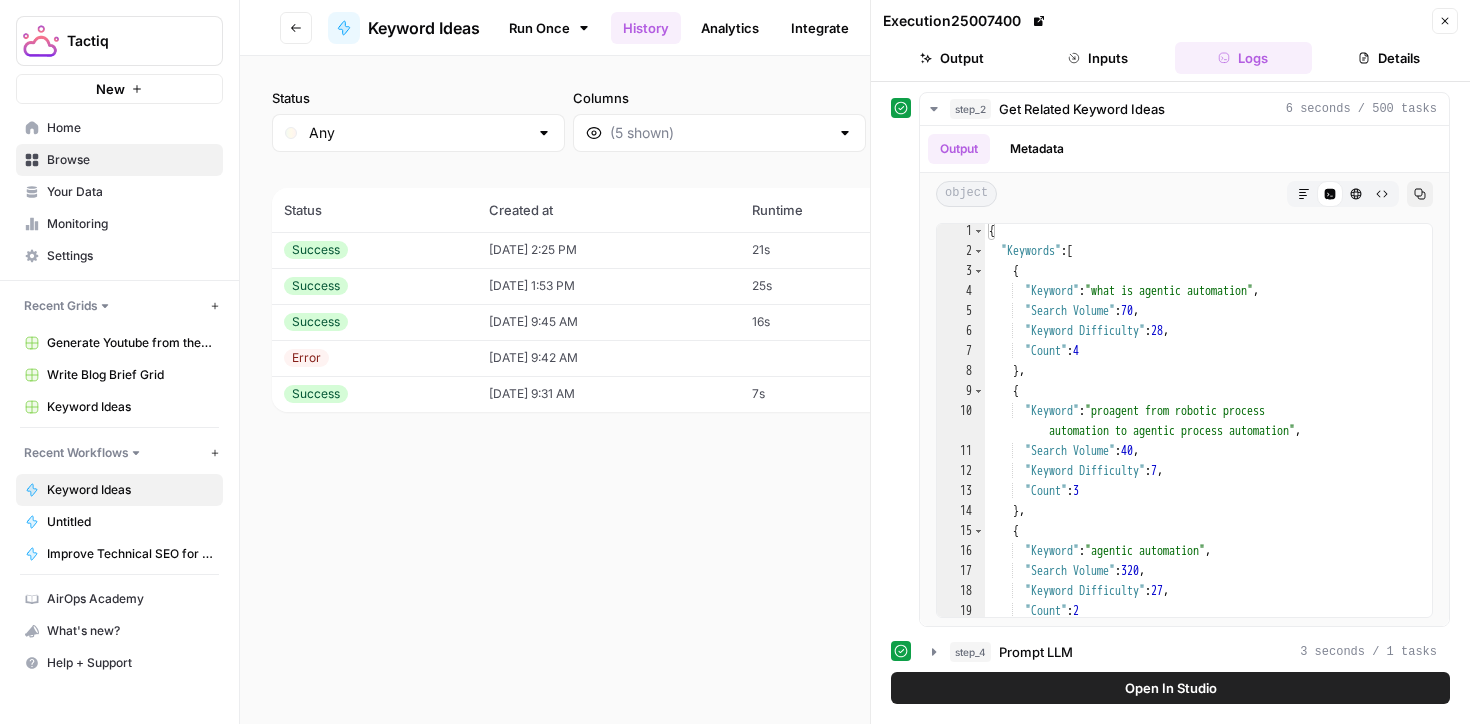 click on "Status Any Columns 2h 24h 7d 30d All Time Custom range (5 records) Status Created at Runtime Tasks Source Actions Success [DATE] 2:25 PM 21s 1002 grid_table View Success [DATE] 1:53 PM 25s 1002 grid_table View Success [DATE] 9:45 AM 16s 1002 grid_table View Error [DATE] 9:42 AM 501 grid_table View  /  Retry Success [DATE] 9:31 AM 7s 501 grid_table View" at bounding box center (855, 390) 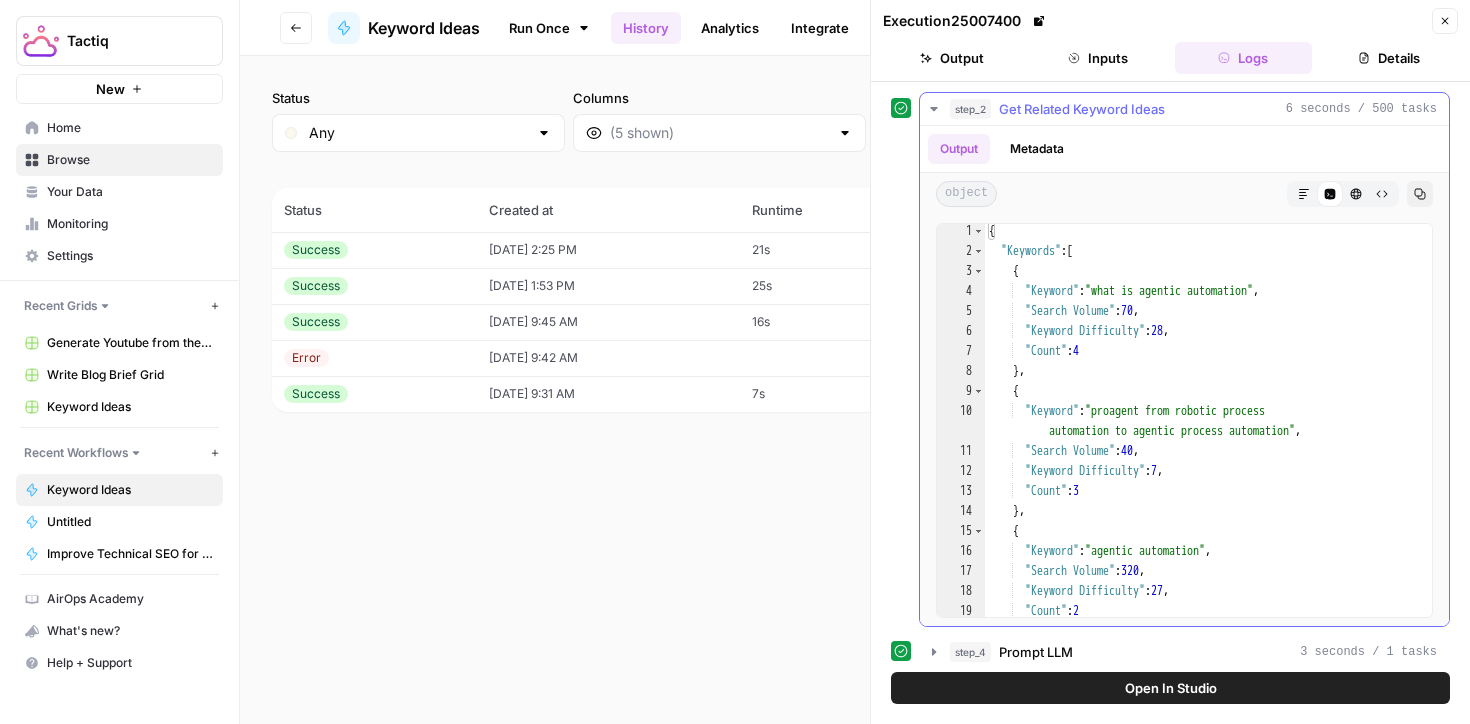 type on "**" 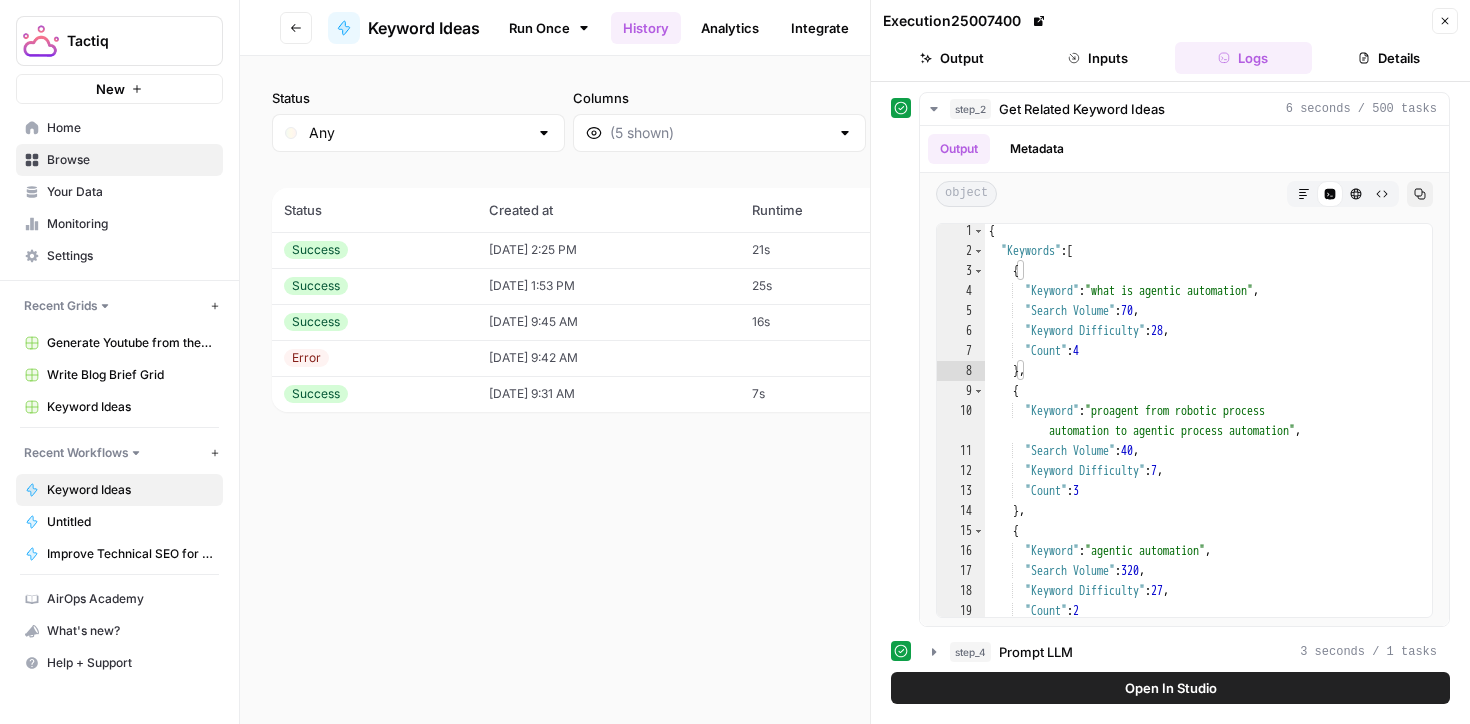 click on "Status Any Columns 2h 24h 7d 30d All Time Custom range (5 records) Status Created at Runtime Tasks Source Actions Success [DATE] 2:25 PM 21s 1002 grid_table View Success [DATE] 1:53 PM 25s 1002 grid_table View Success [DATE] 9:45 AM 16s 1002 grid_table View Error [DATE] 9:42 AM 501 grid_table View  /  Retry Success [DATE] 9:31 AM 7s 501 grid_table View" at bounding box center (855, 390) 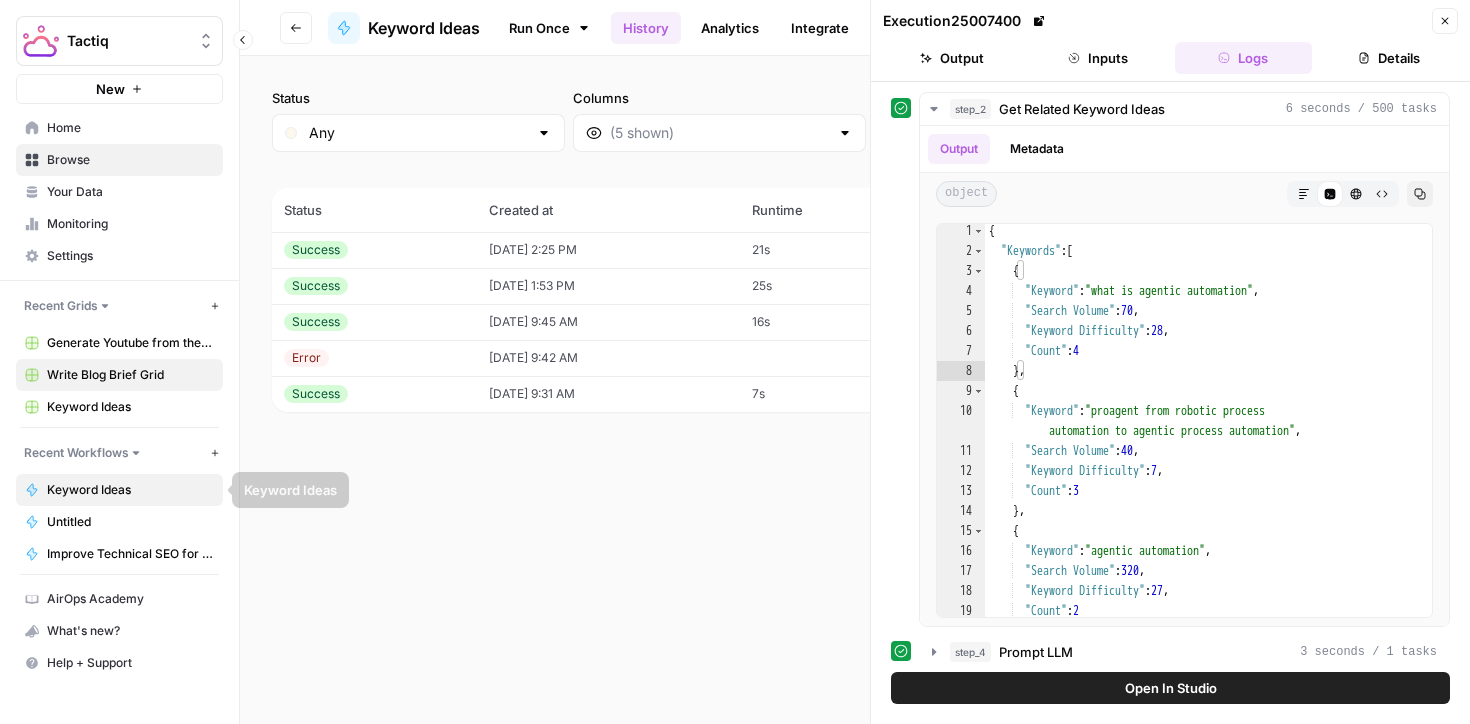 click on "Write Blog Brief Grid" at bounding box center [130, 375] 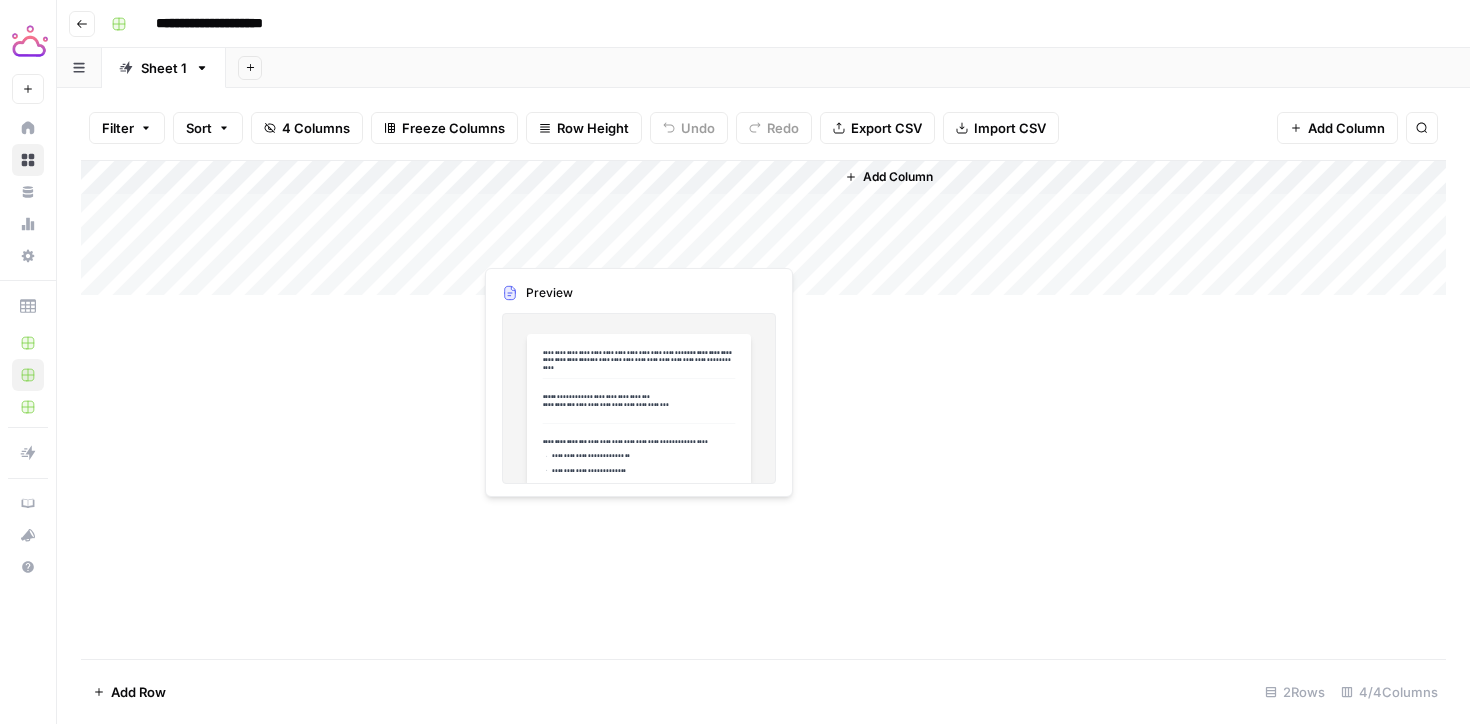 click on "Add Column" at bounding box center [763, 228] 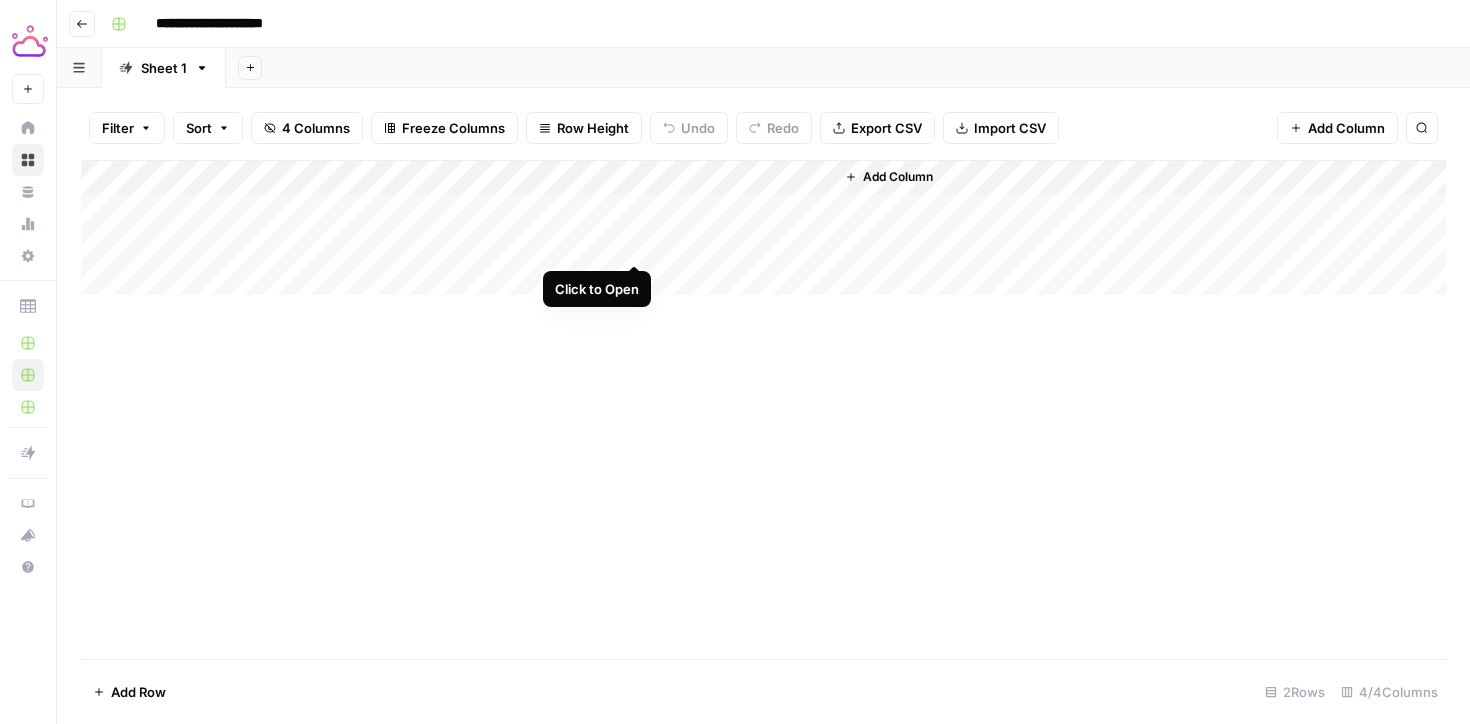 click on "Add Column" at bounding box center (763, 228) 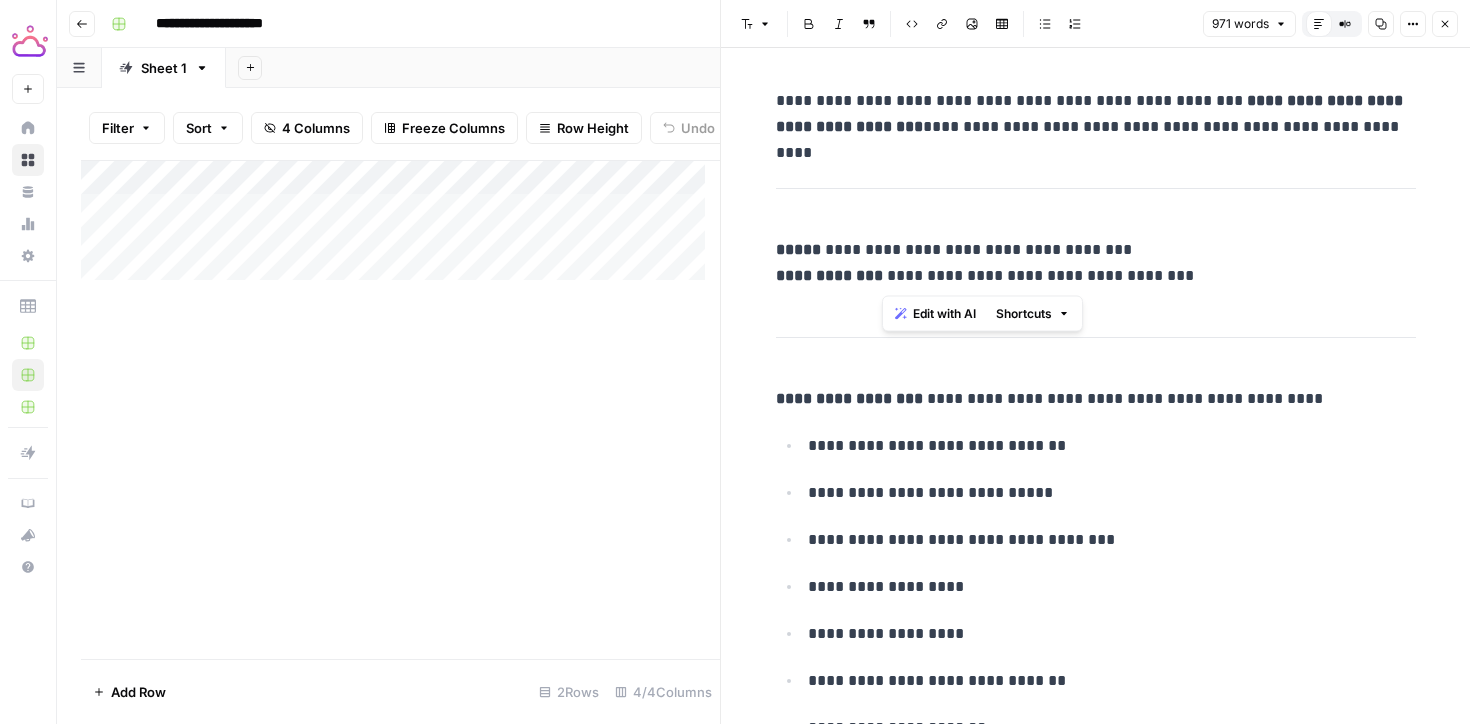 drag, startPoint x: 1179, startPoint y: 282, endPoint x: 882, endPoint y: 281, distance: 297.00168 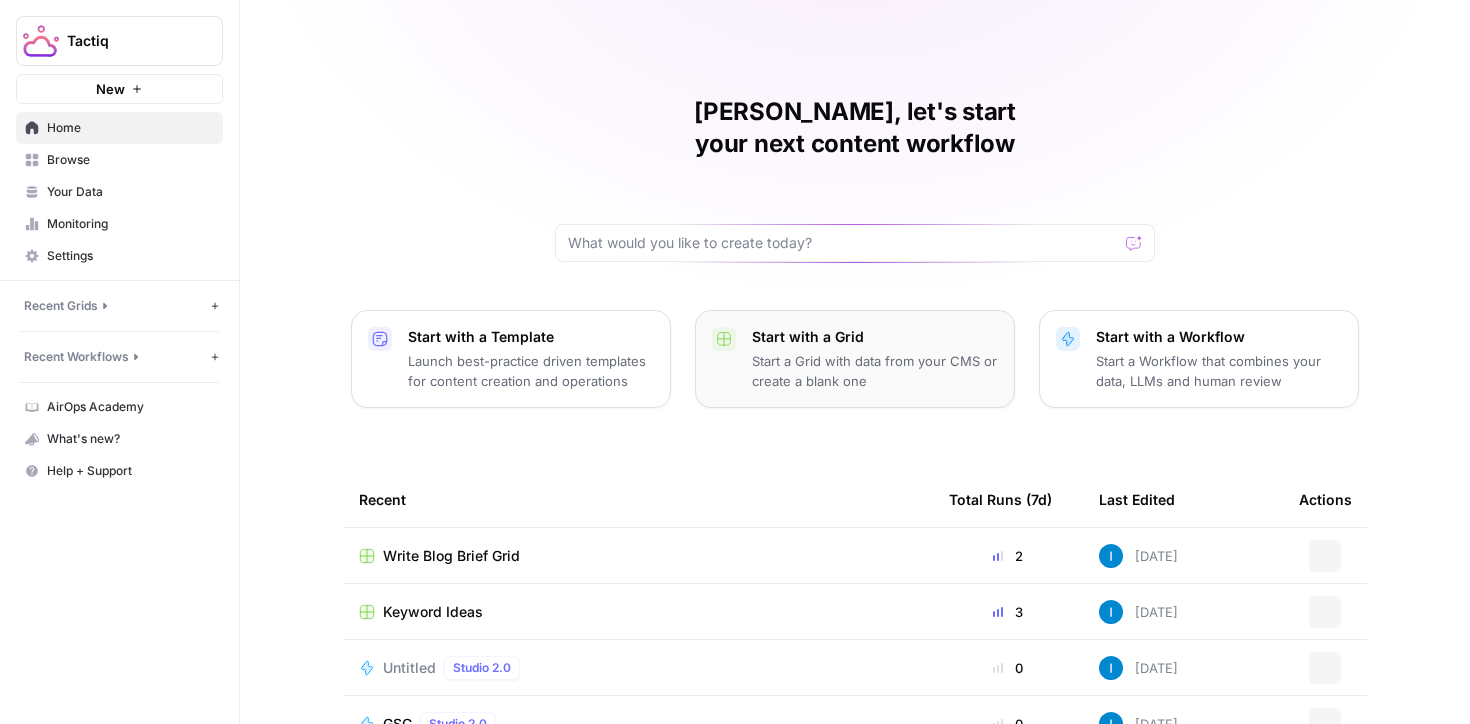 scroll, scrollTop: 0, scrollLeft: 0, axis: both 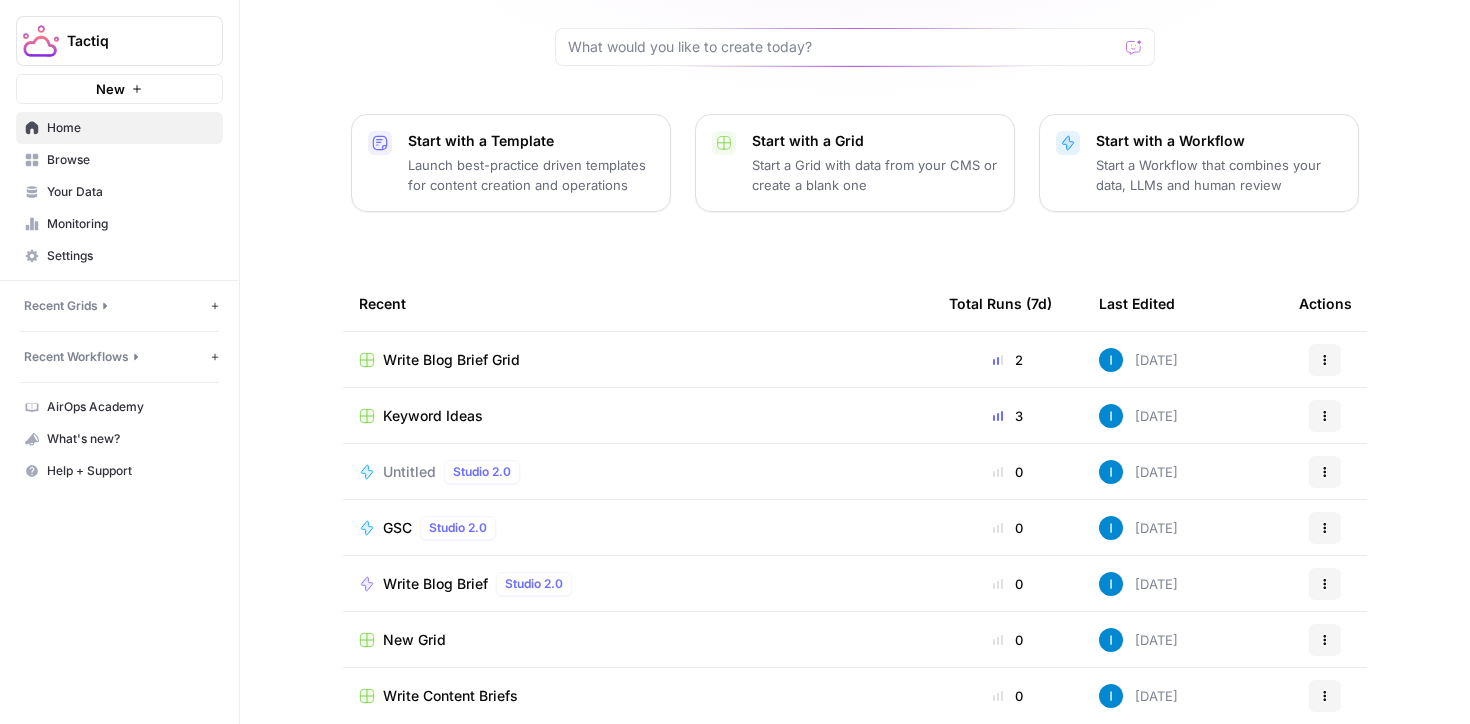 click on "Keyword Ideas" at bounding box center [433, 416] 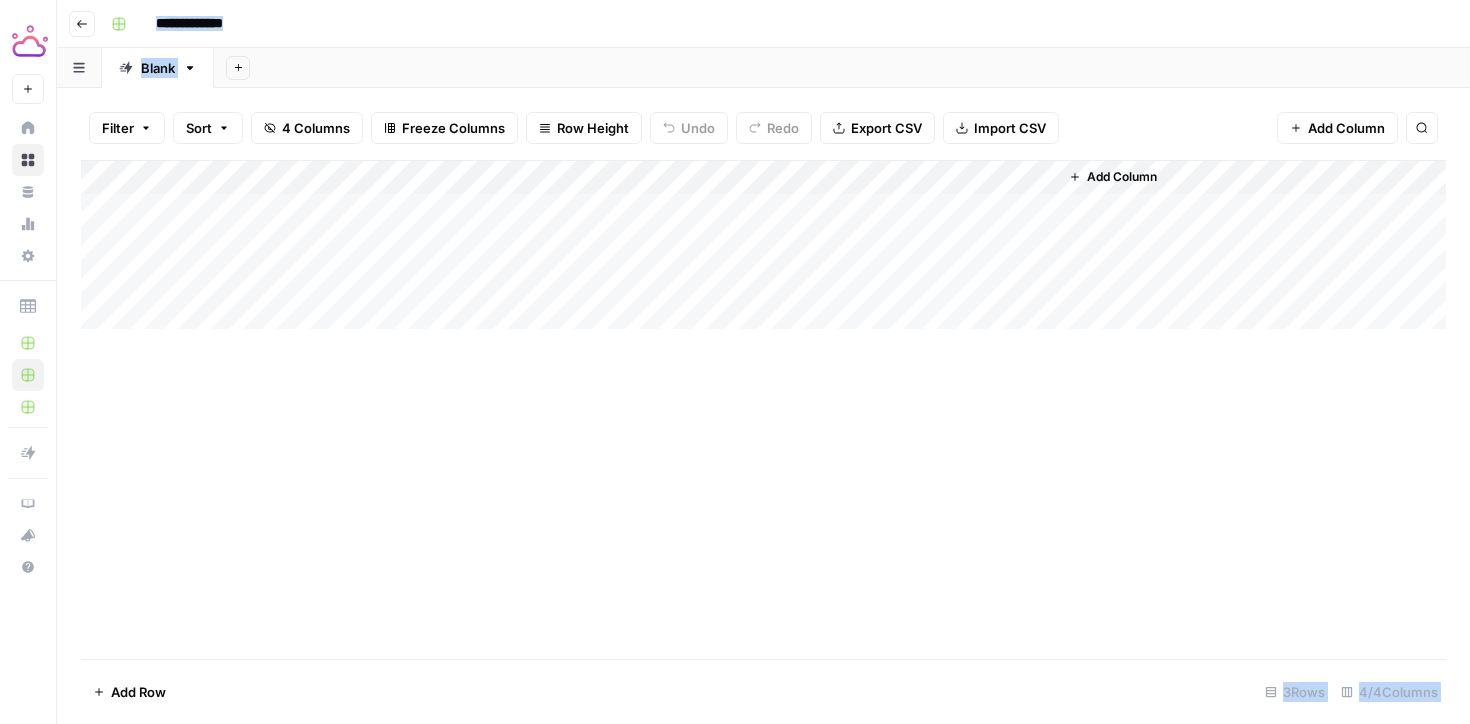 click on "Add Column" at bounding box center (763, 245) 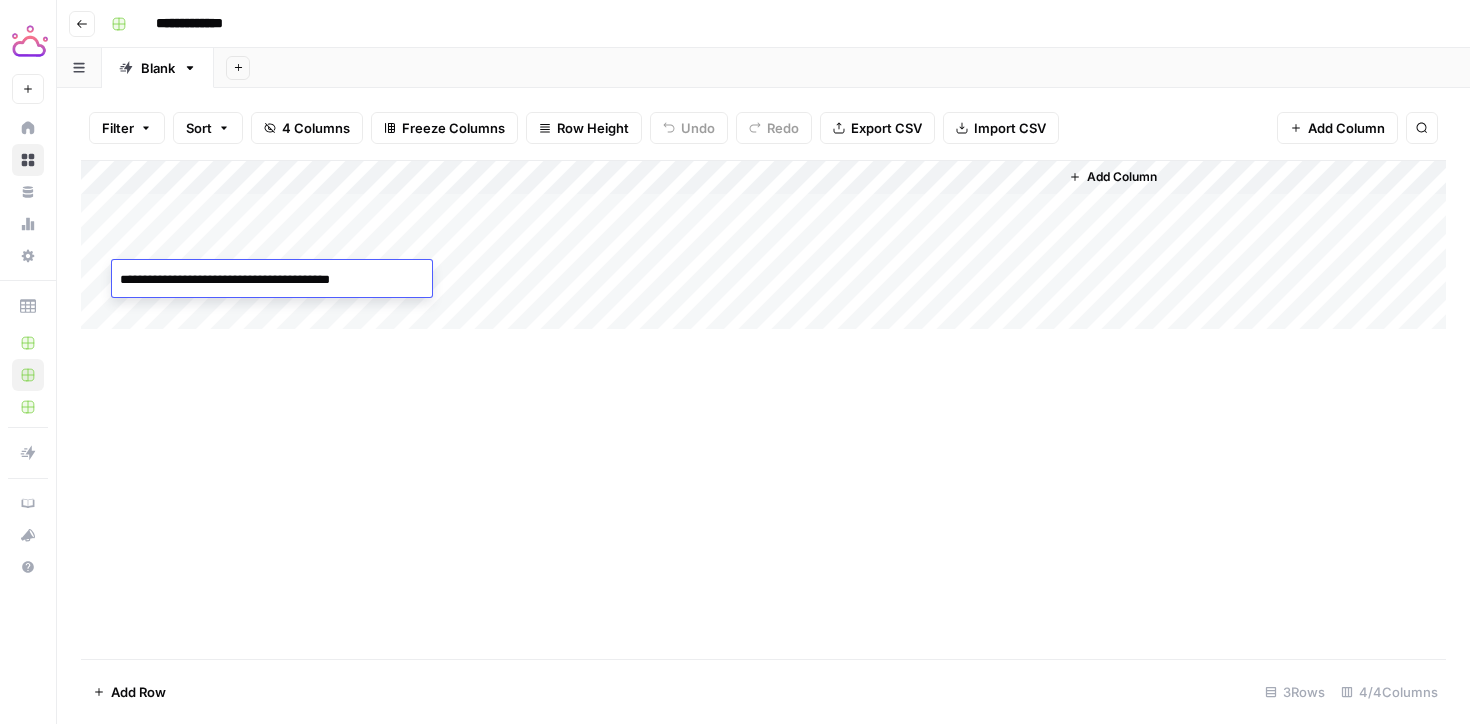 click on "Add Column" at bounding box center (763, 409) 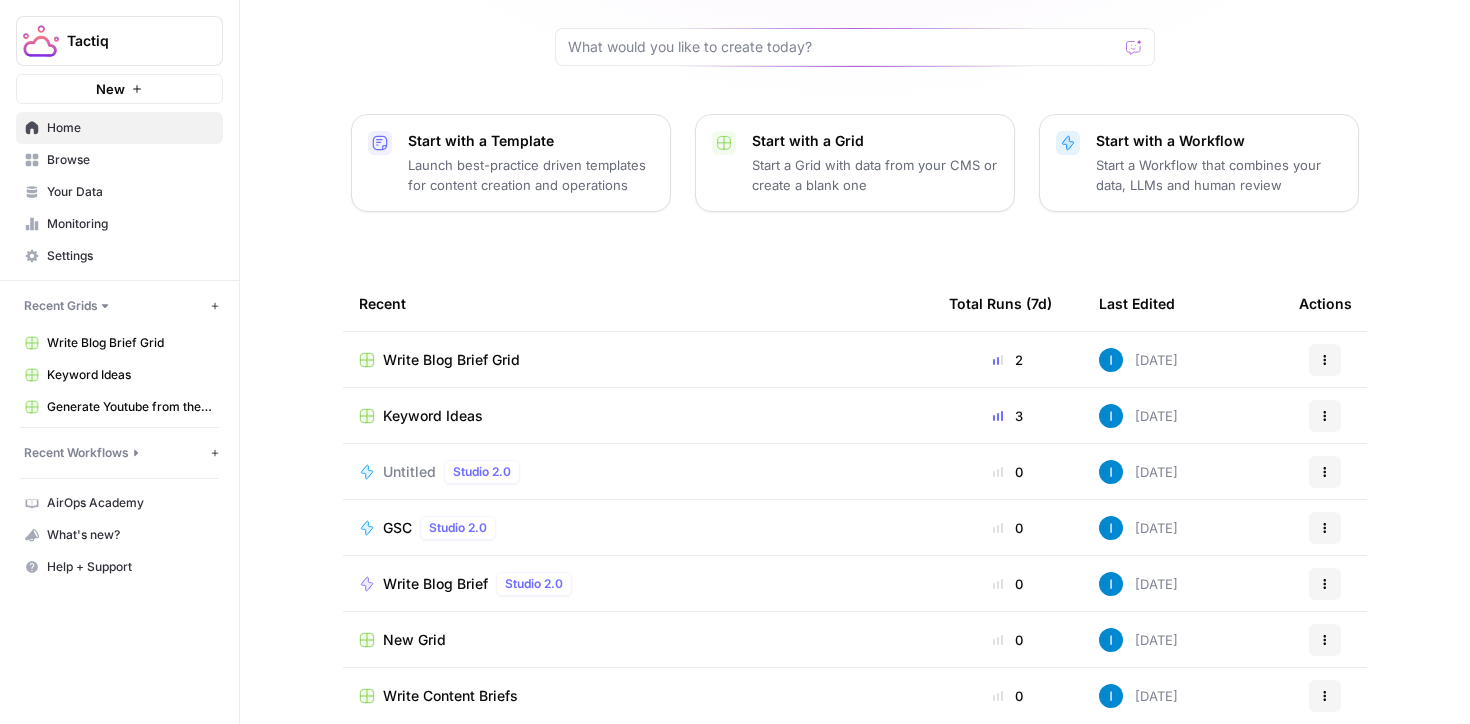 scroll, scrollTop: 0, scrollLeft: 0, axis: both 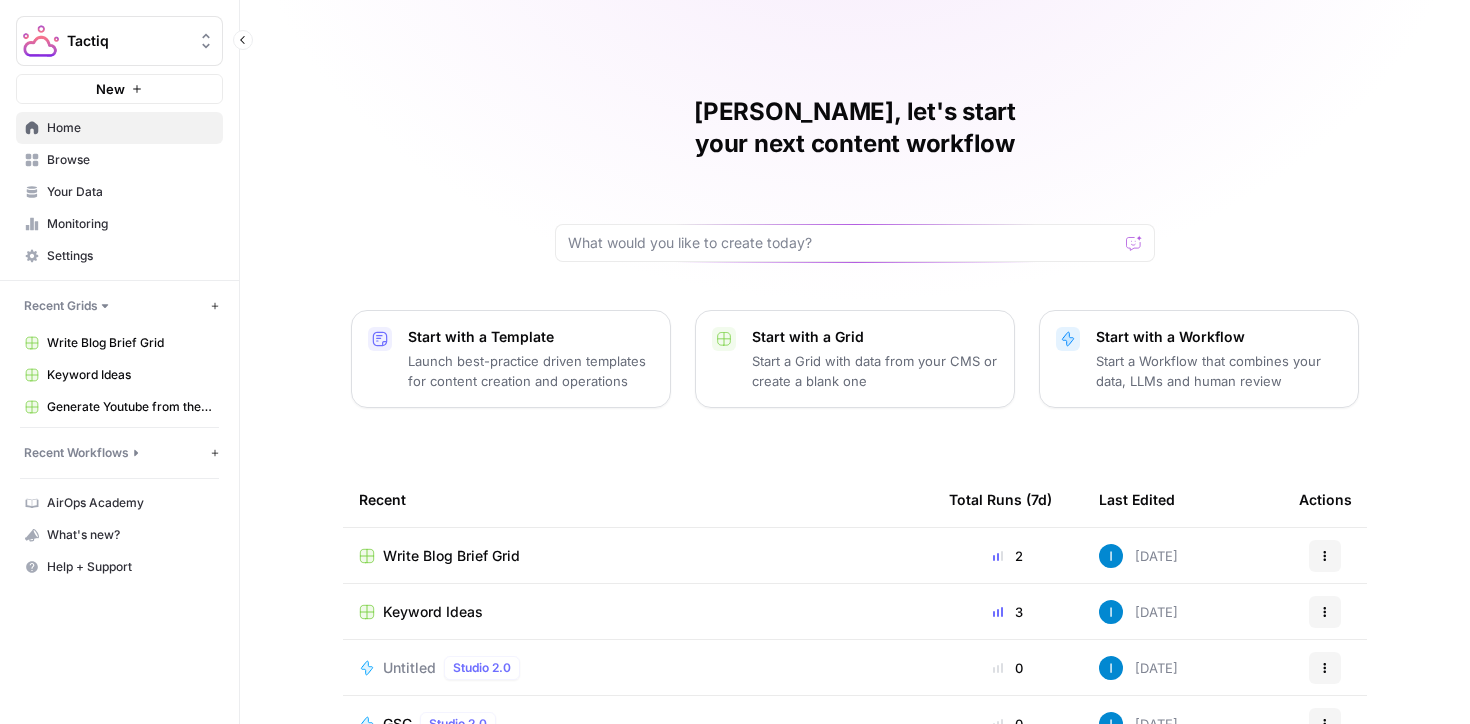 click on "Home" at bounding box center (130, 128) 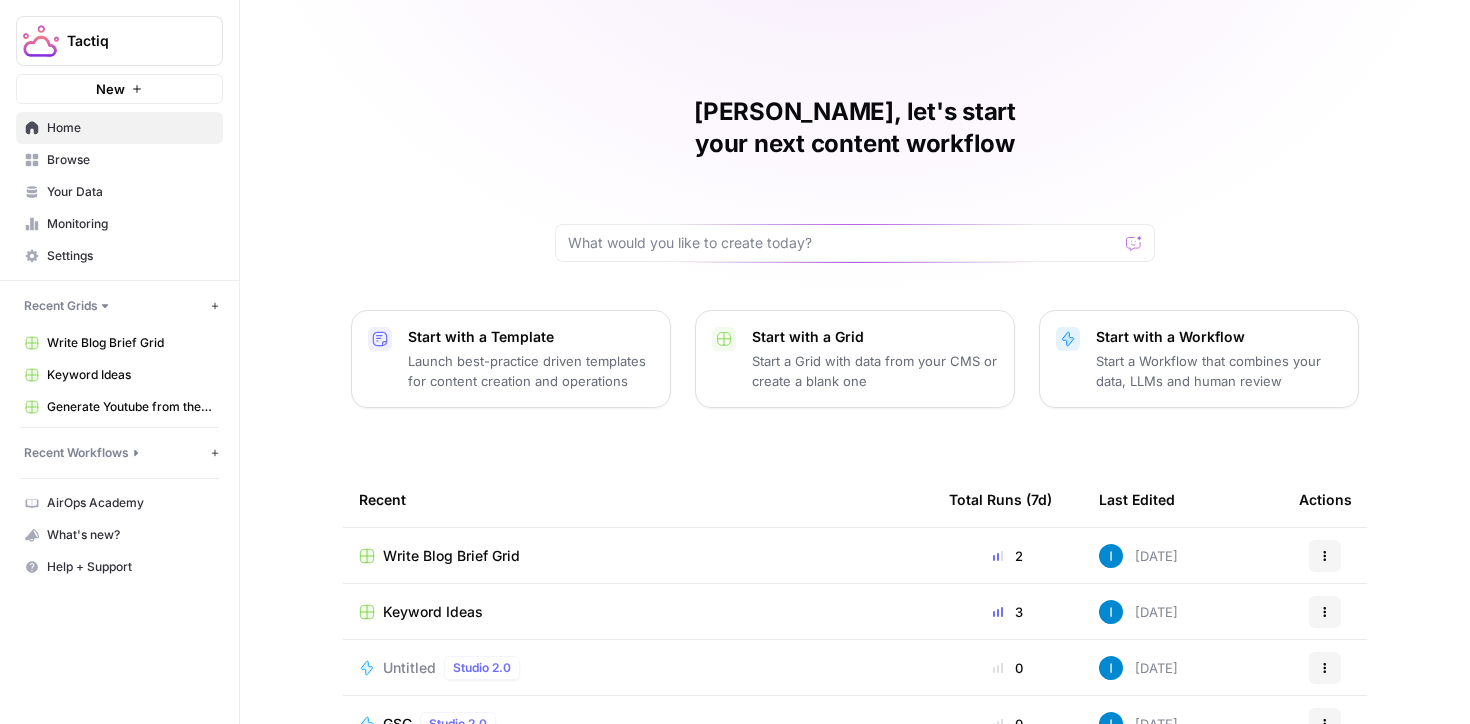 scroll, scrollTop: 196, scrollLeft: 0, axis: vertical 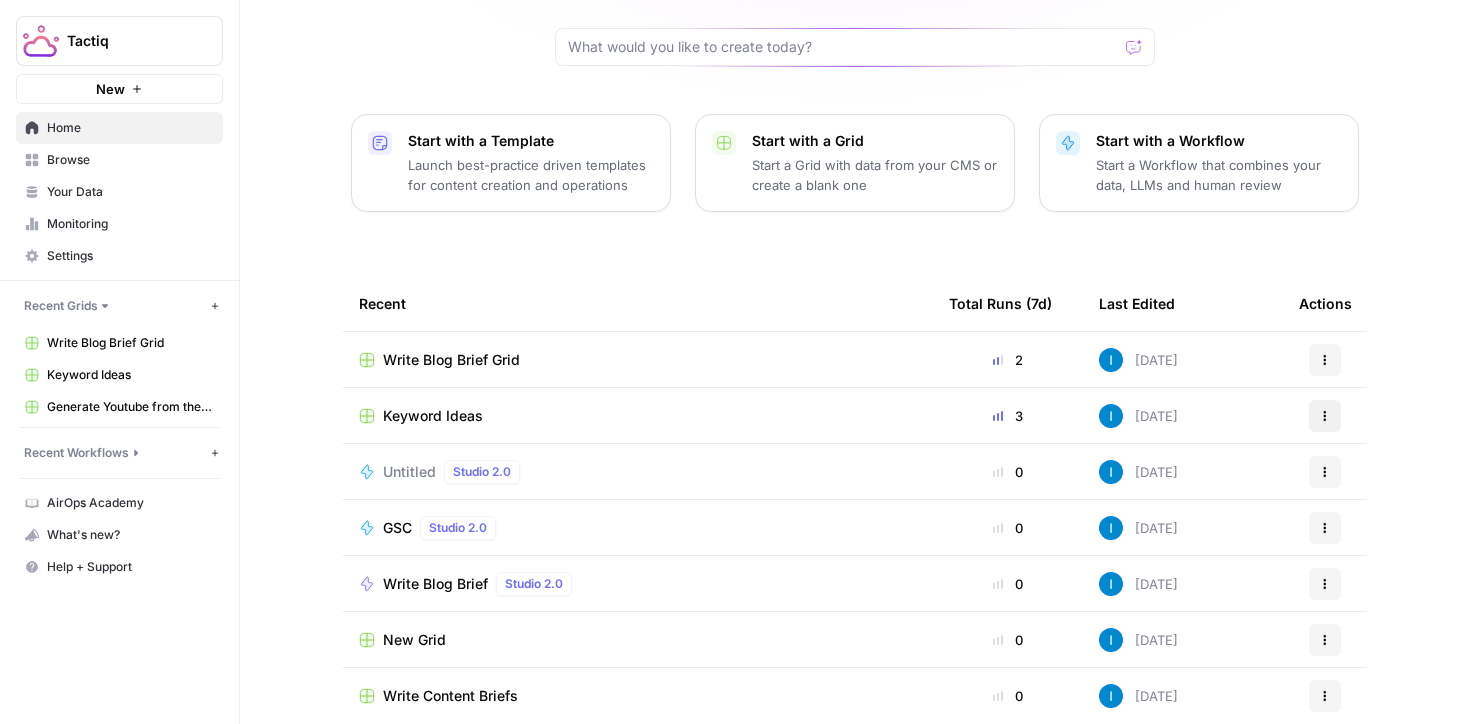 click 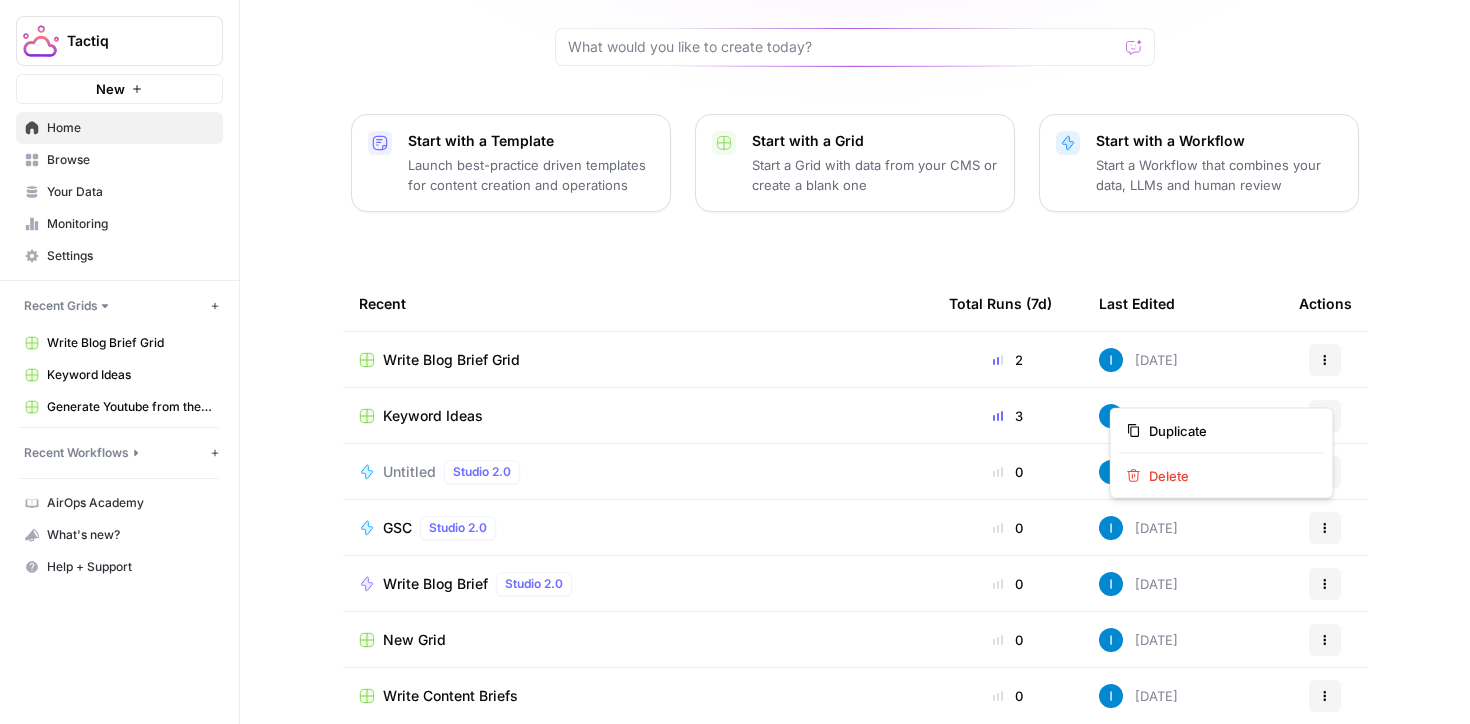 click on "Write Blog Brief Studio 2.0" at bounding box center [638, 583] 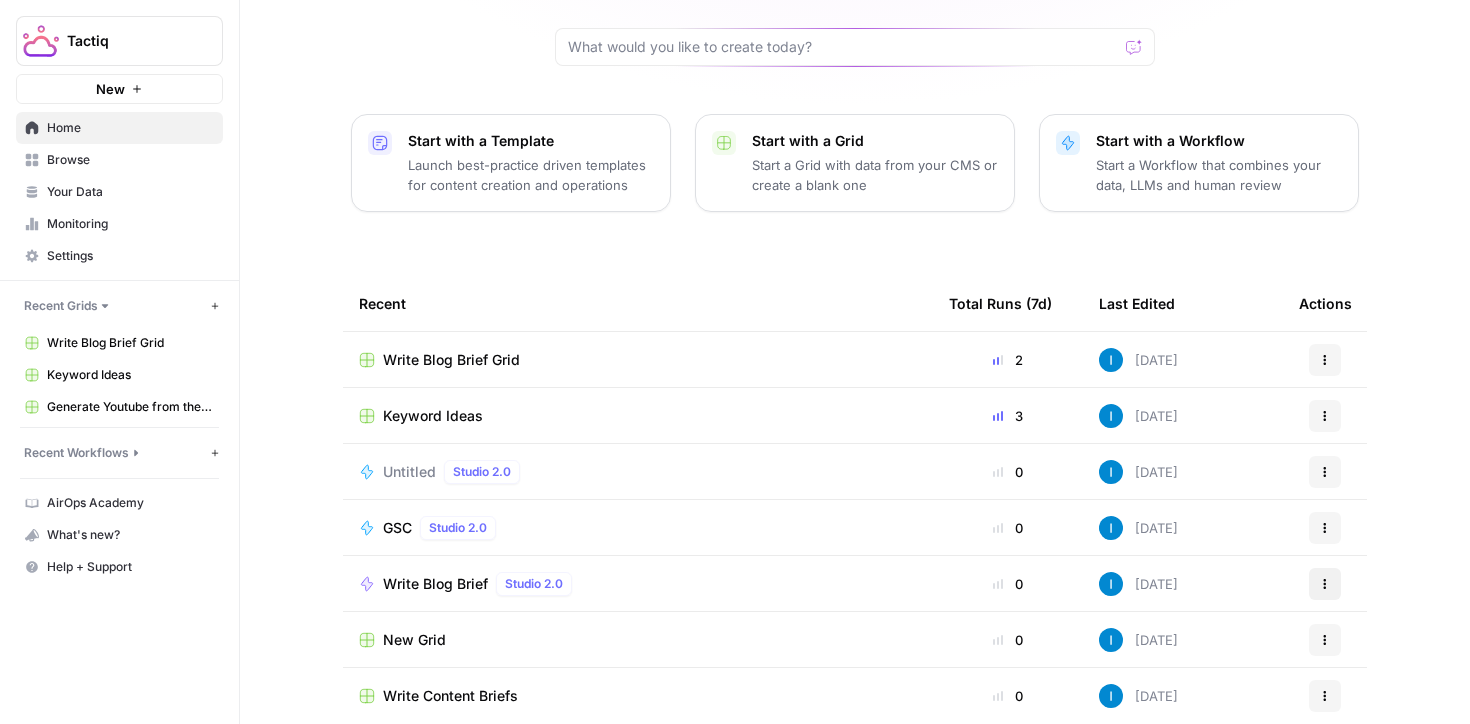 click 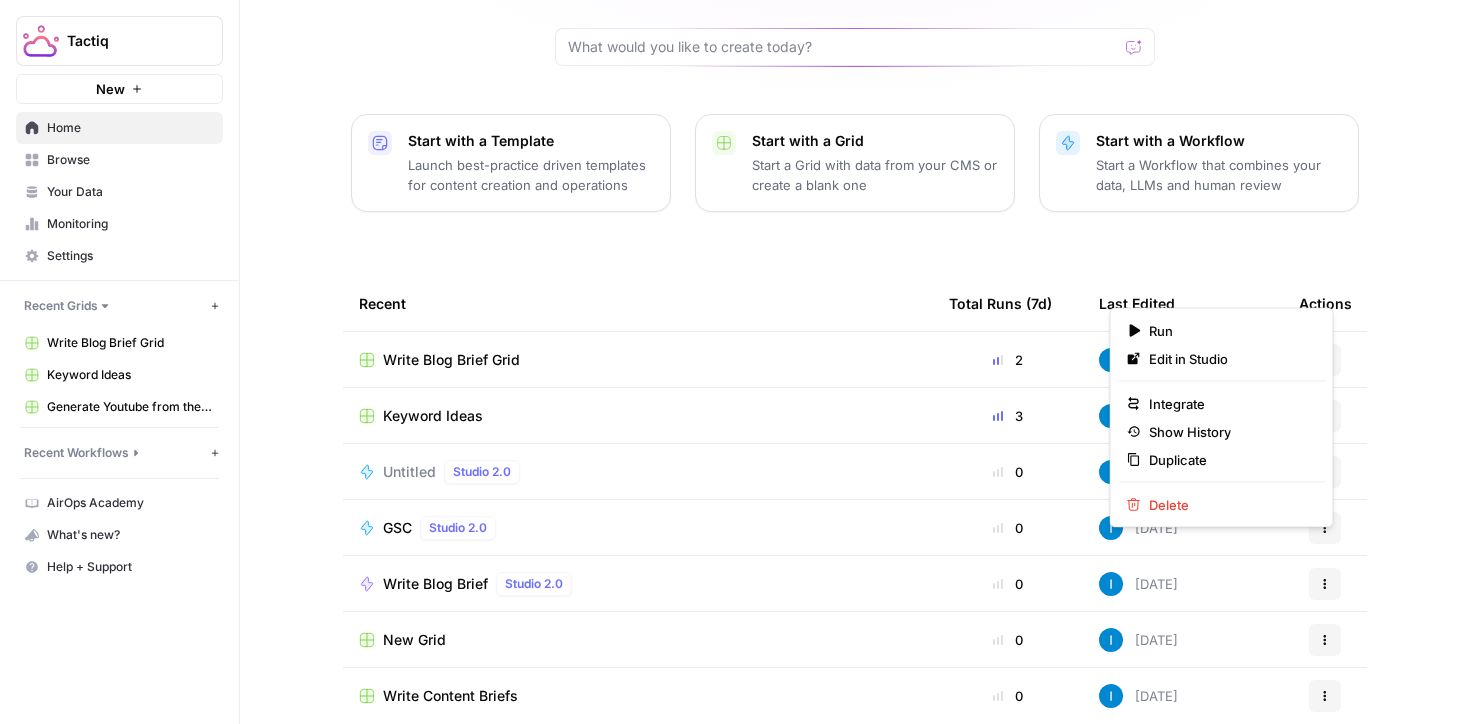 click on "Write Blog Brief Studio 2.0" at bounding box center (638, 584) 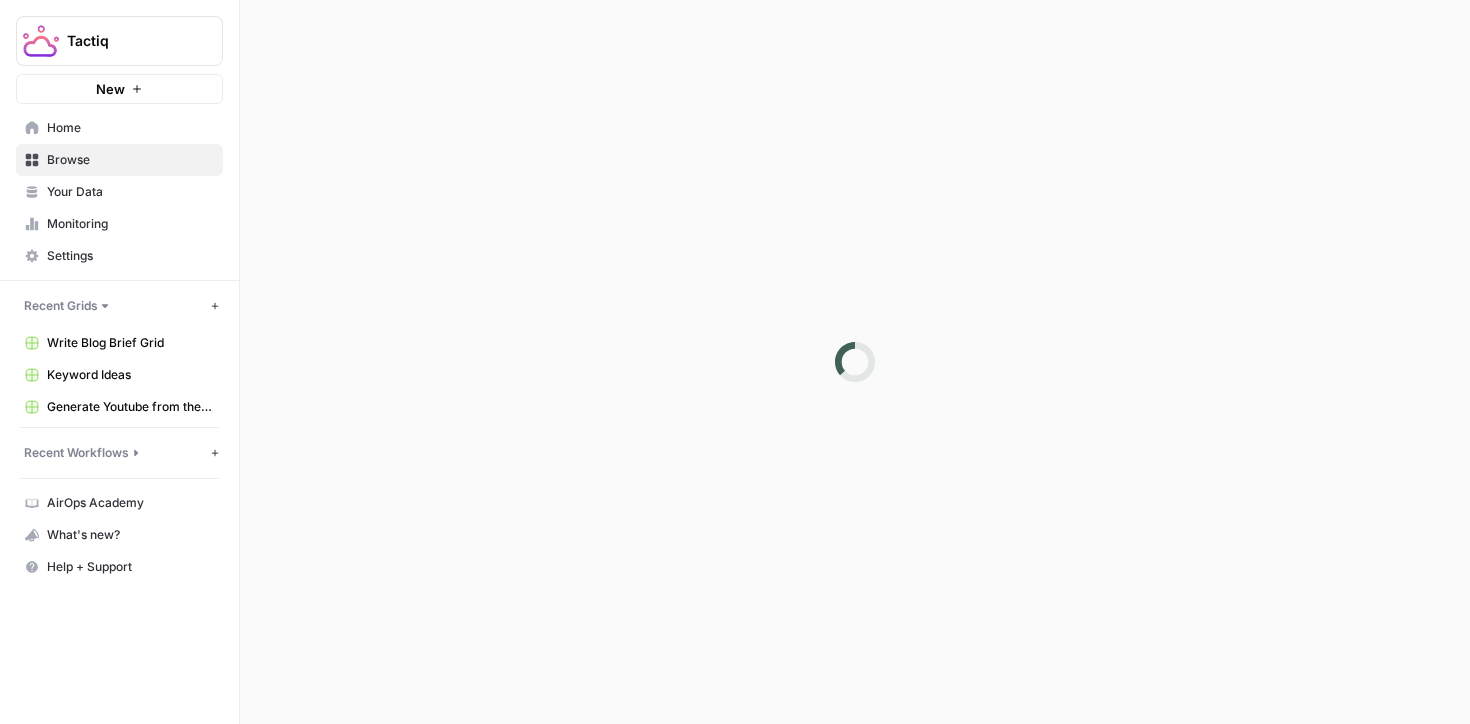scroll, scrollTop: 0, scrollLeft: 0, axis: both 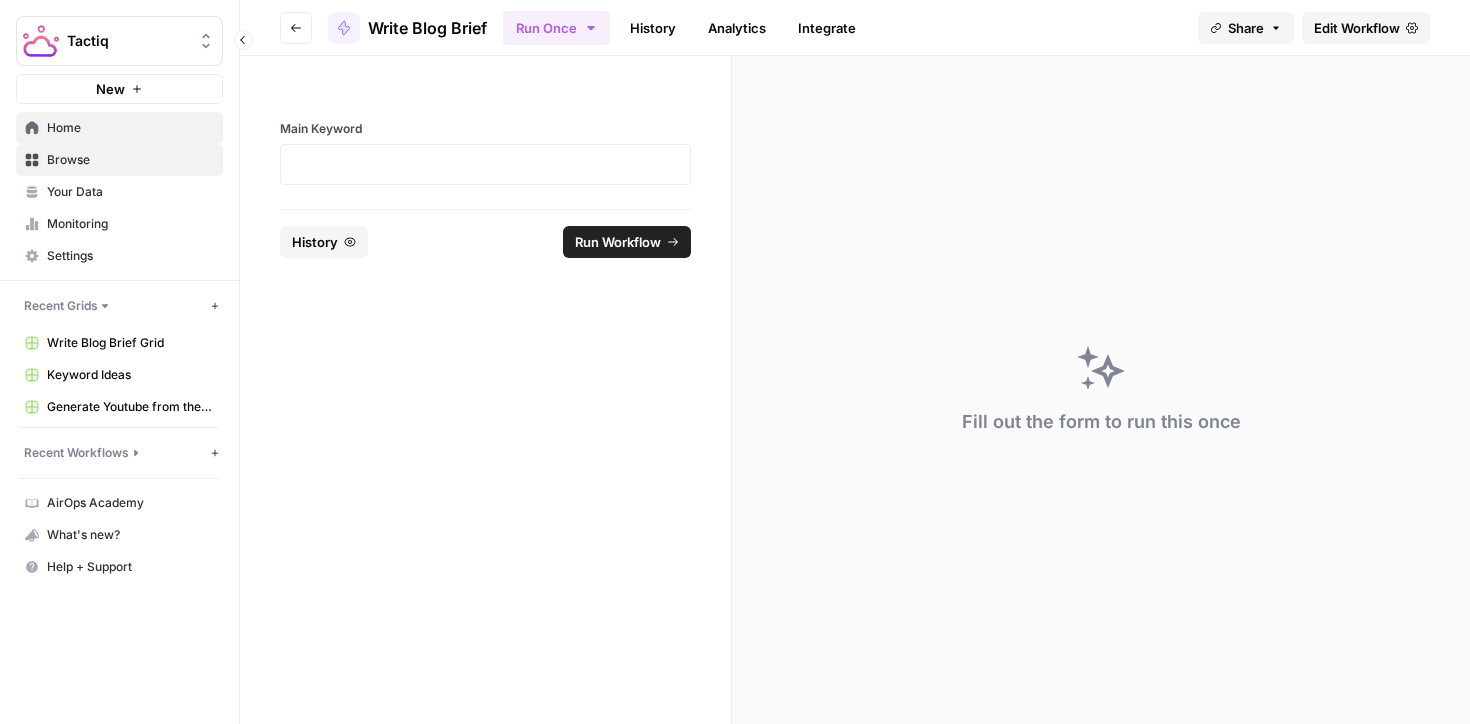 click on "Home" at bounding box center [130, 128] 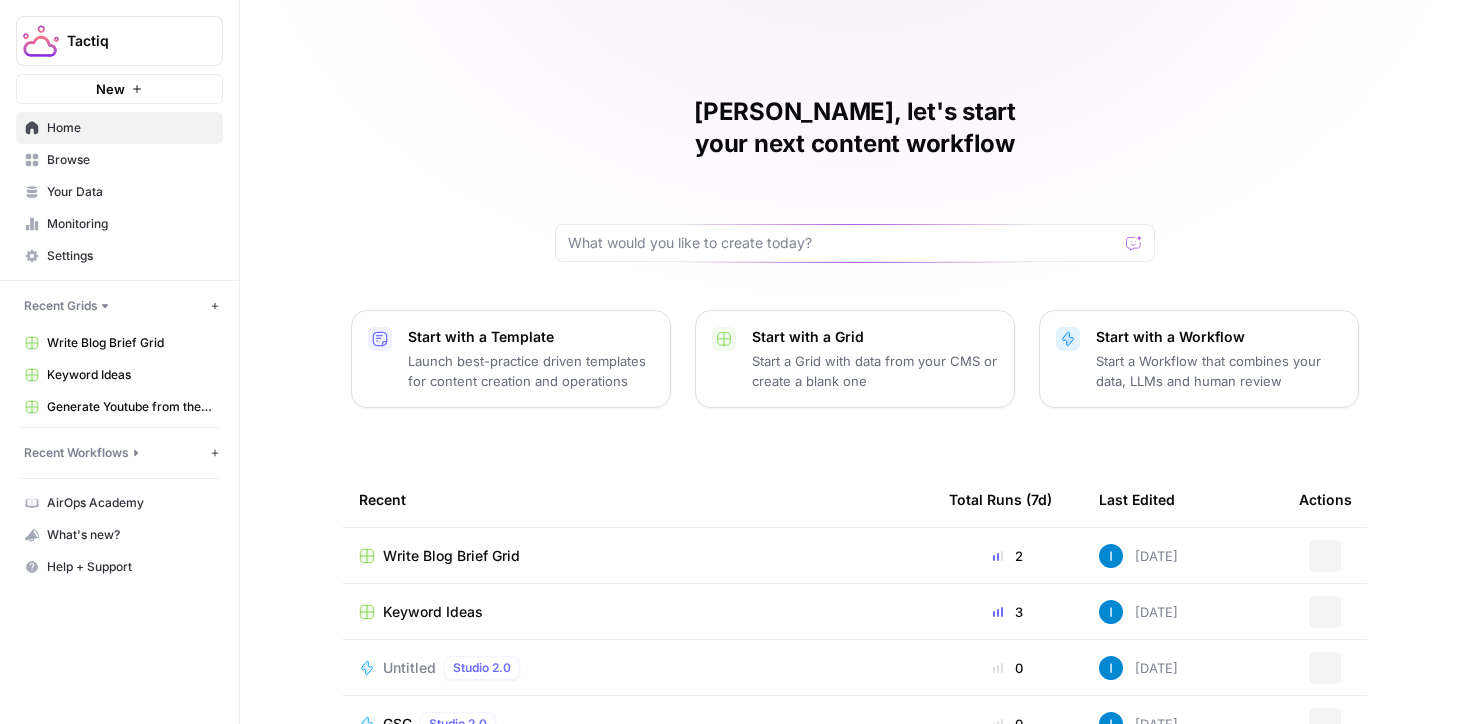 scroll, scrollTop: 196, scrollLeft: 0, axis: vertical 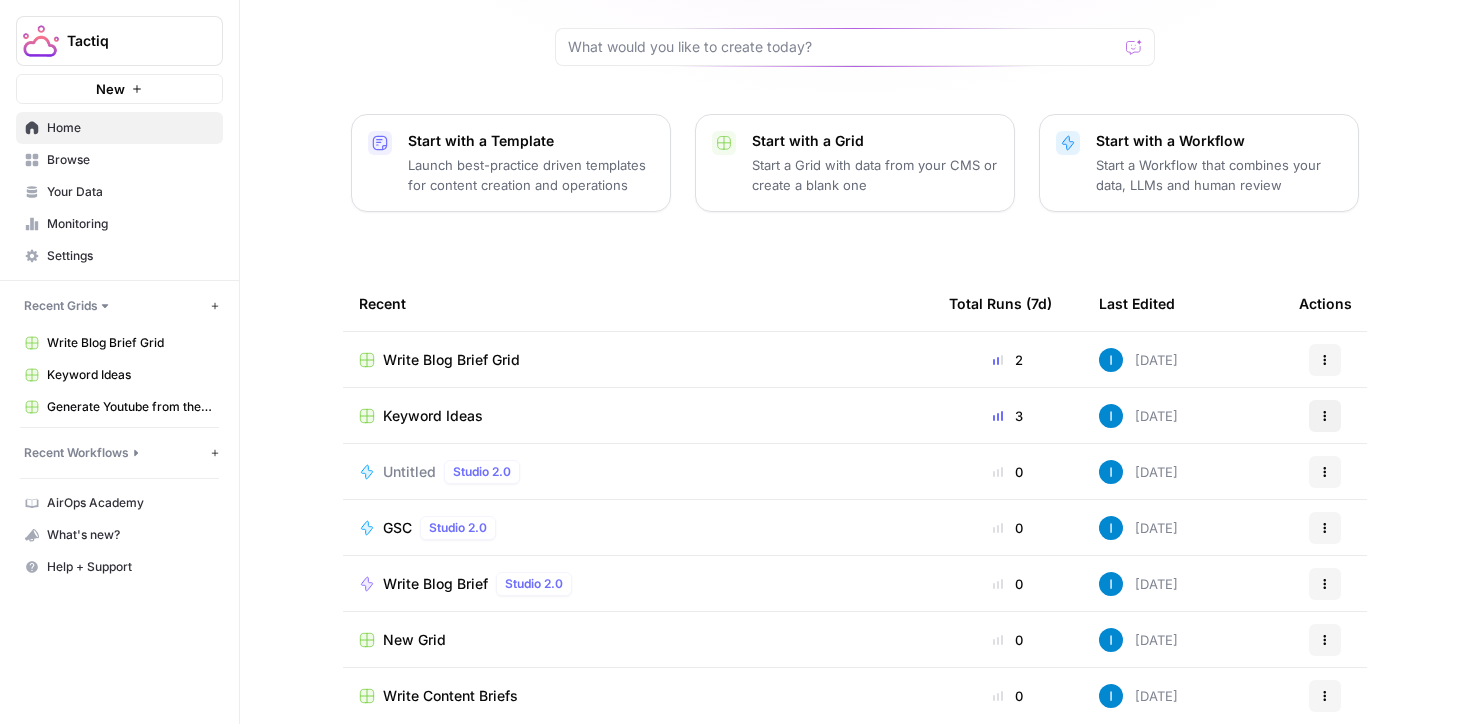 click on "Actions" at bounding box center [1325, 416] 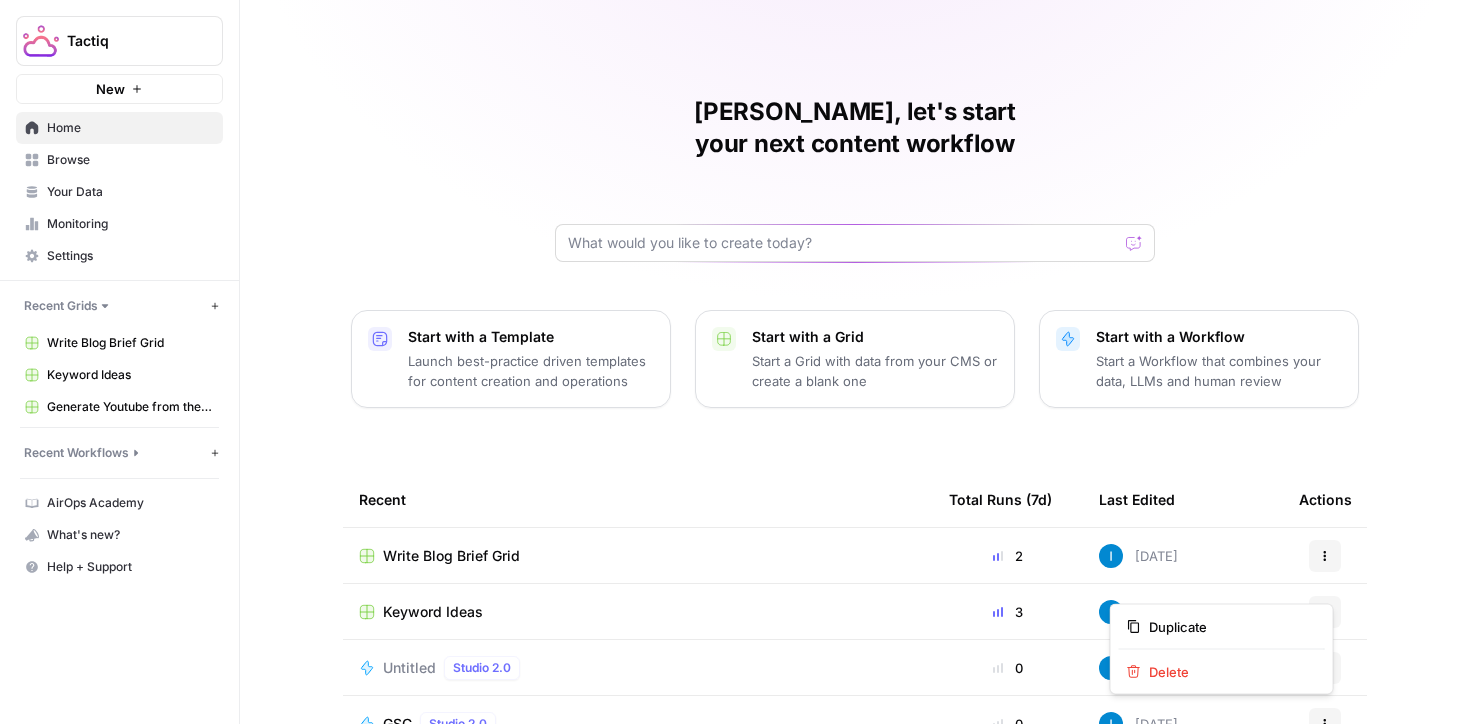 scroll, scrollTop: 196, scrollLeft: 0, axis: vertical 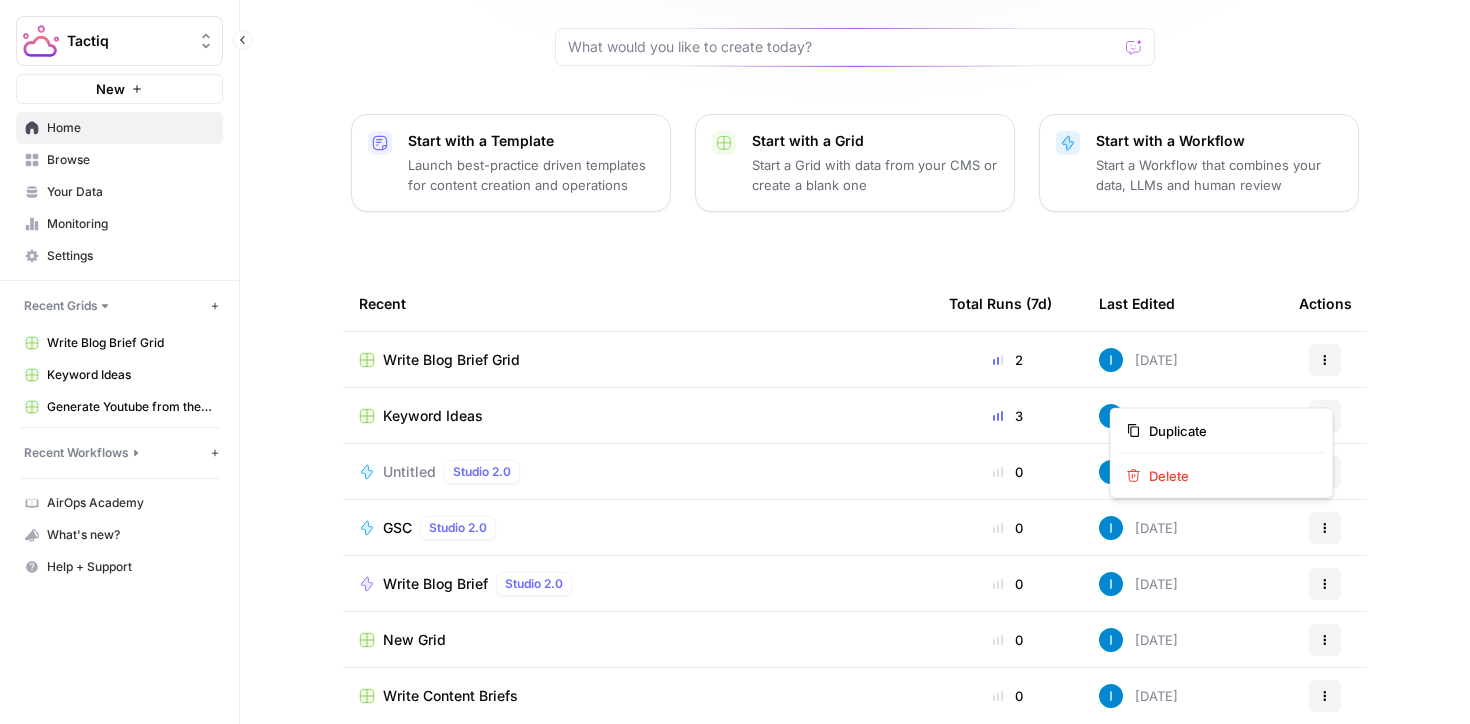 click on "Recent Workflows" at bounding box center [76, 453] 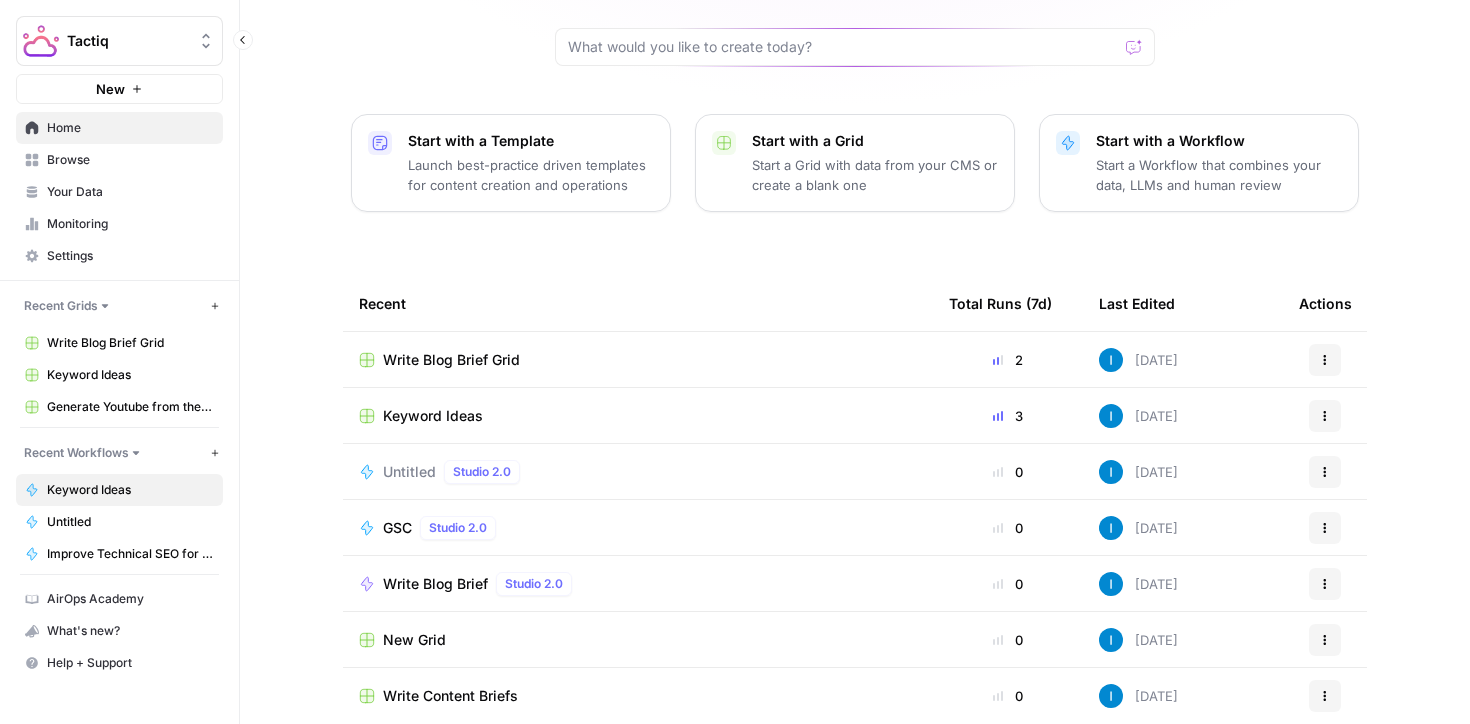 click on "Keyword Ideas" at bounding box center (130, 490) 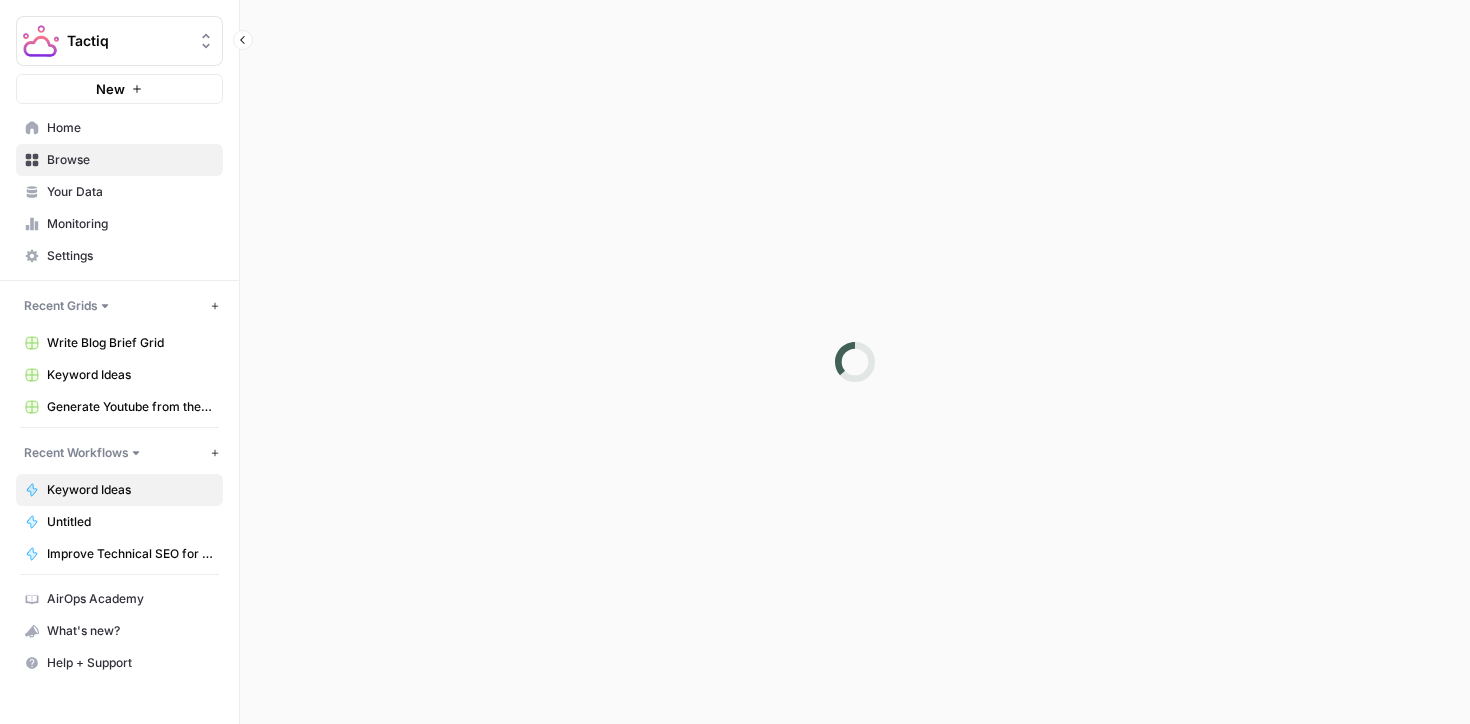 scroll, scrollTop: 0, scrollLeft: 0, axis: both 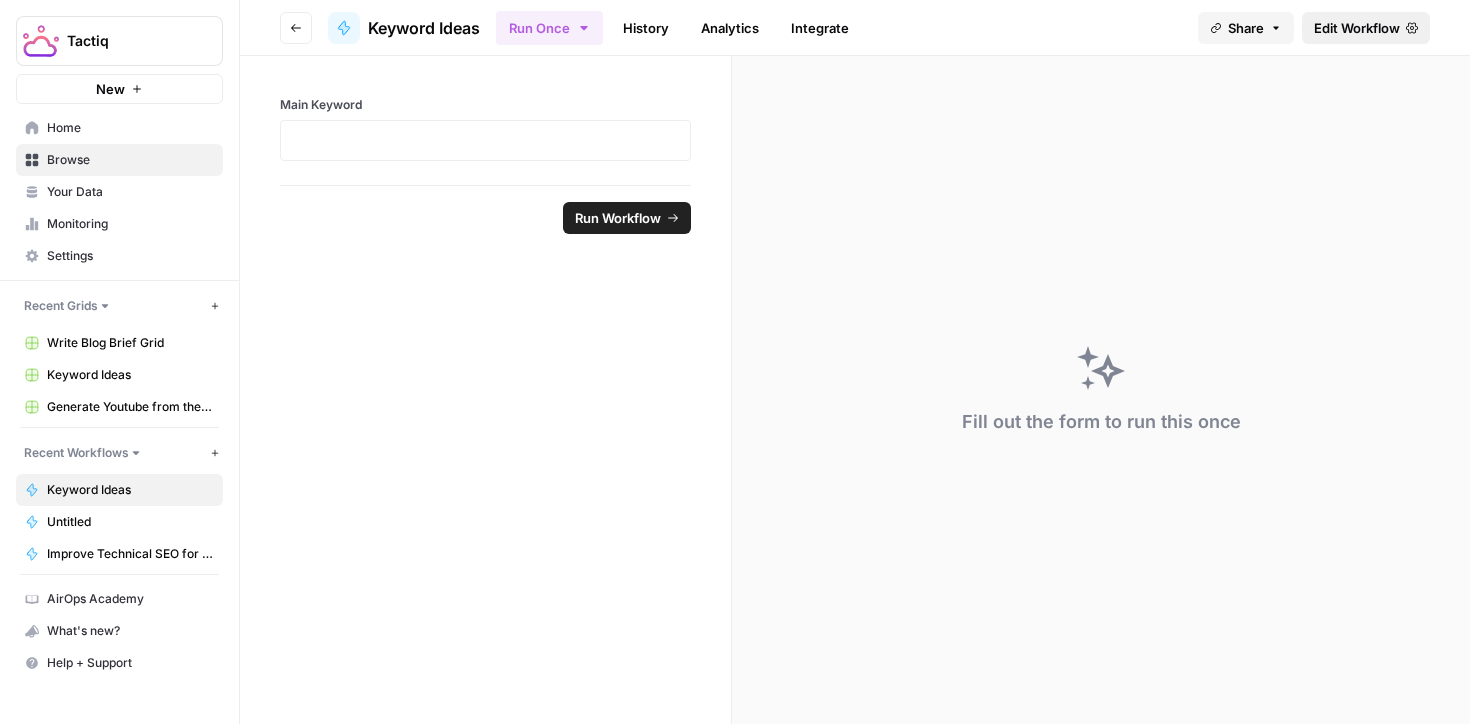 click on "Edit Workflow" at bounding box center [1357, 28] 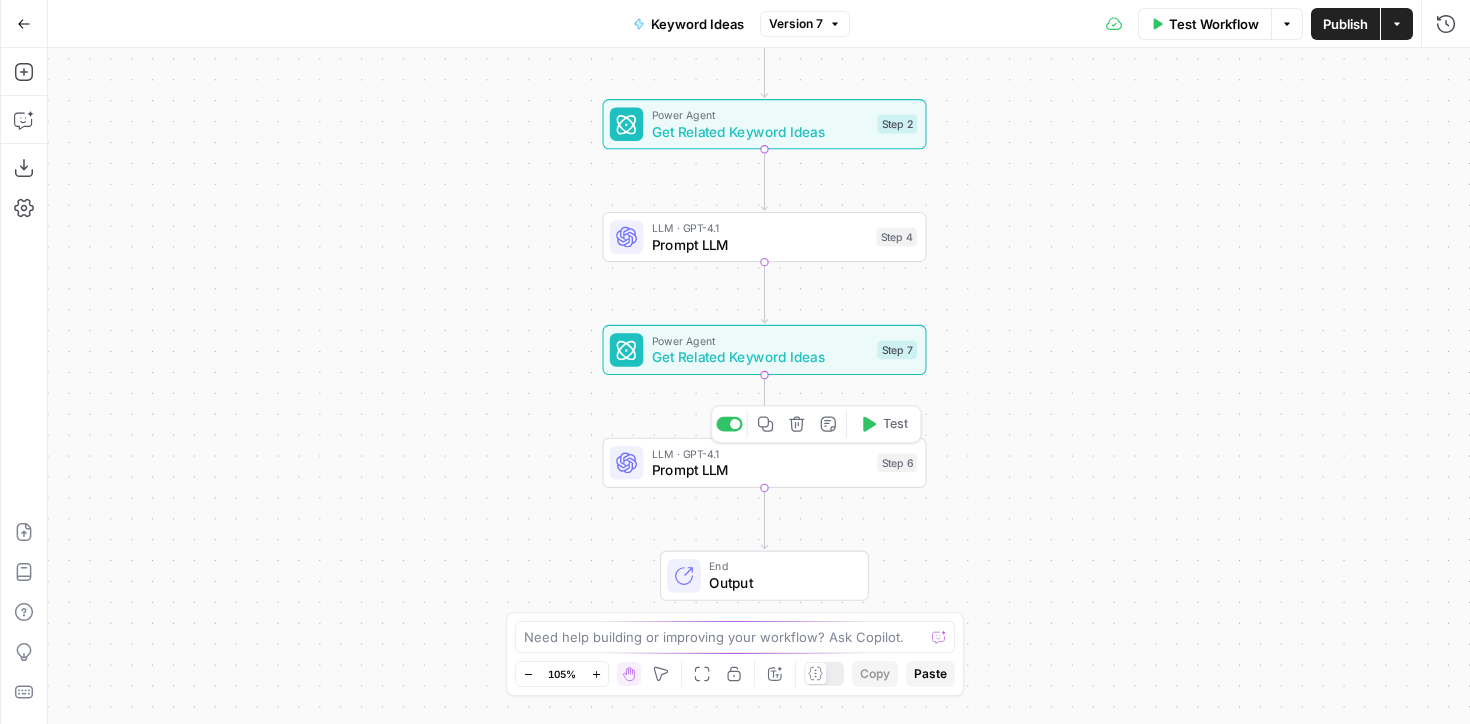 click on "Prompt LLM" at bounding box center (760, 470) 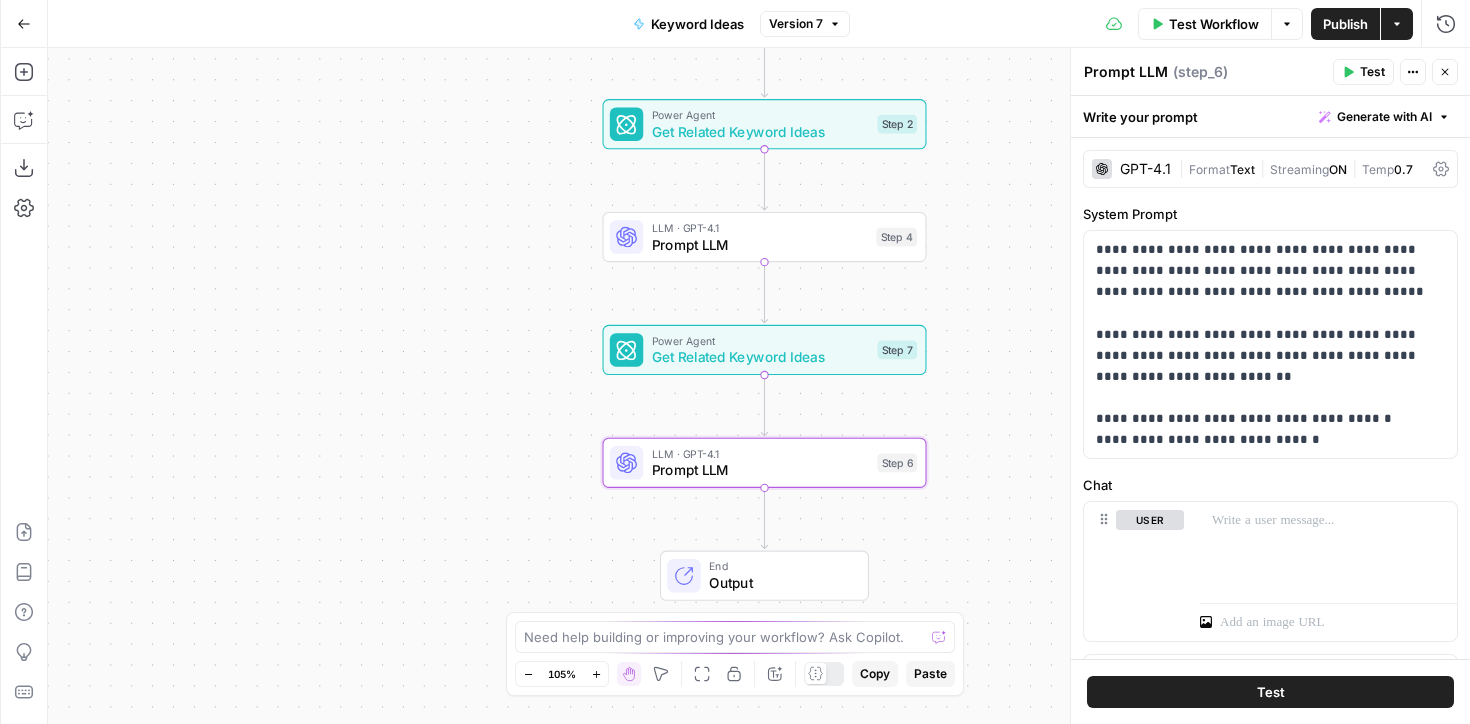 click 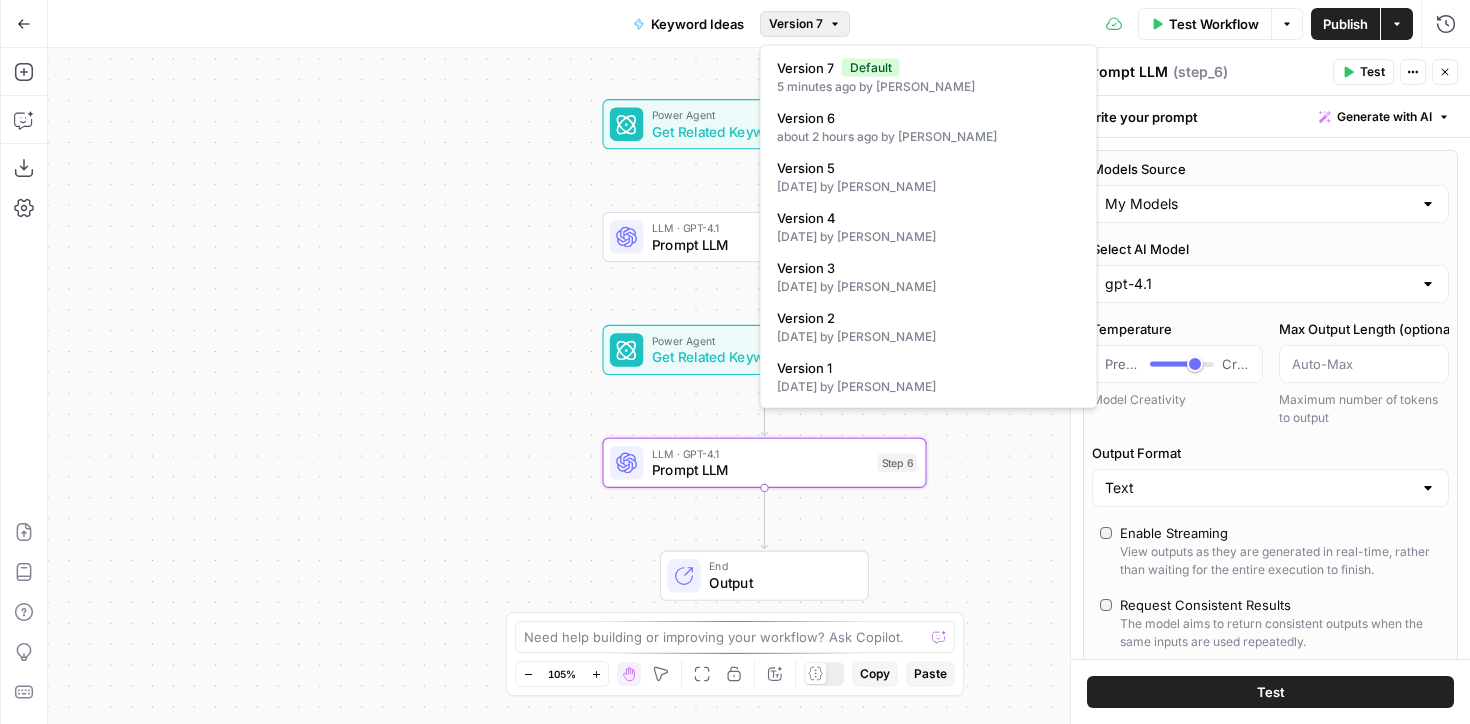click 